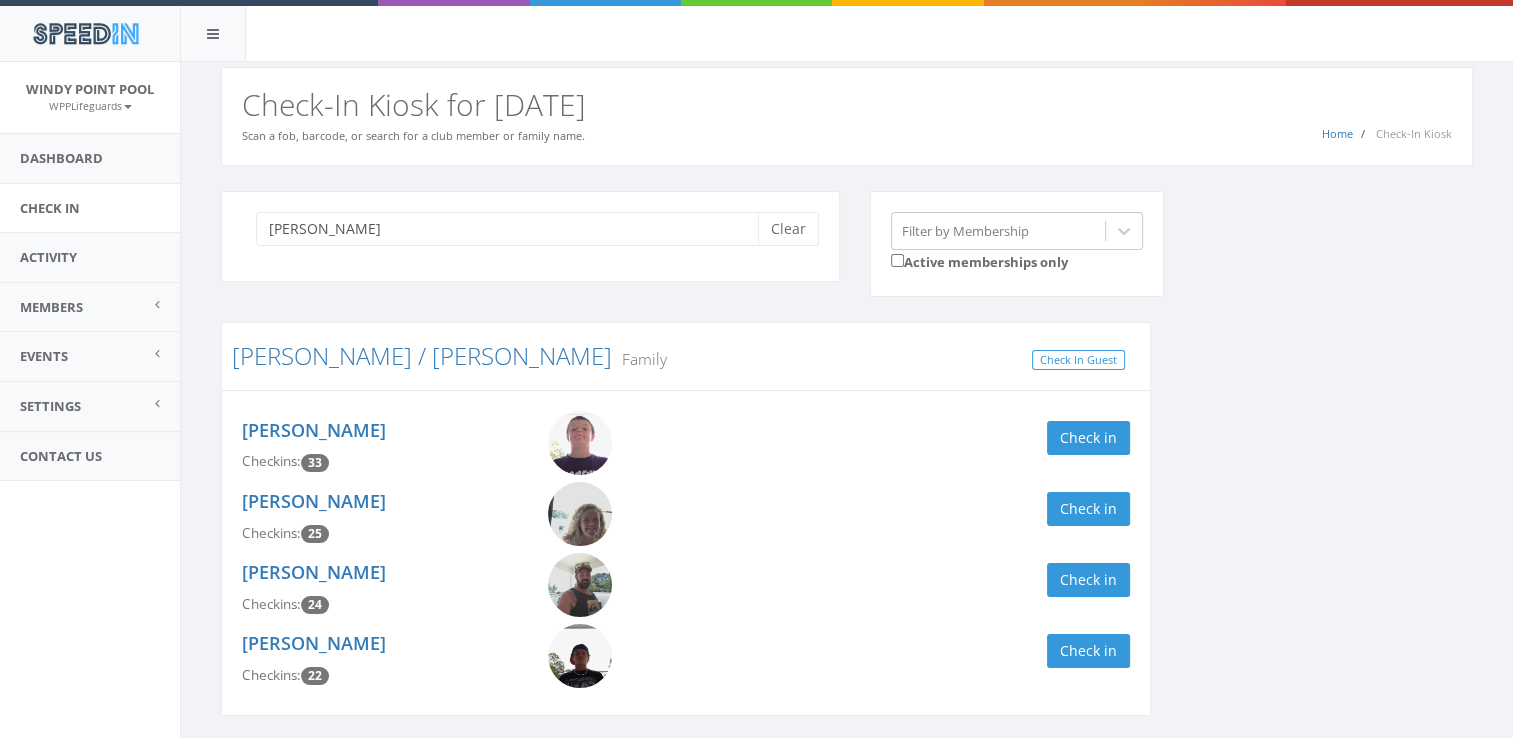 scroll, scrollTop: 67, scrollLeft: 0, axis: vertical 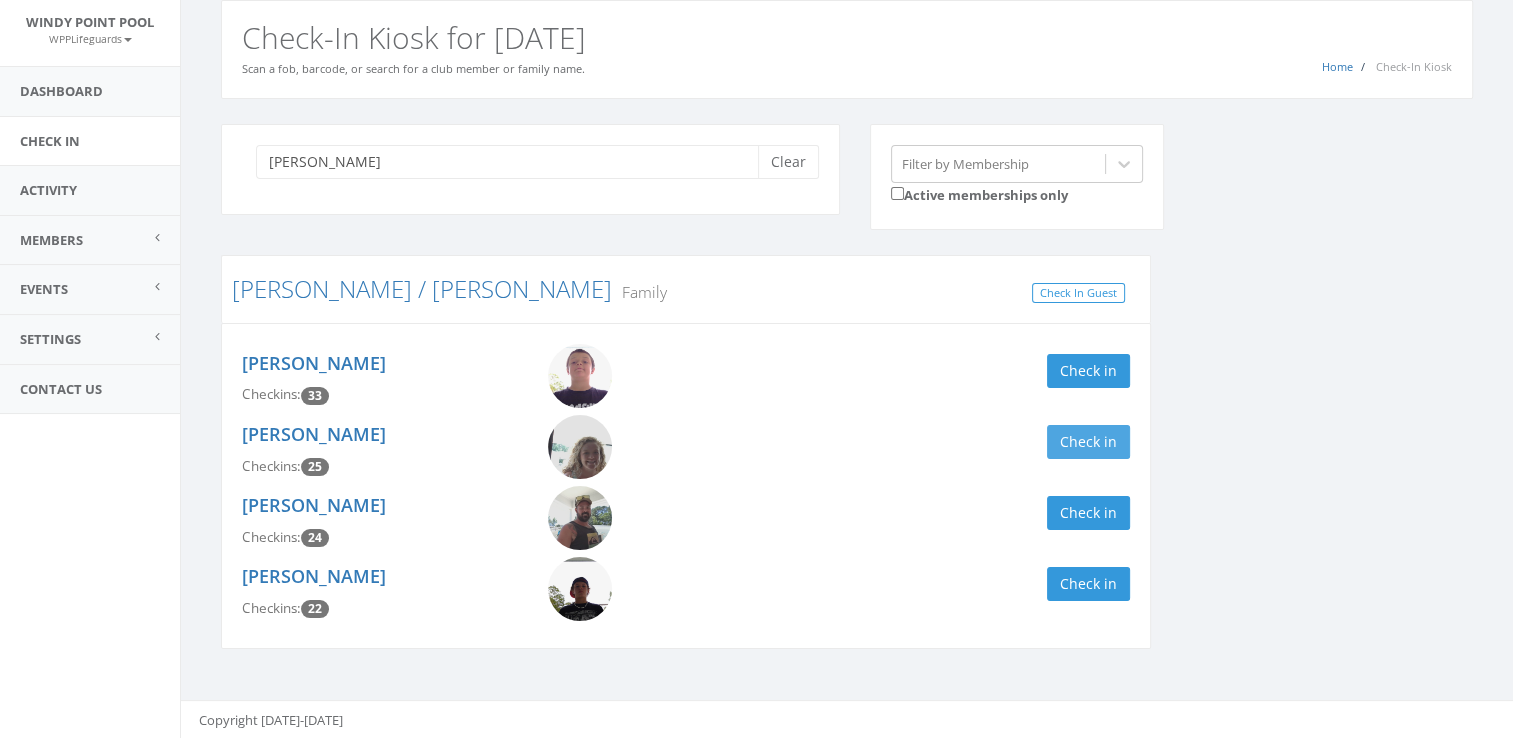 type on "[PERSON_NAME]" 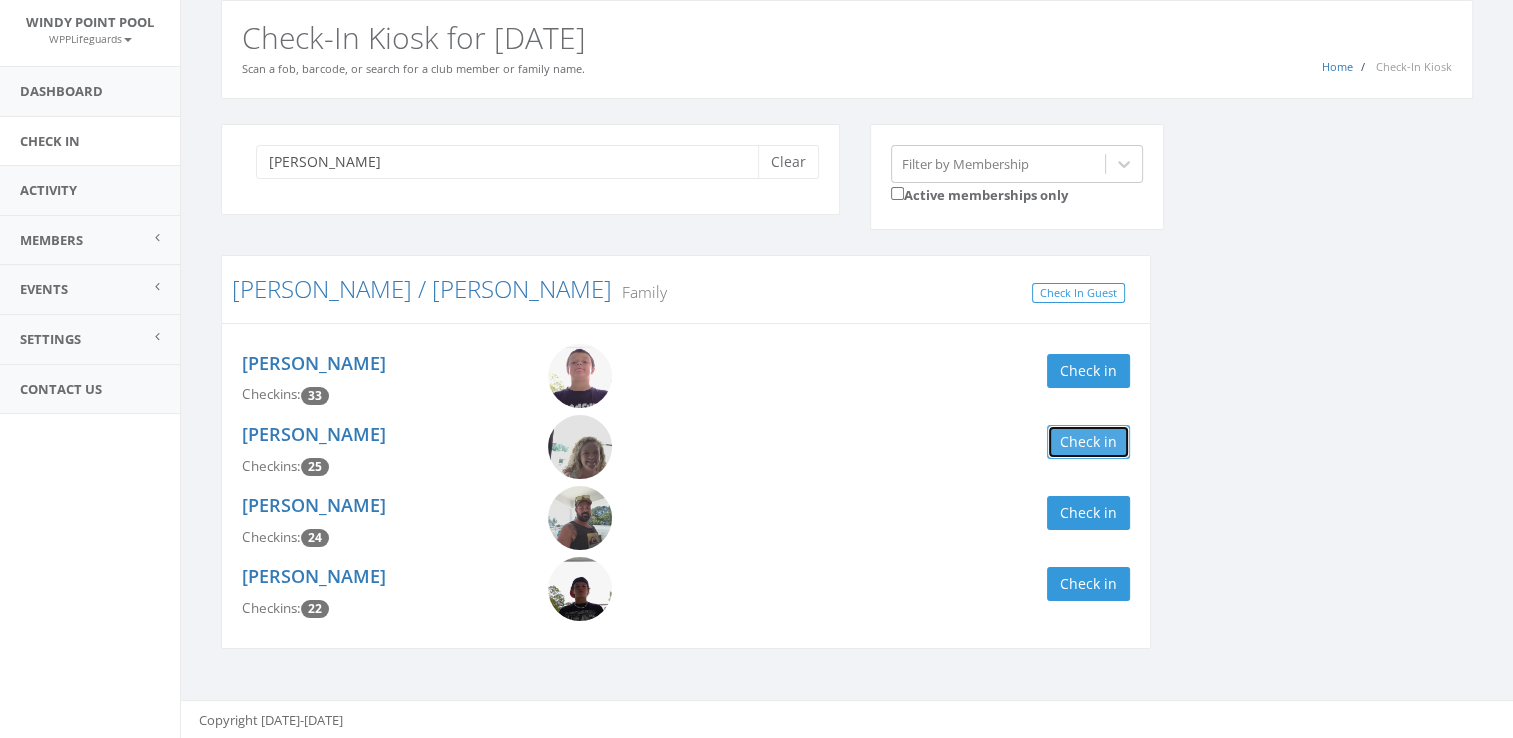 click on "Check in" at bounding box center [1088, 442] 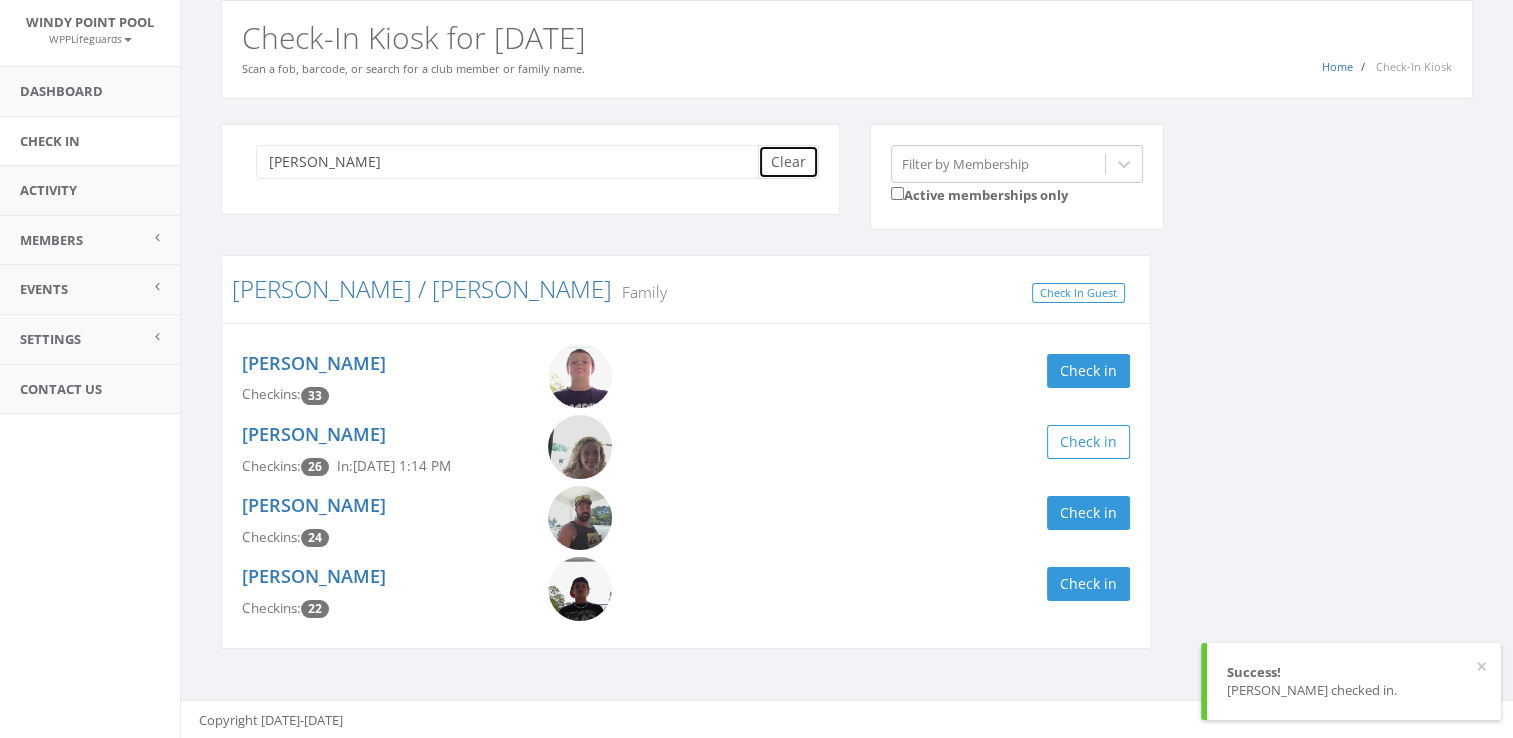 click on "Clear" at bounding box center [788, 162] 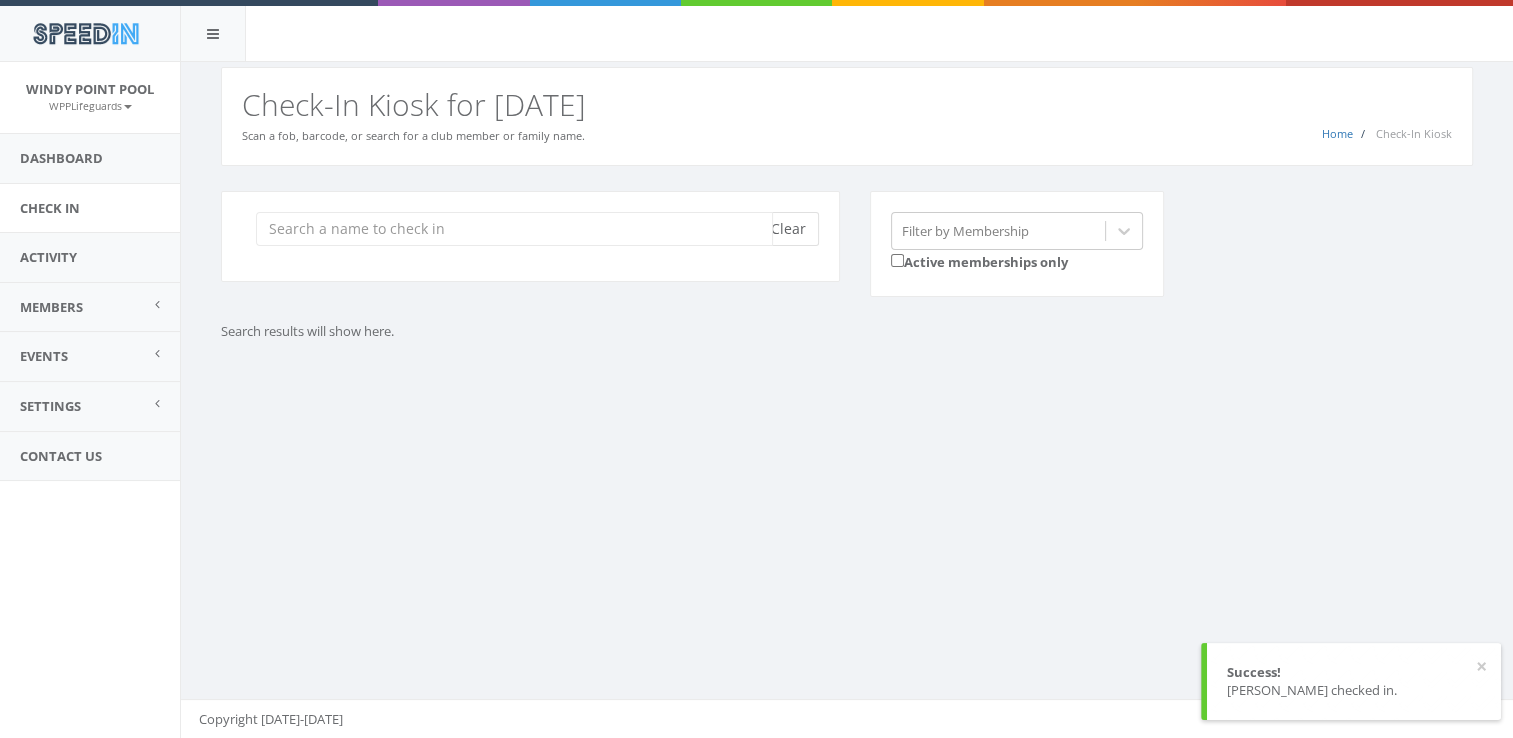 scroll, scrollTop: 0, scrollLeft: 0, axis: both 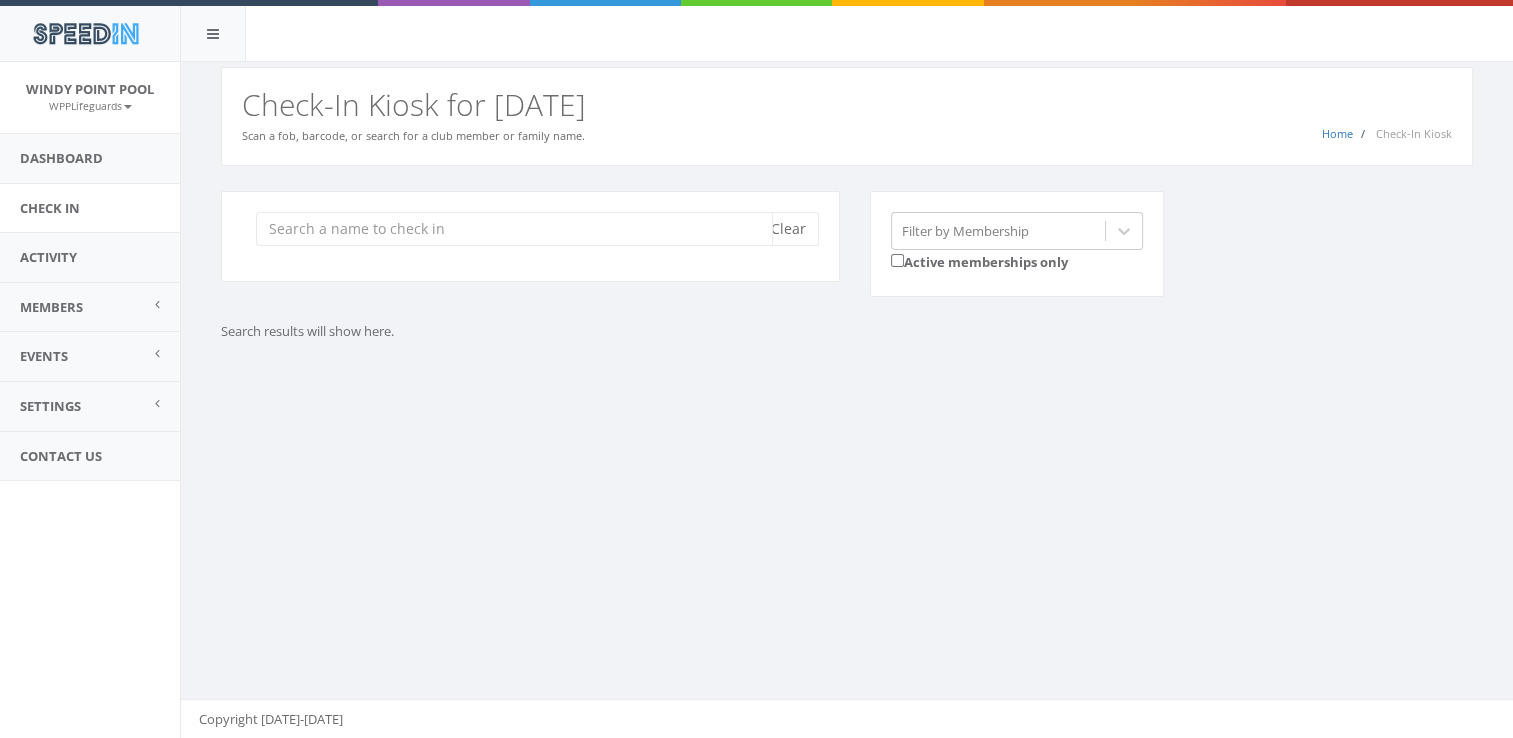 click at bounding box center [514, 229] 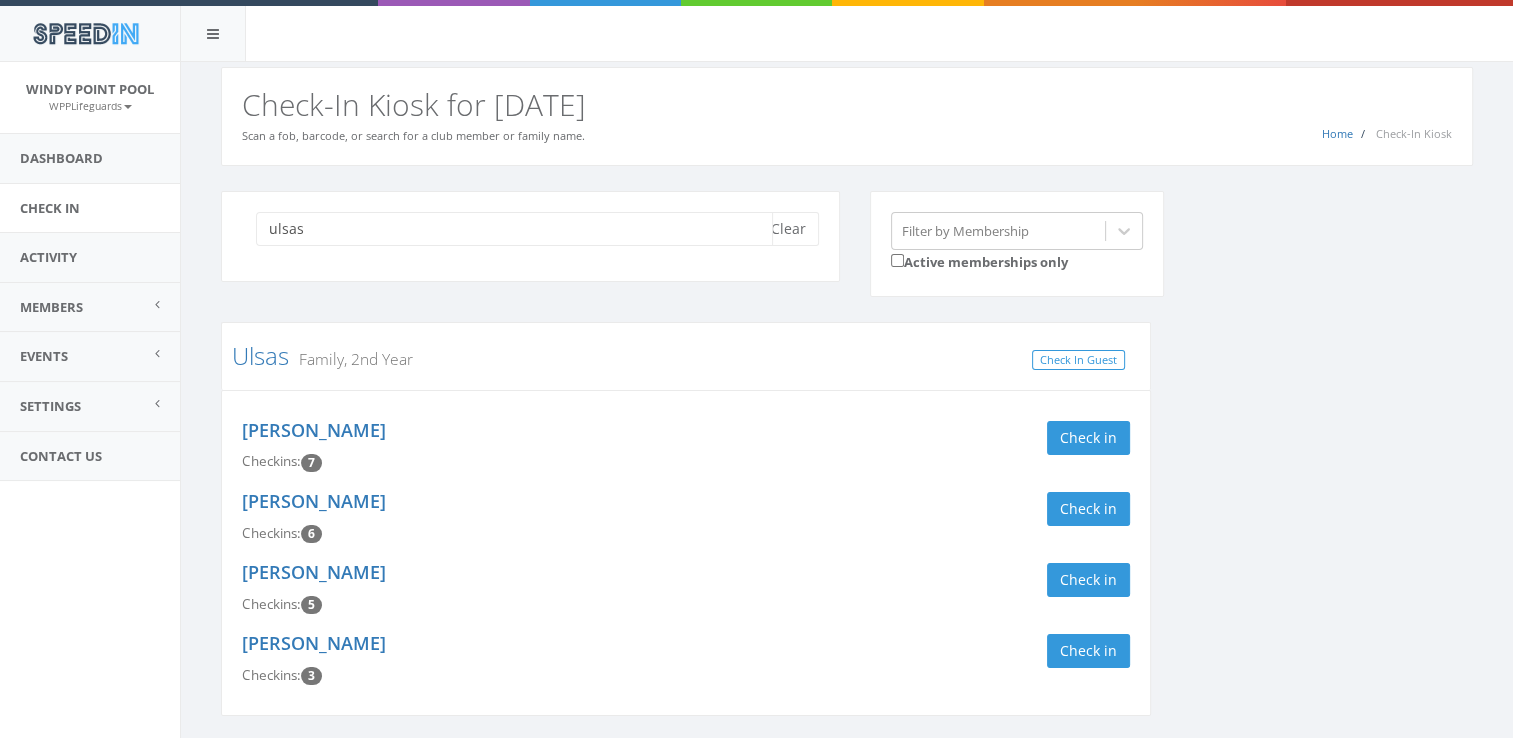 type on "ulsas" 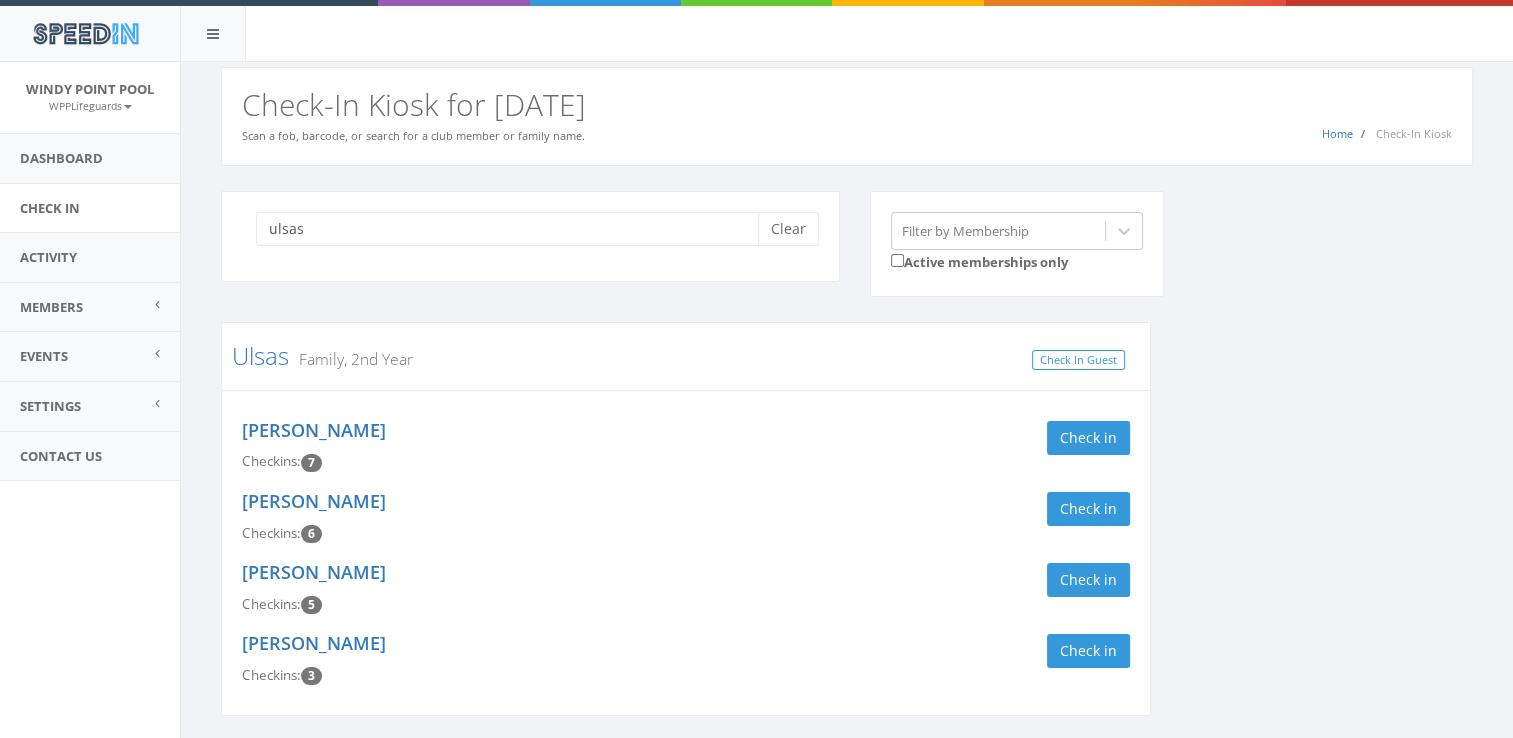 drag, startPoint x: 958, startPoint y: 346, endPoint x: 1114, endPoint y: 392, distance: 162.6407 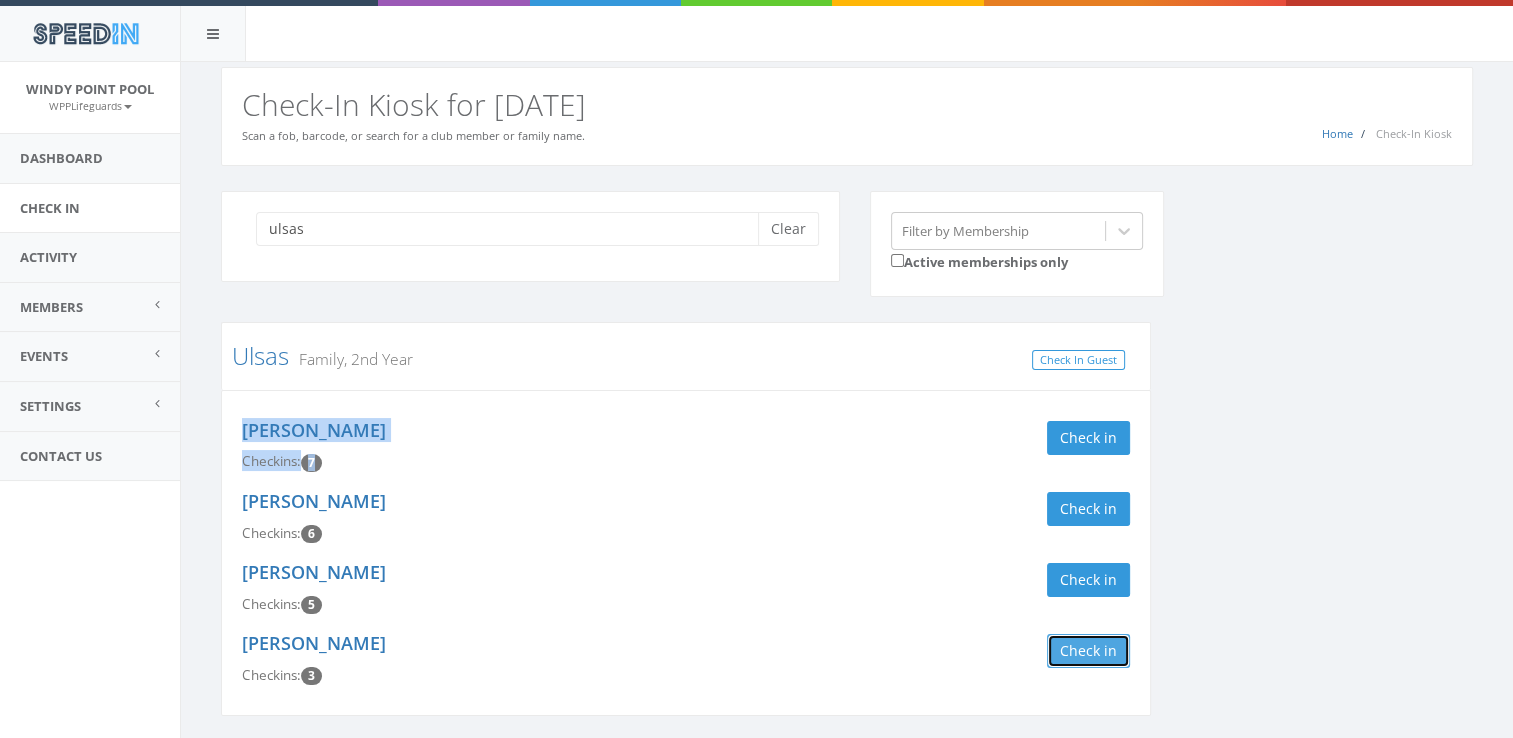 click on "Check in" at bounding box center [1088, 651] 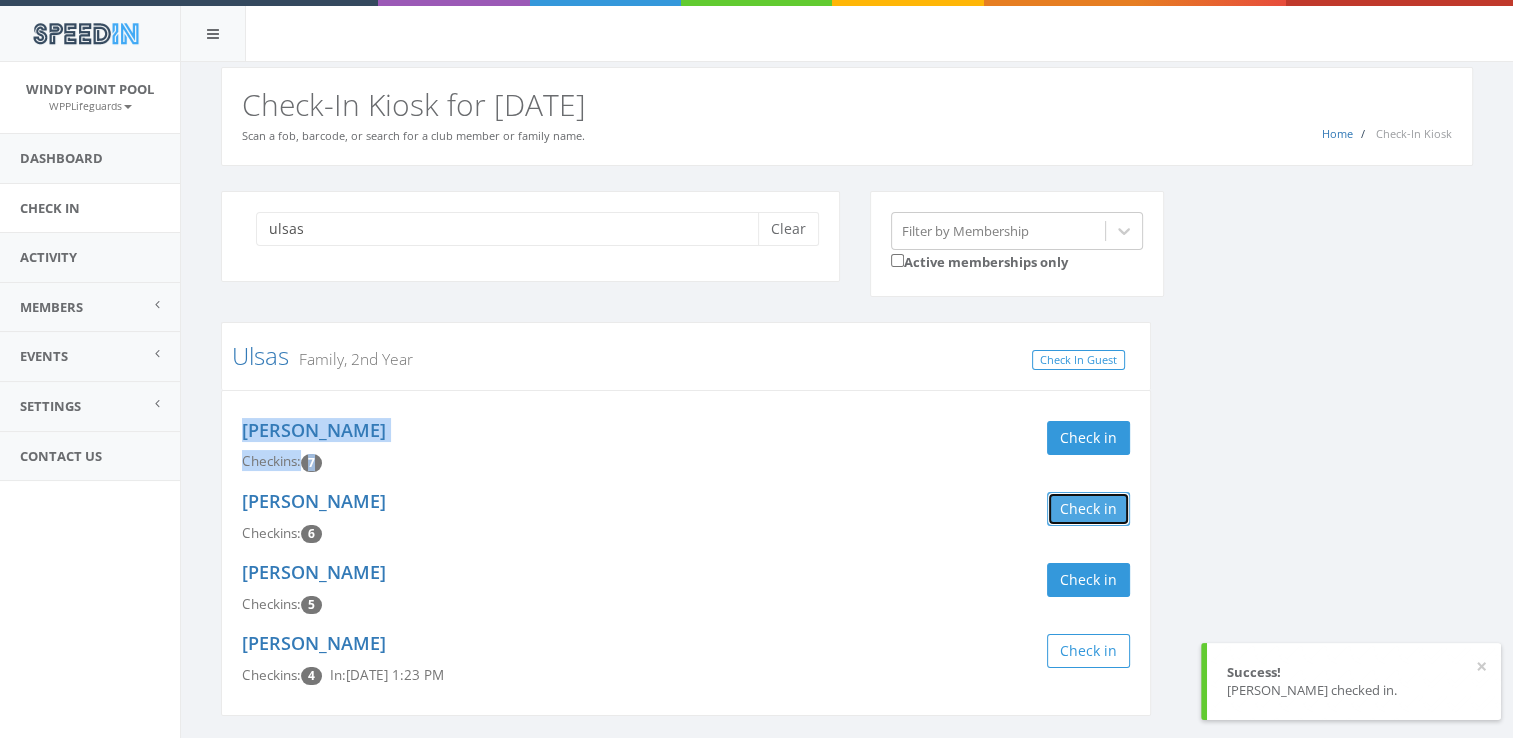 click on "Check in" at bounding box center (1088, 509) 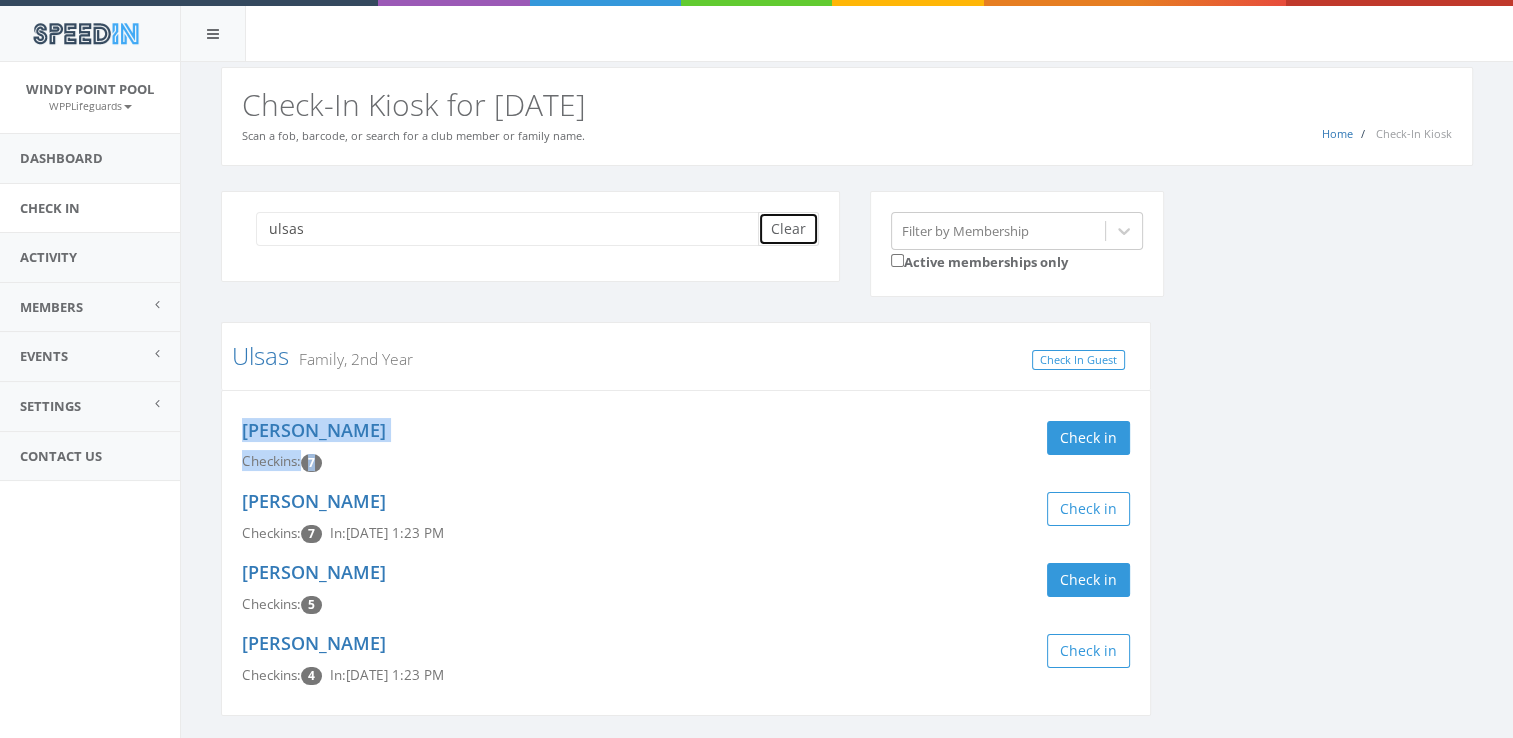 click on "Clear" at bounding box center [788, 229] 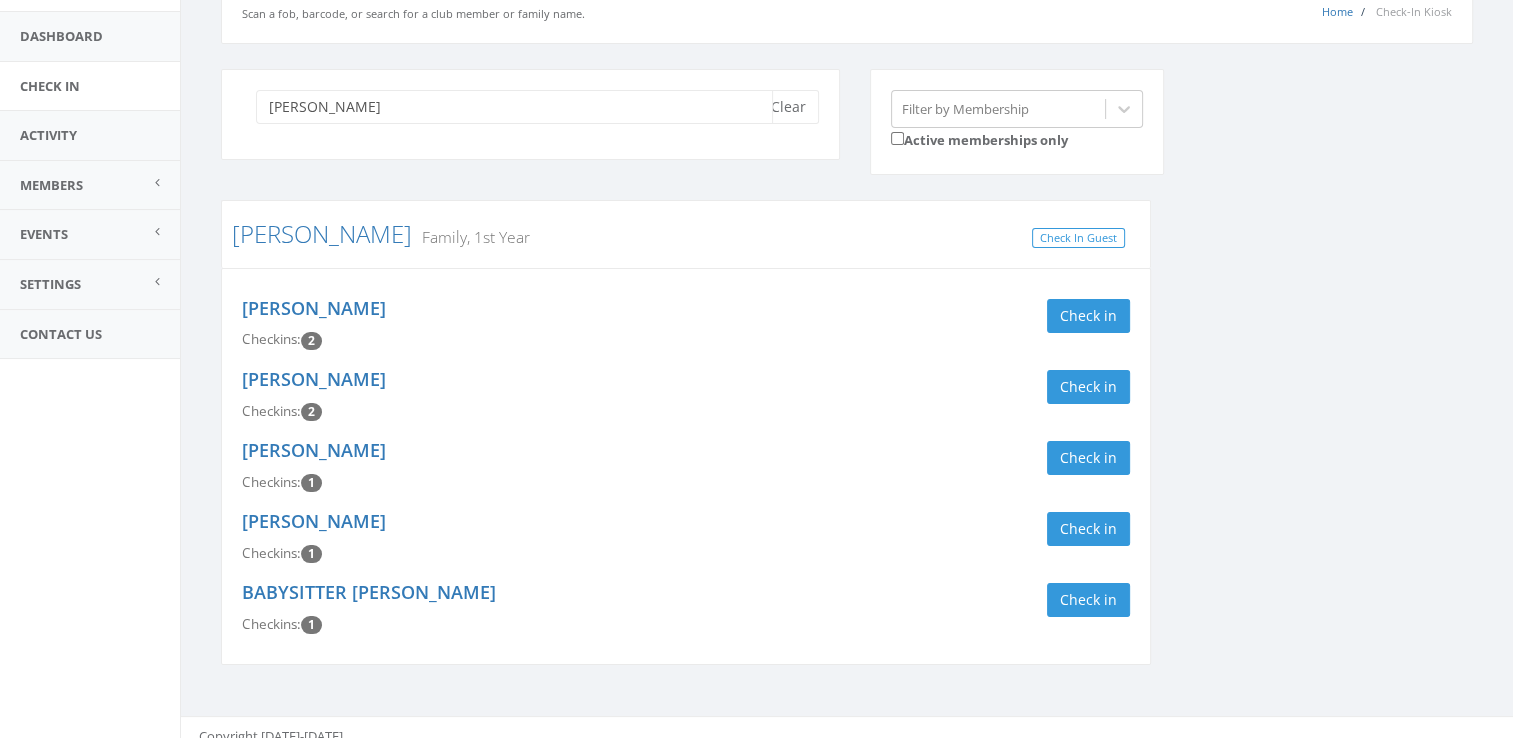 scroll, scrollTop: 138, scrollLeft: 0, axis: vertical 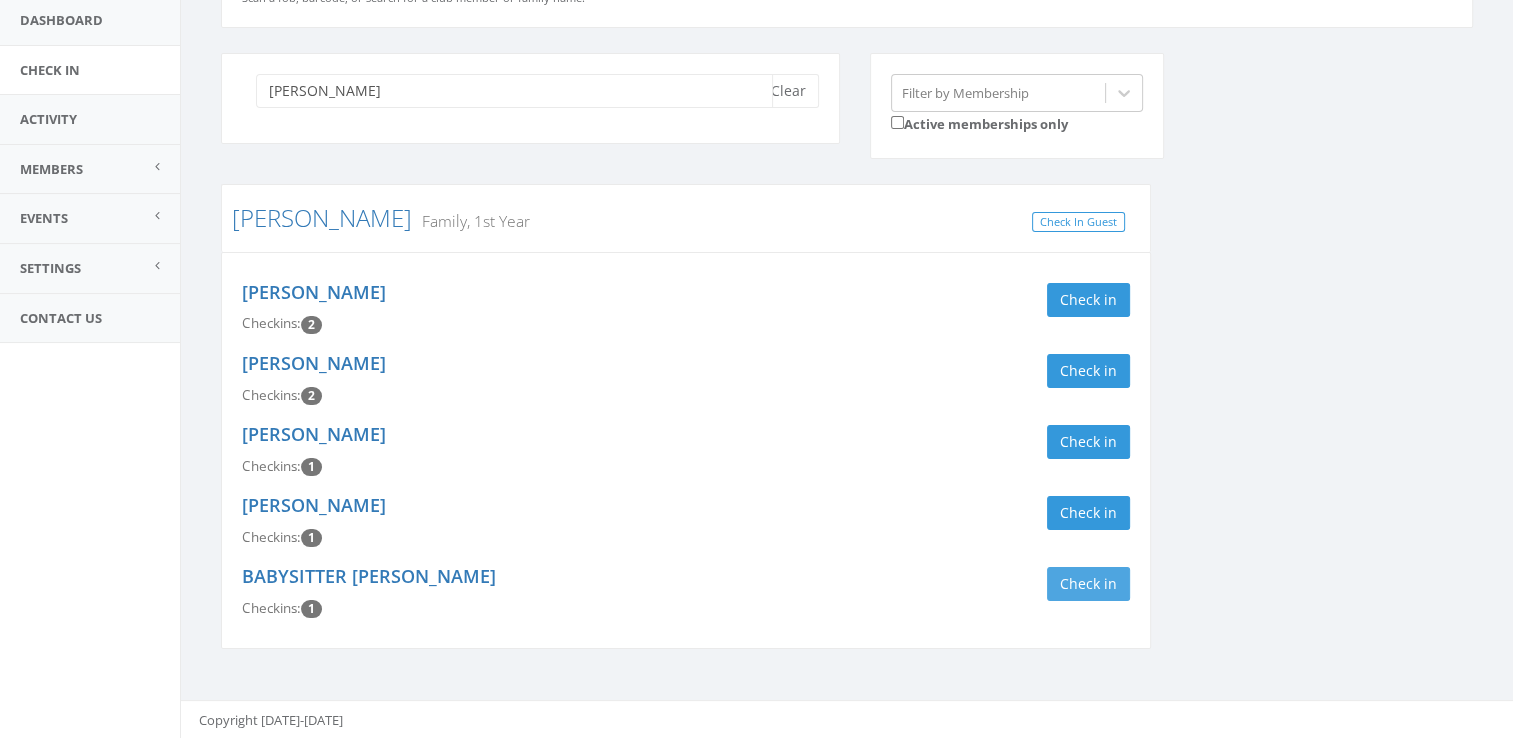 type on "[PERSON_NAME]" 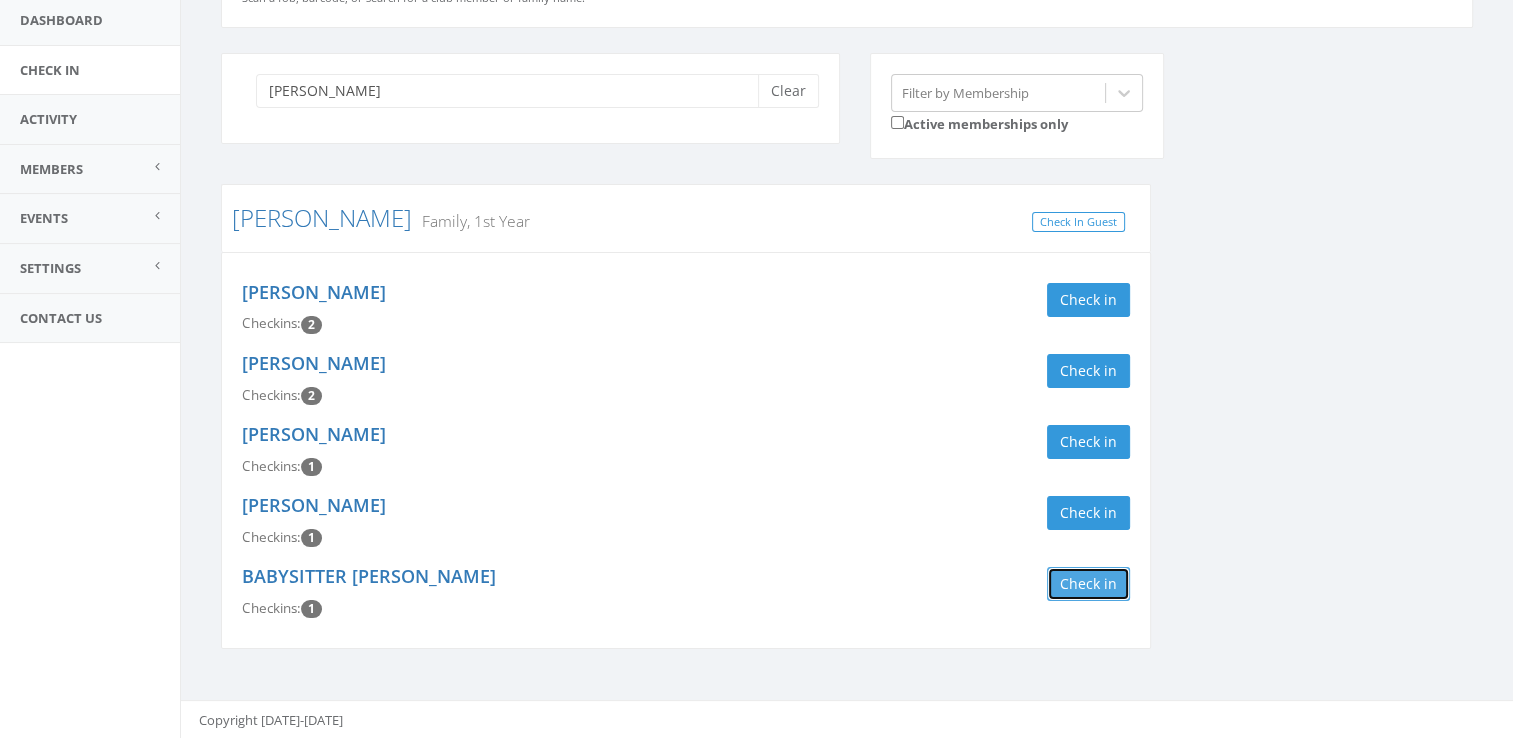 click on "Check in" at bounding box center [1088, 584] 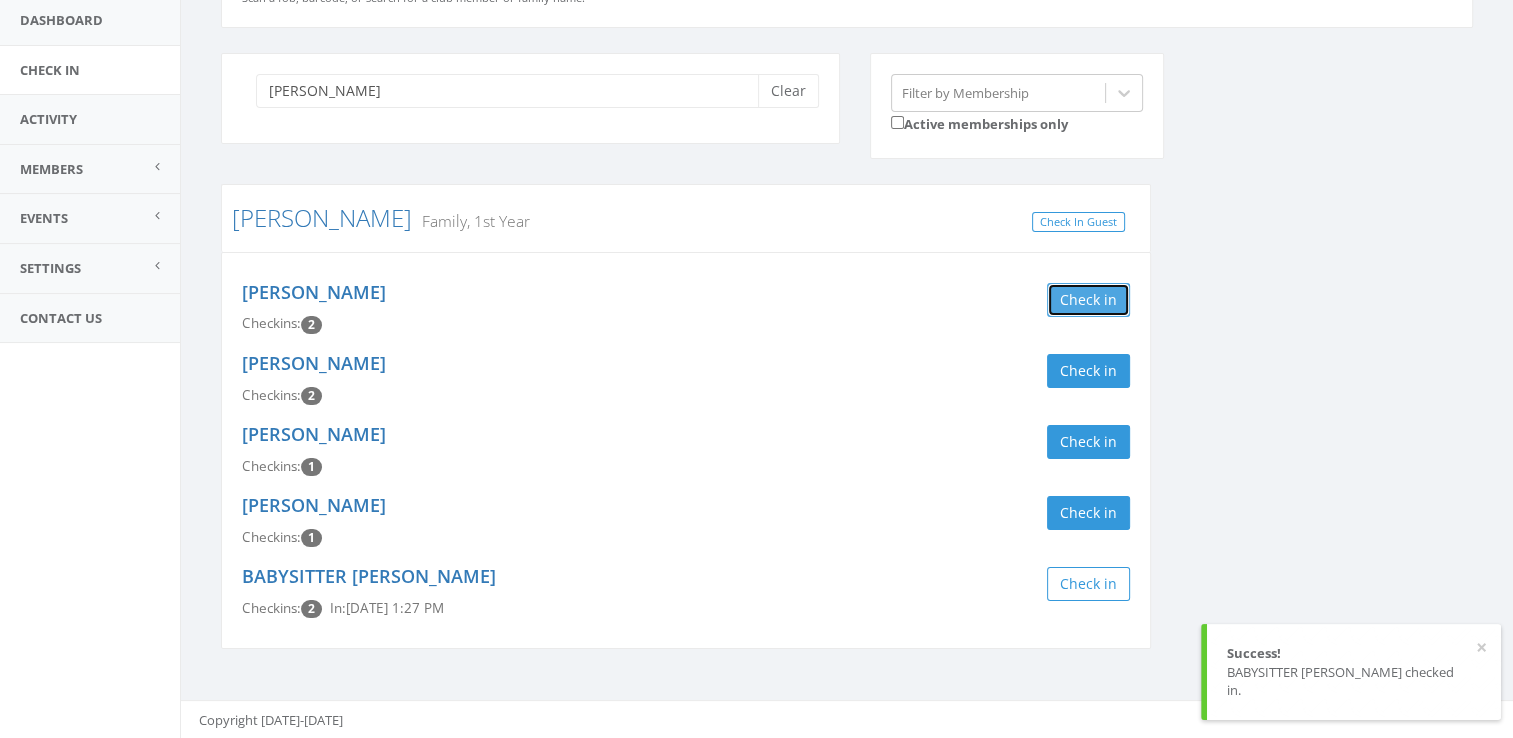 click on "Check in" at bounding box center [1088, 300] 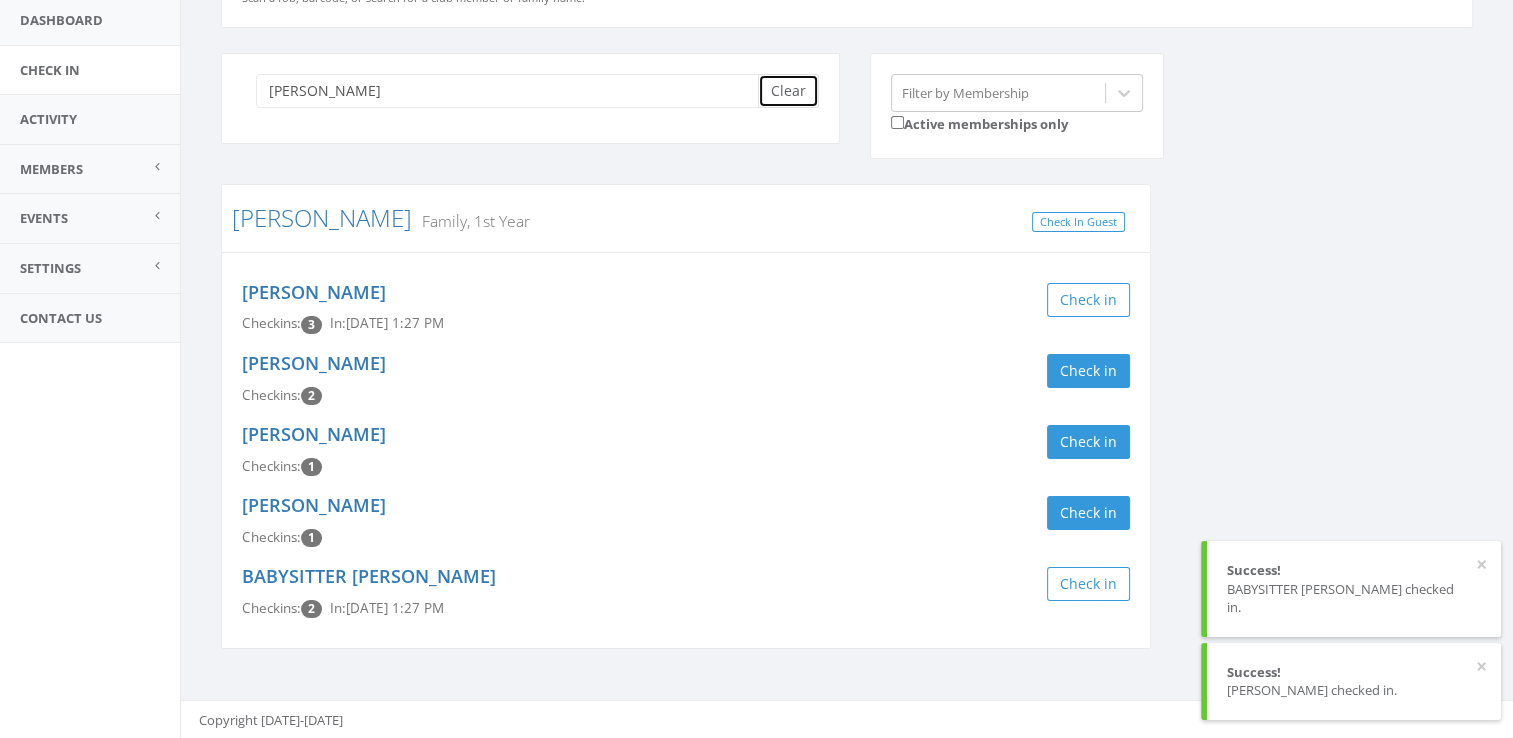 click on "Clear" at bounding box center (788, 91) 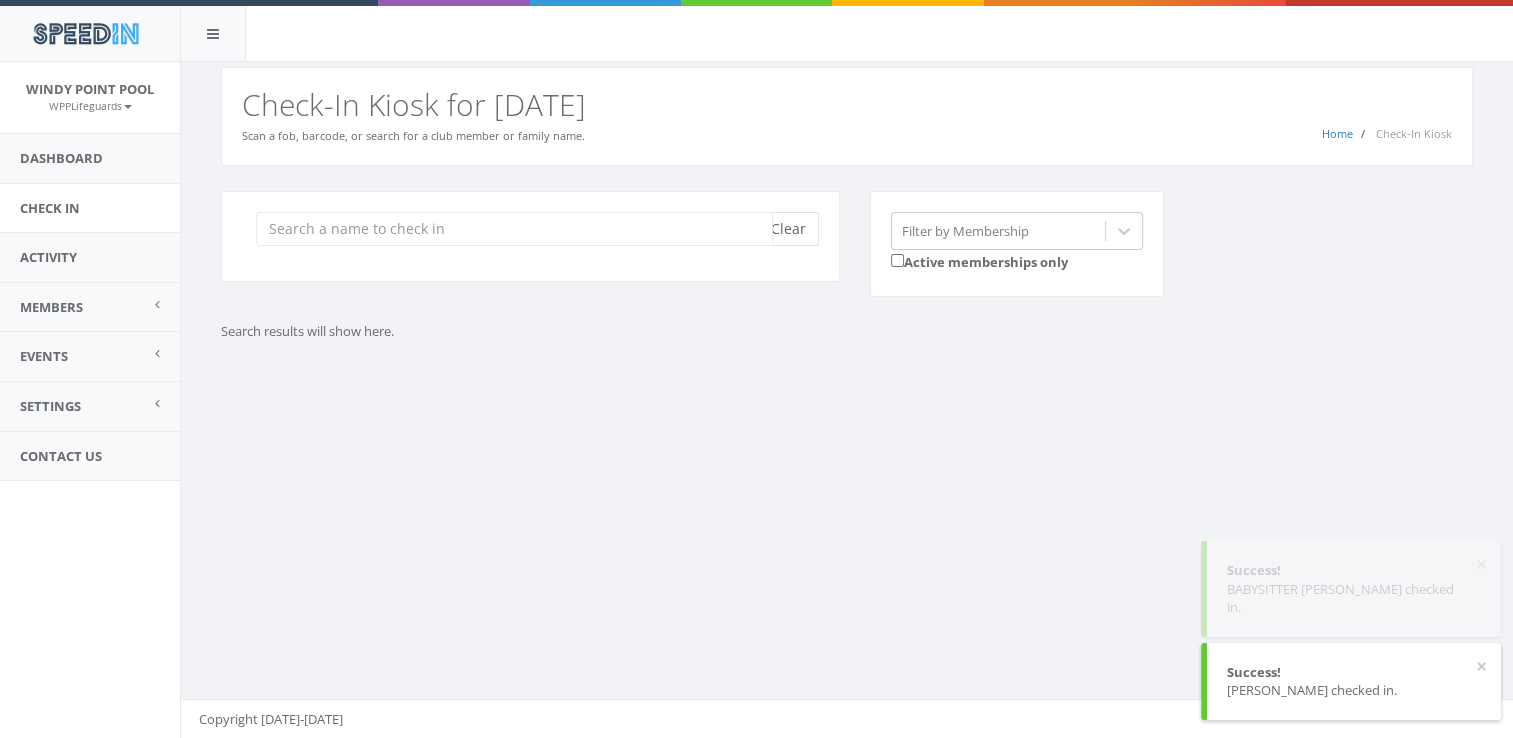 scroll, scrollTop: 0, scrollLeft: 0, axis: both 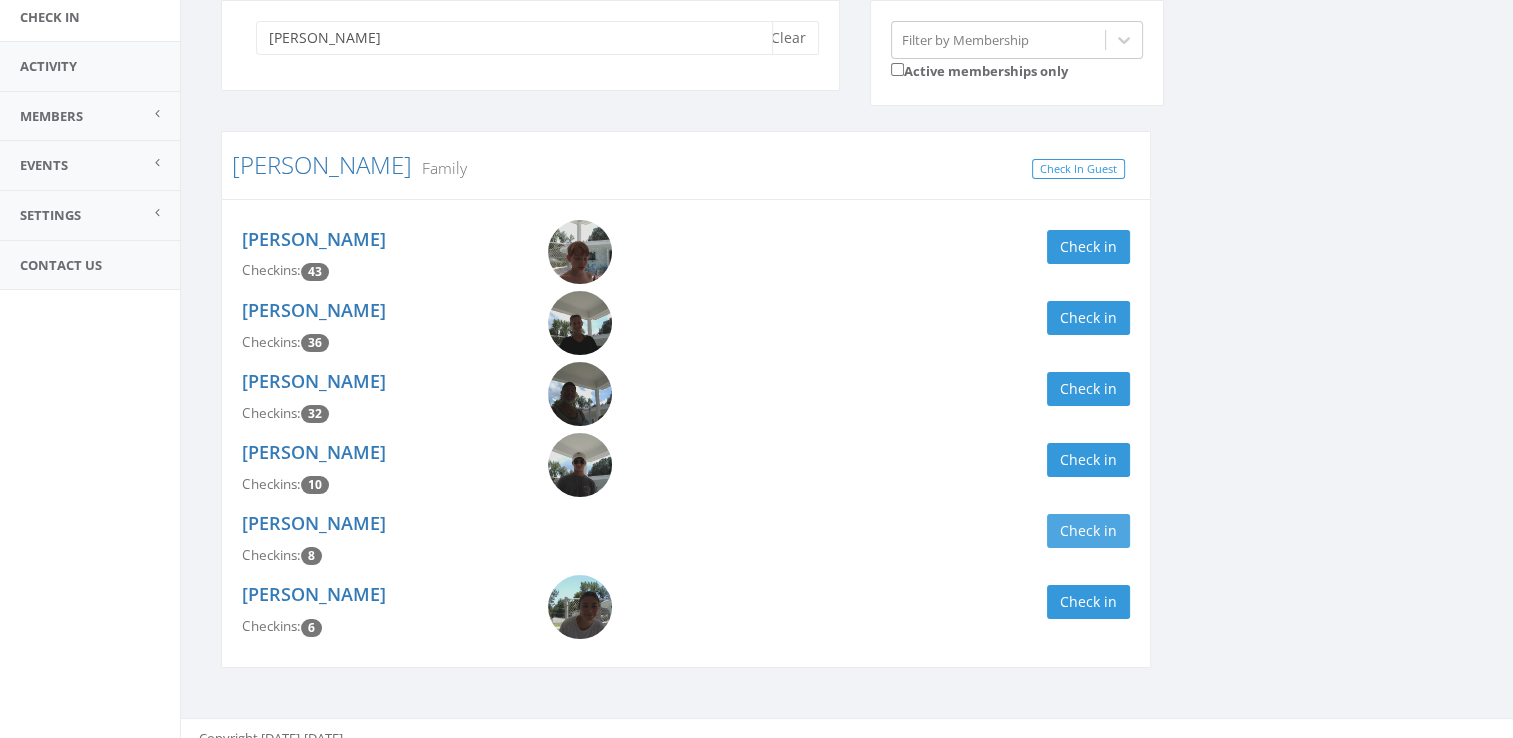 type on "[PERSON_NAME]" 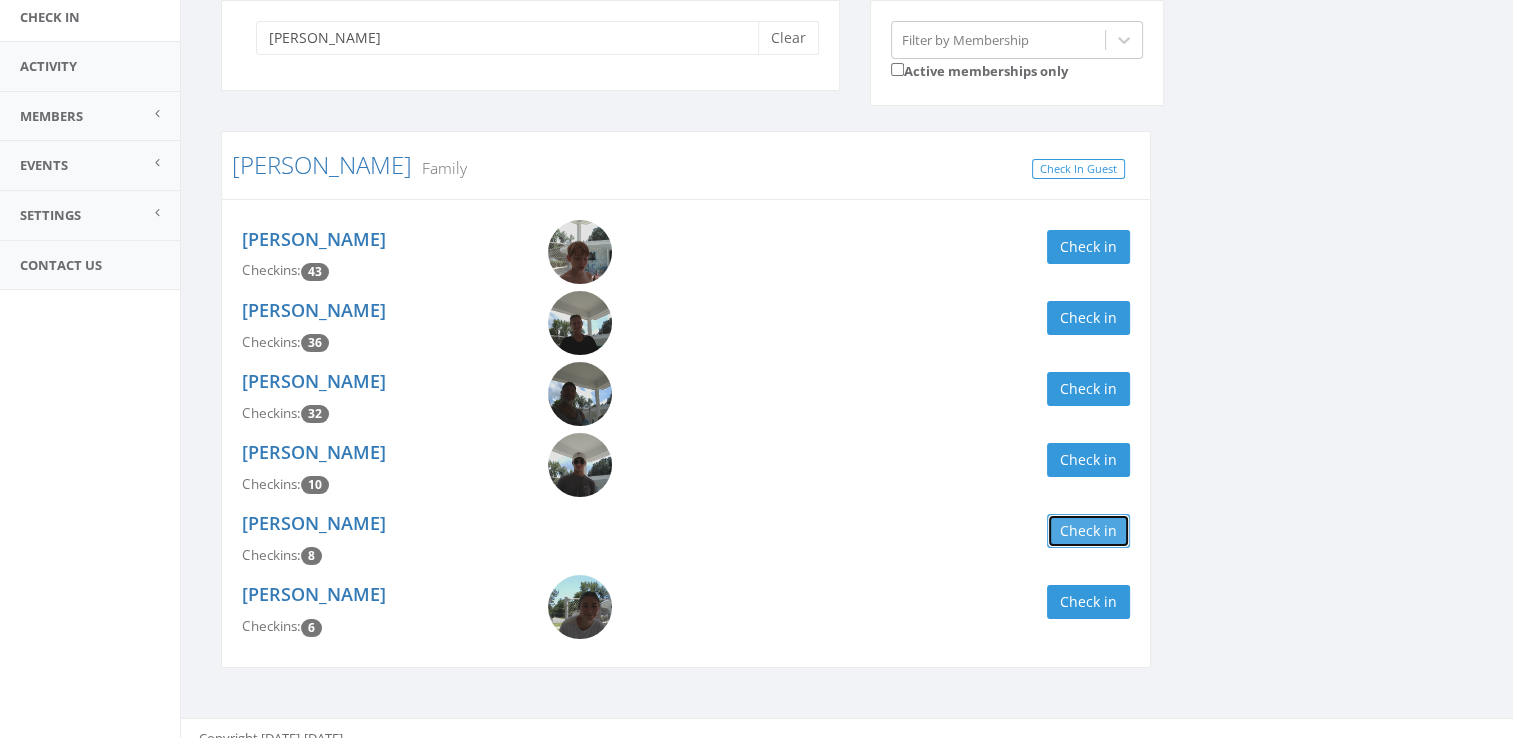 click on "Check in" at bounding box center [1088, 531] 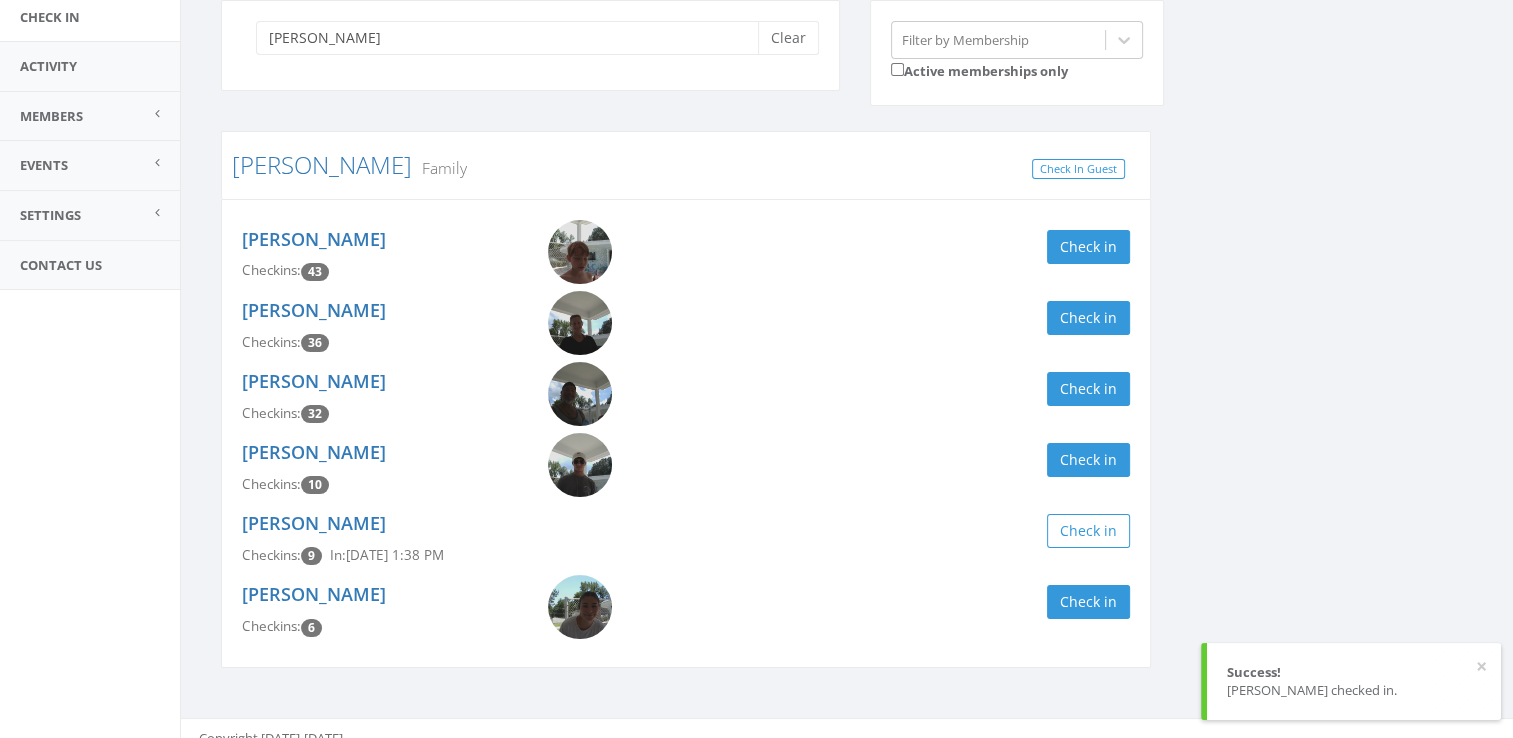 click at bounding box center [580, 394] 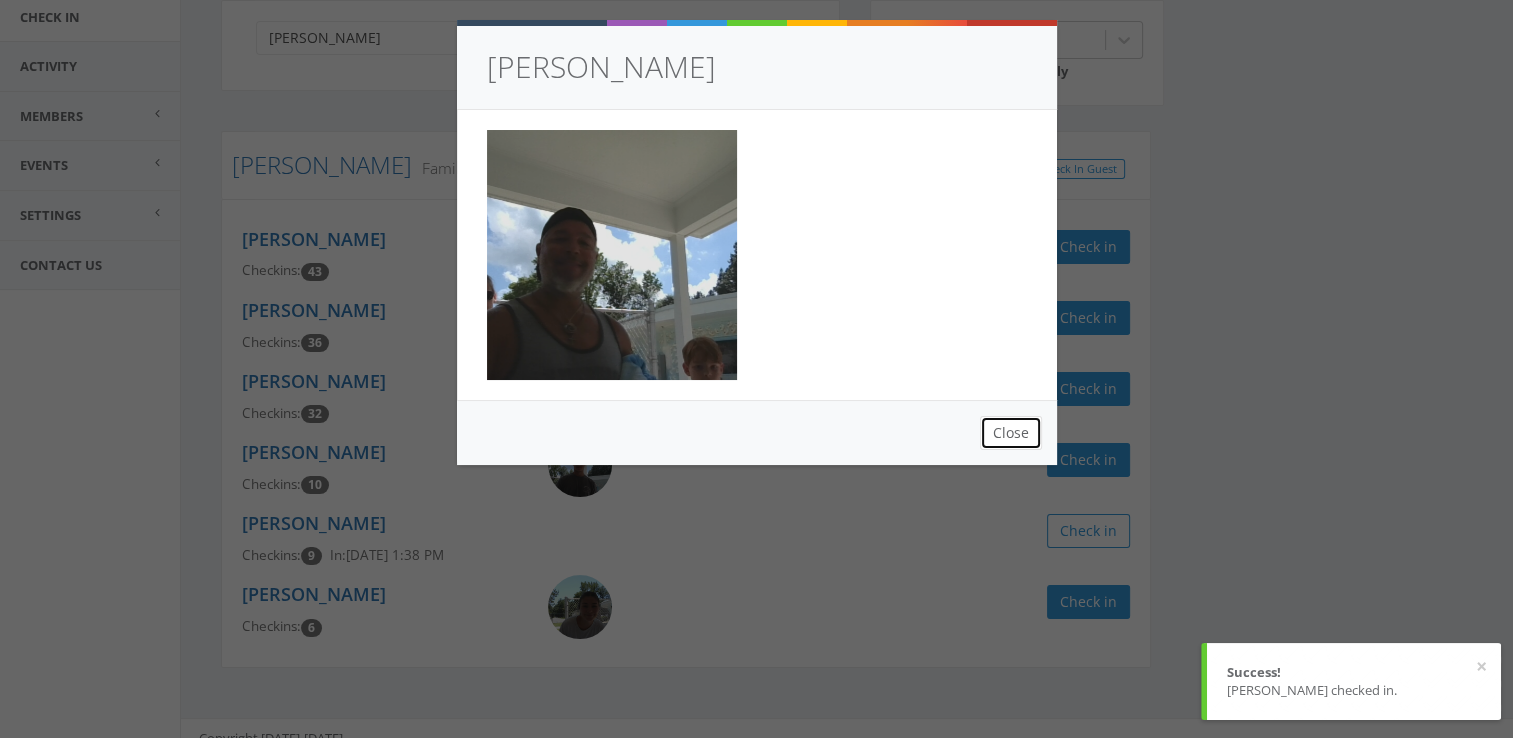 click on "Close" at bounding box center [1011, 433] 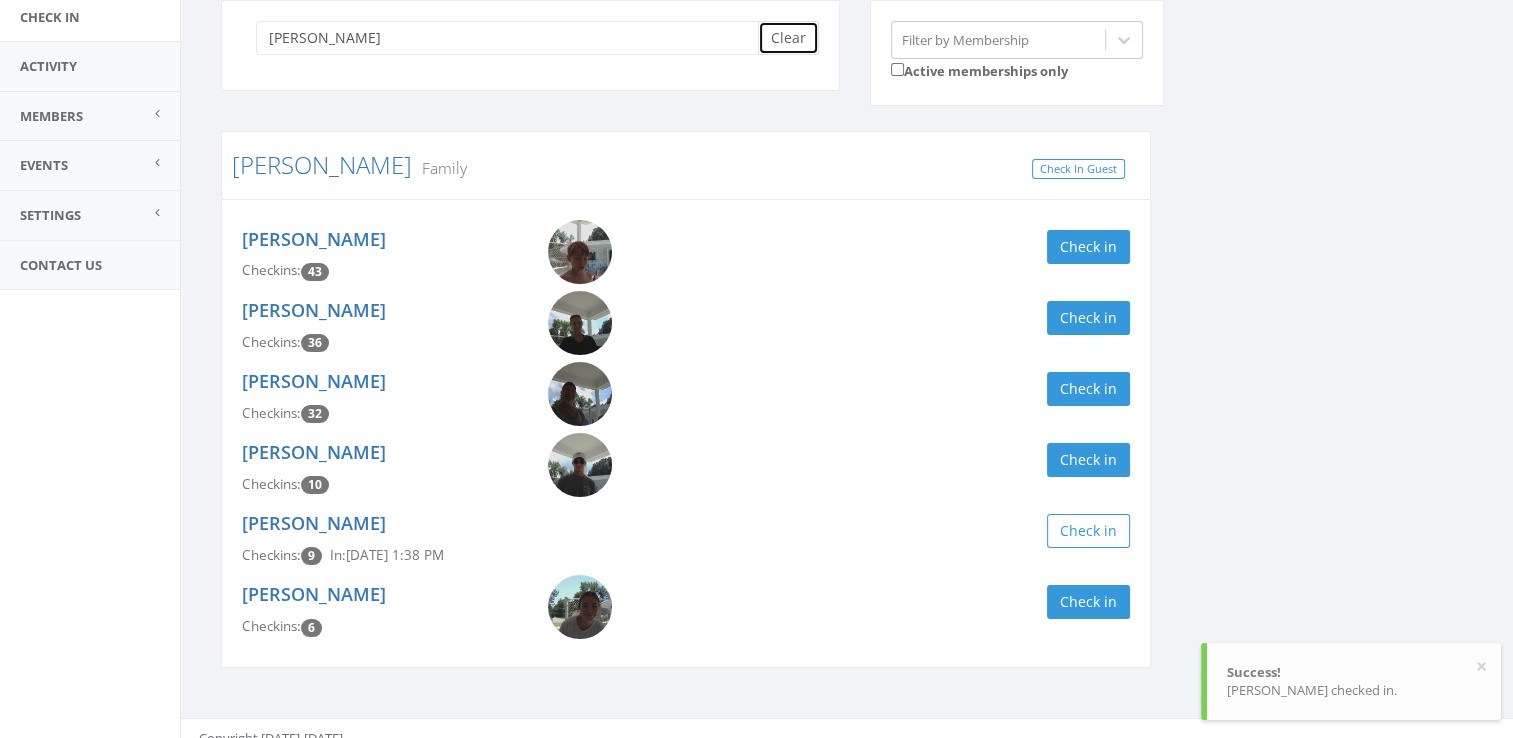 click on "Clear" at bounding box center (788, 38) 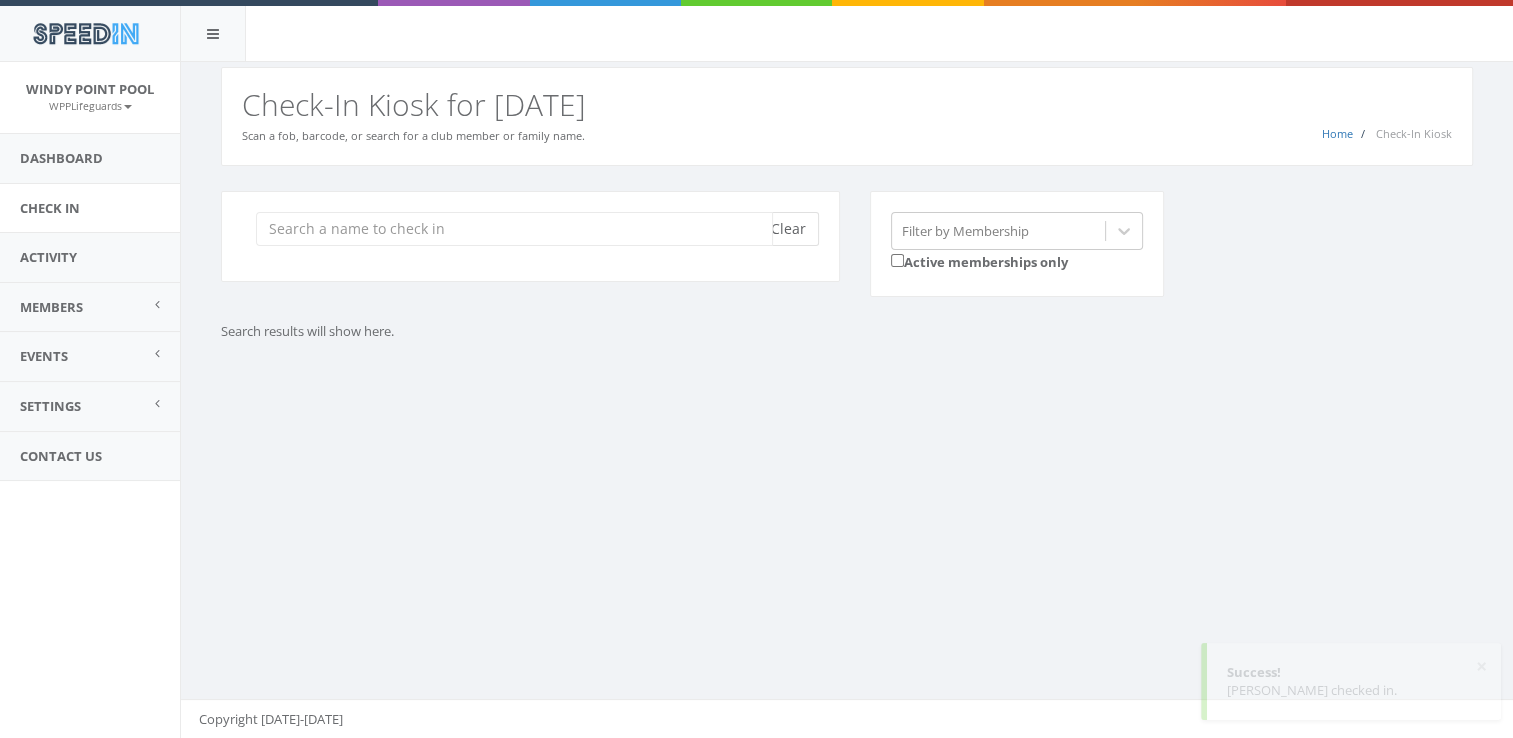 scroll, scrollTop: 0, scrollLeft: 0, axis: both 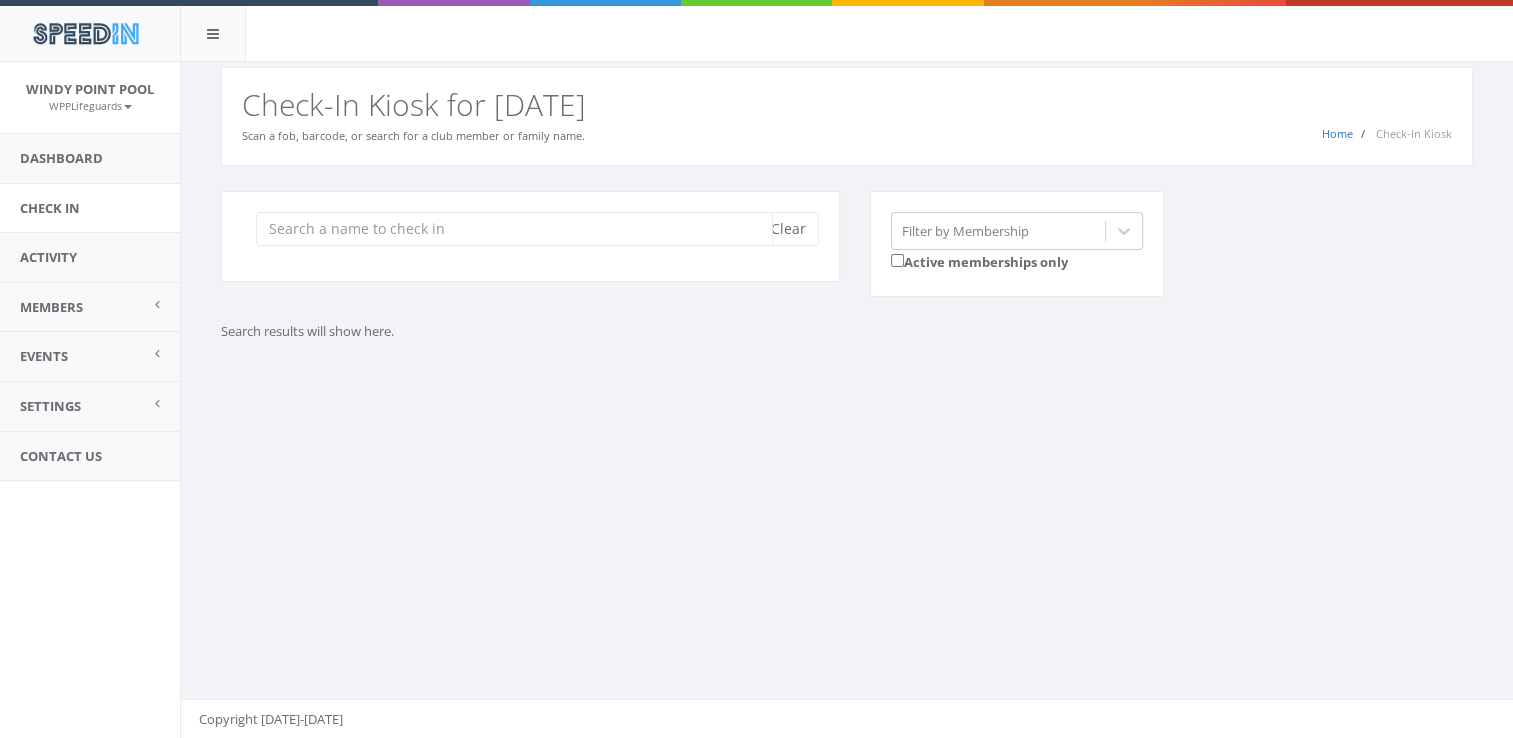 click at bounding box center [514, 229] 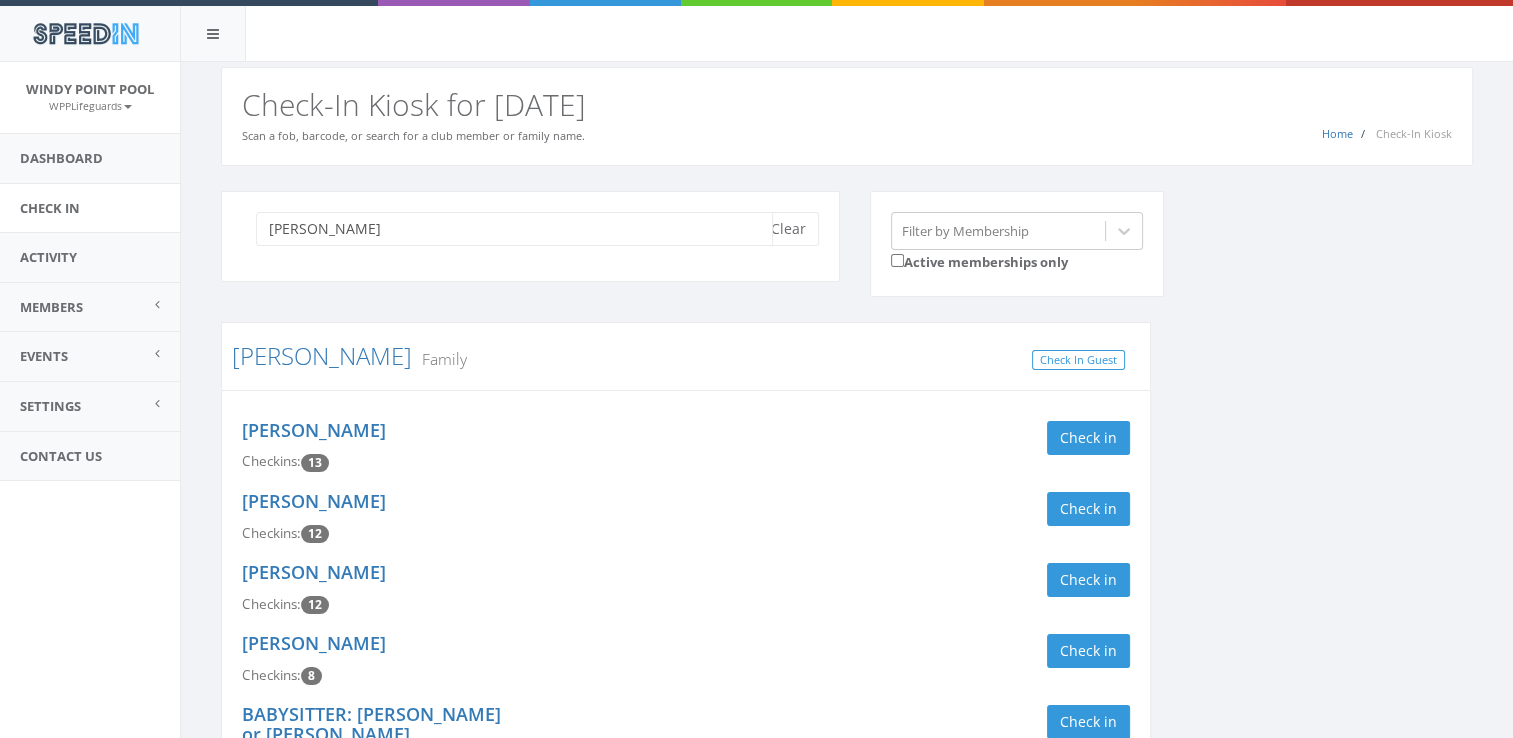 type on "[PERSON_NAME]" 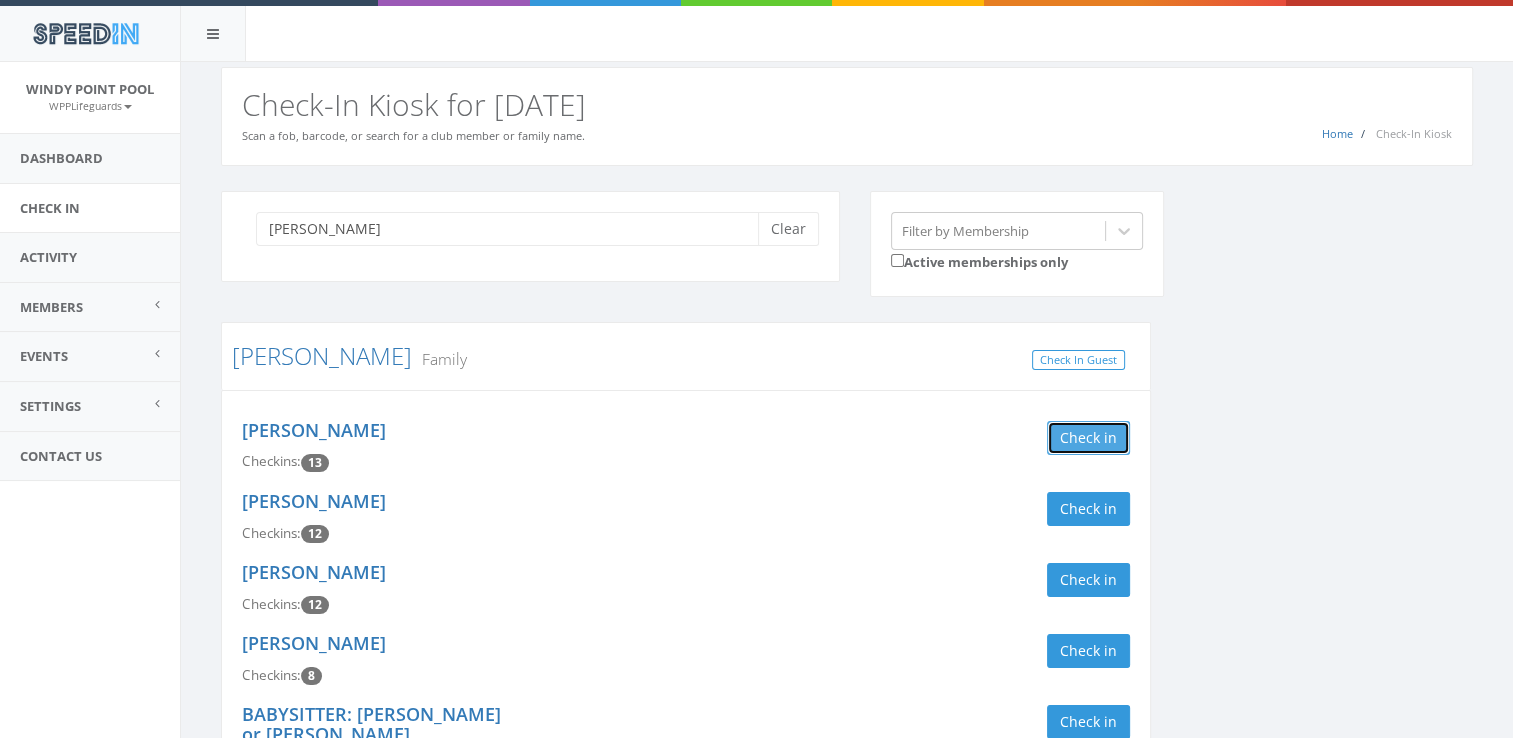 click on "Check in" at bounding box center (1088, 438) 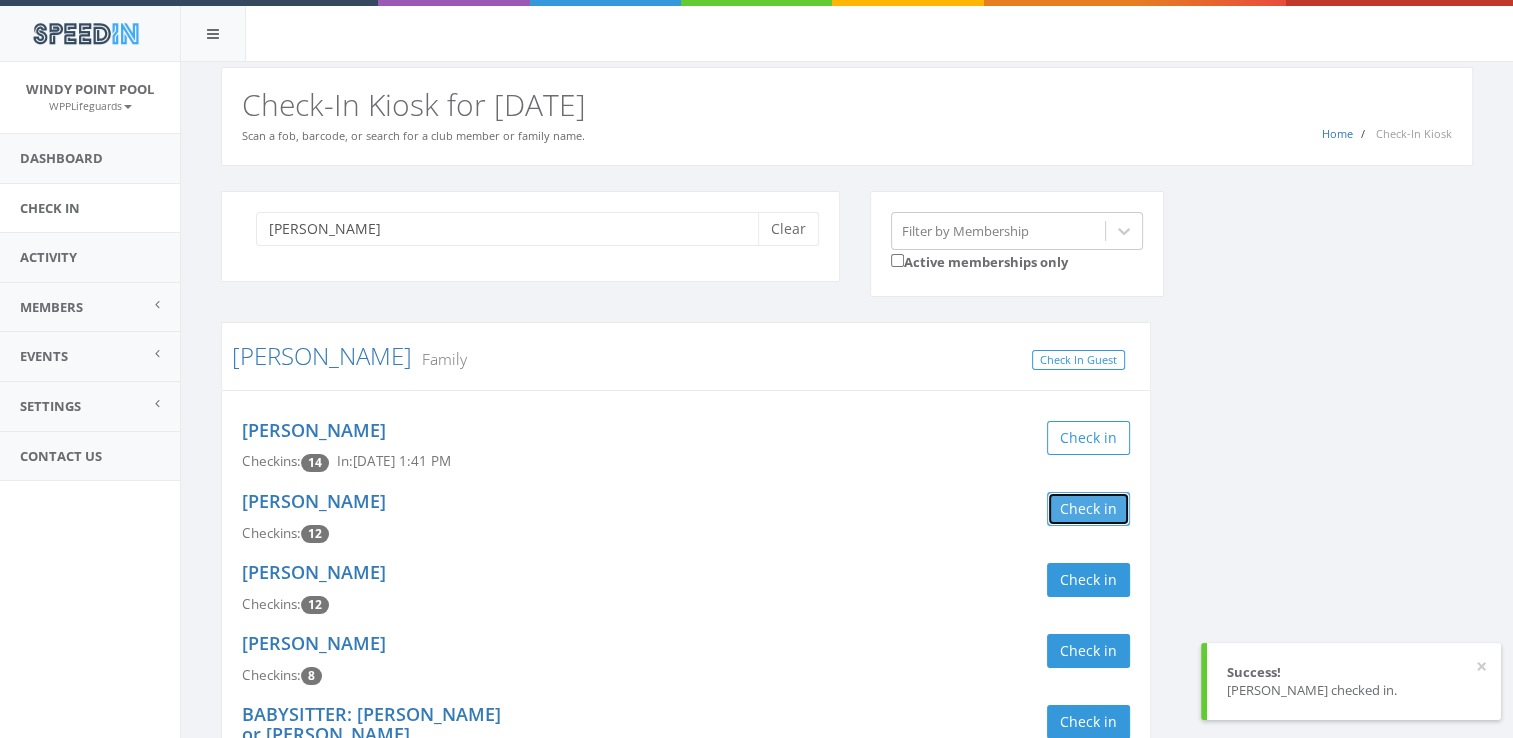 click on "Check in" at bounding box center (1088, 509) 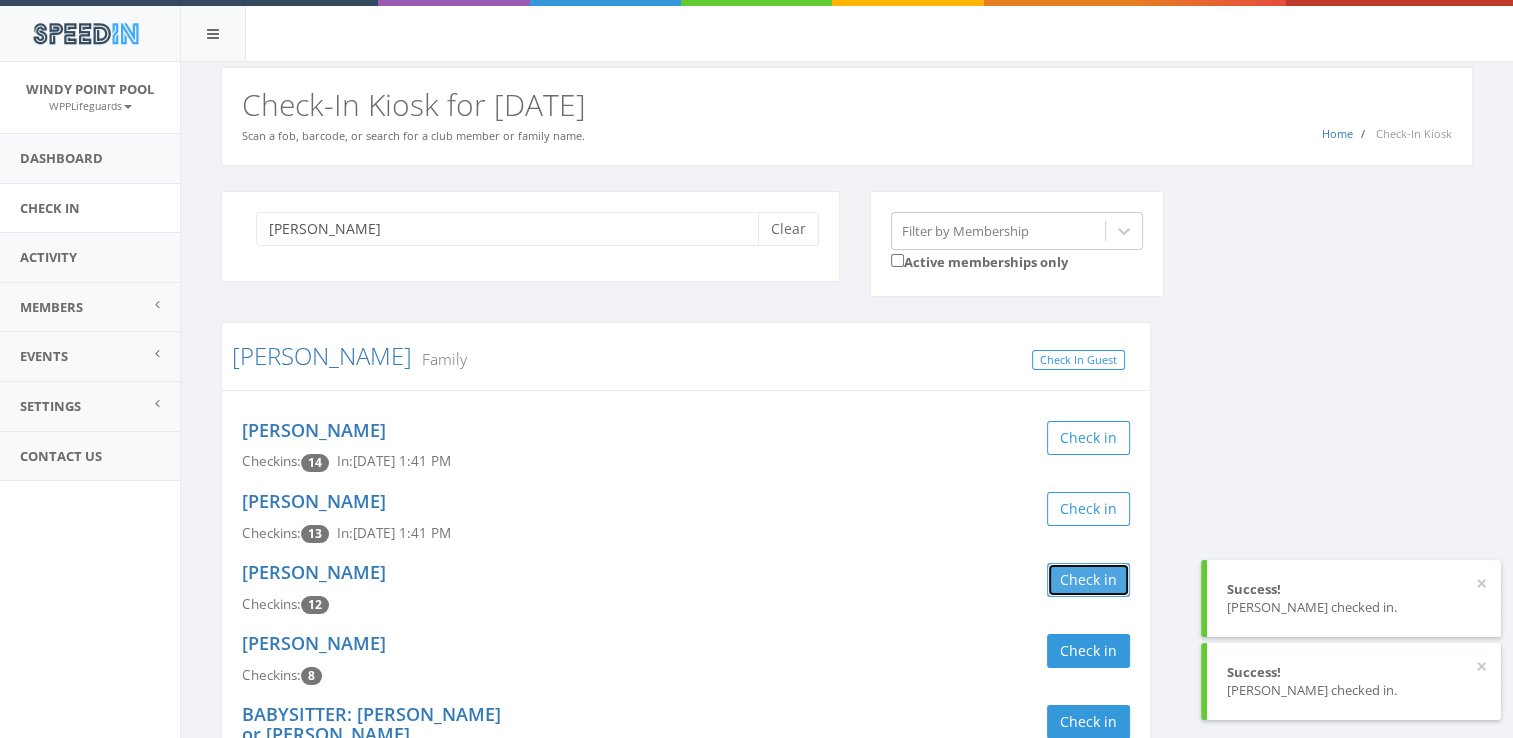 click on "Check in" at bounding box center (1088, 580) 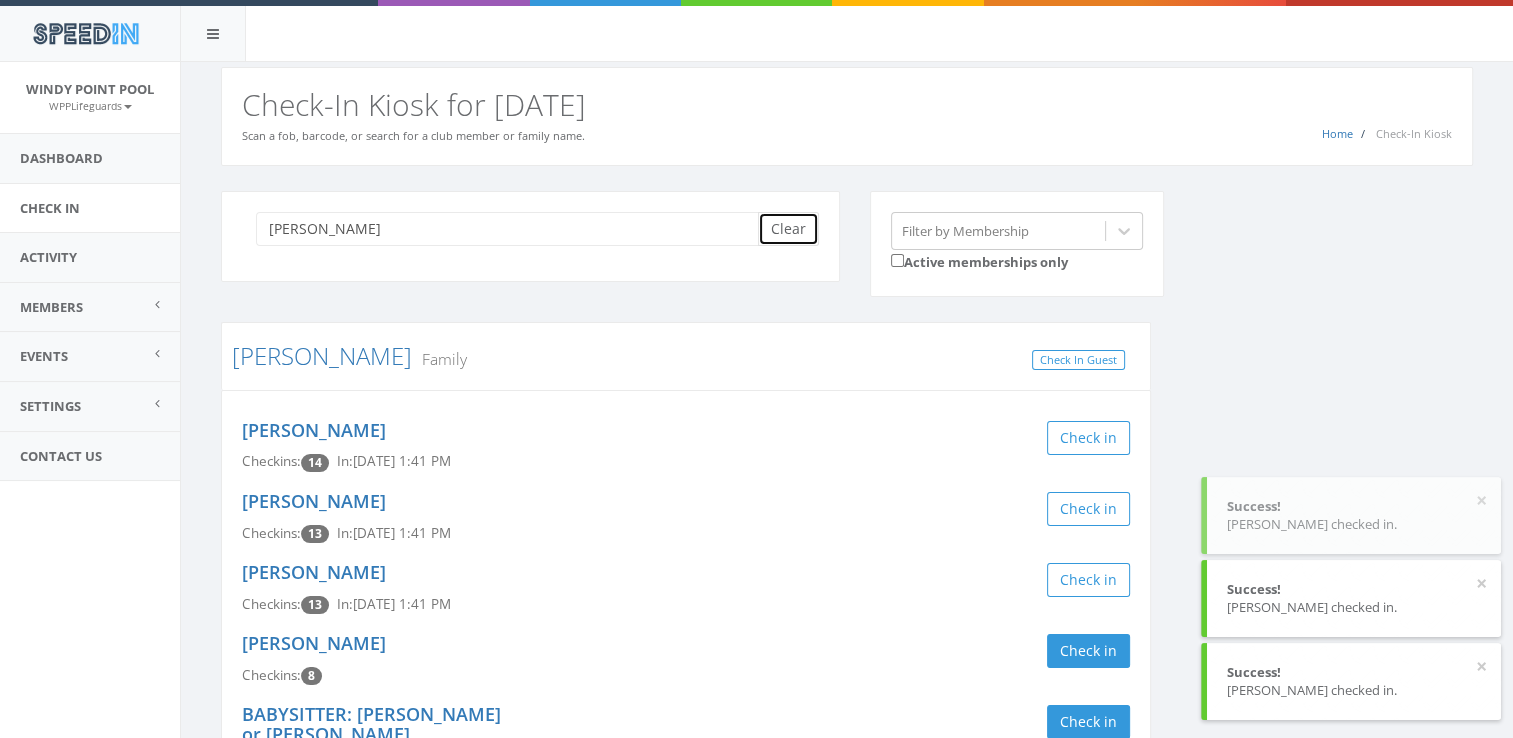 click on "Clear" at bounding box center [788, 229] 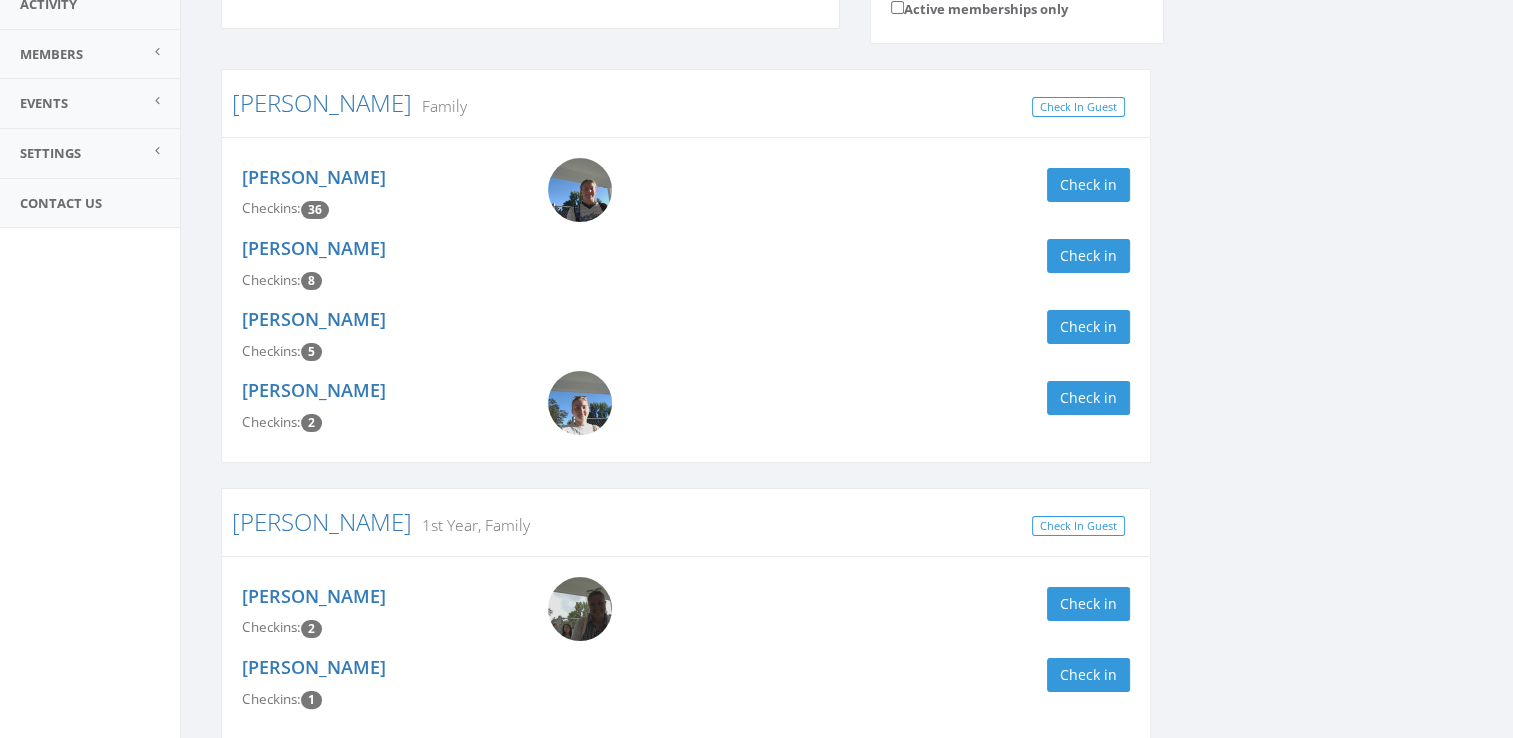 scroll, scrollTop: 343, scrollLeft: 0, axis: vertical 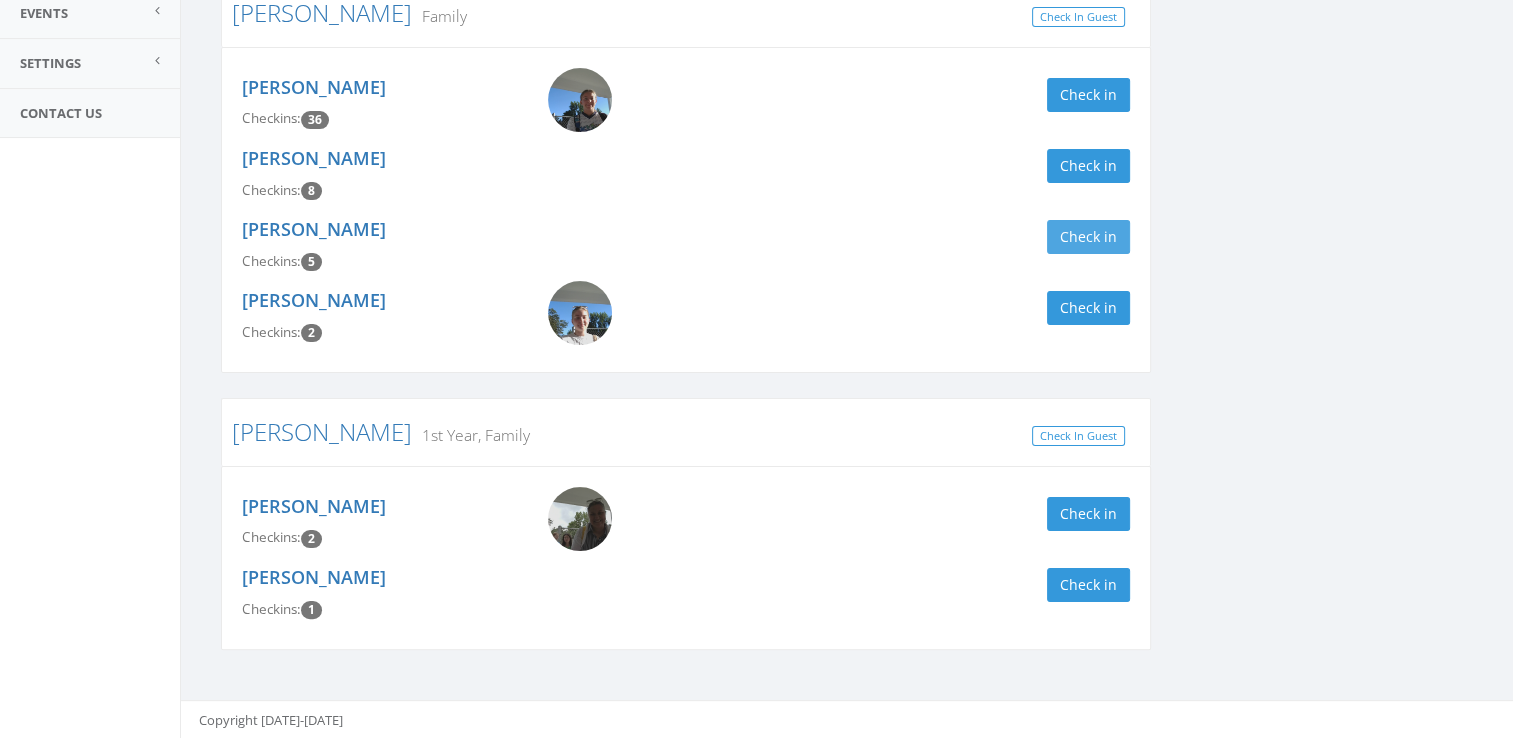 type on "[PERSON_NAME]" 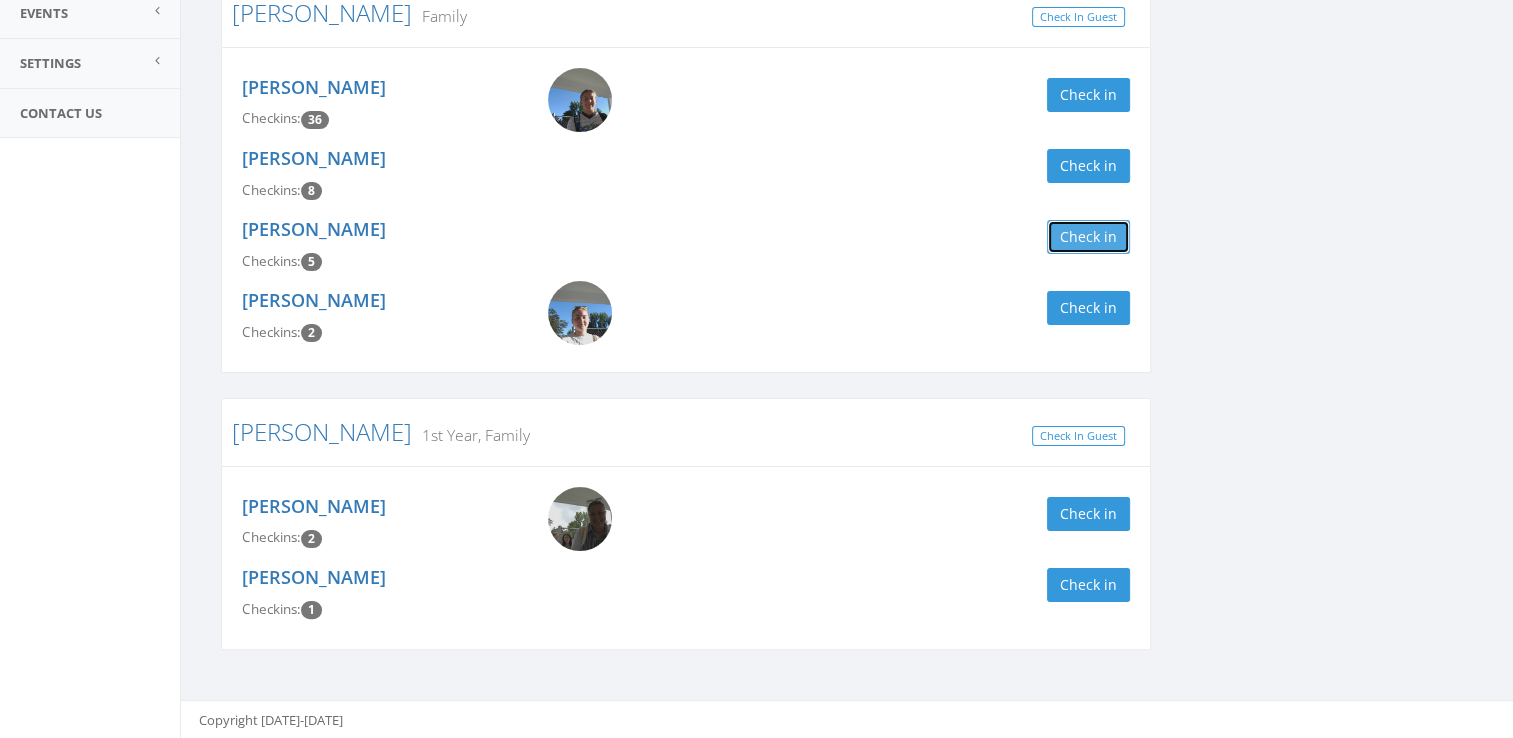 click on "Check in" at bounding box center (1088, 237) 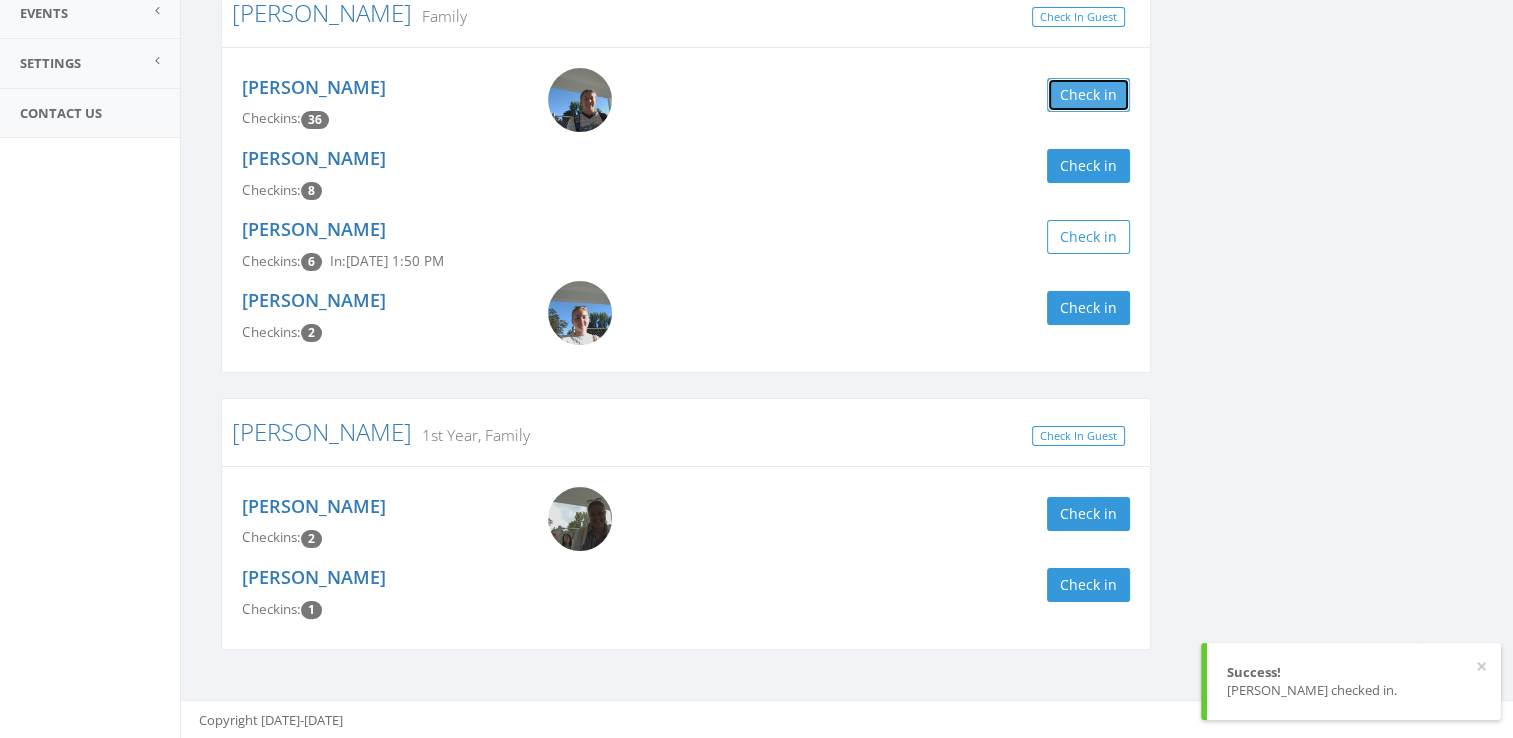 click on "Check in" at bounding box center [1088, 95] 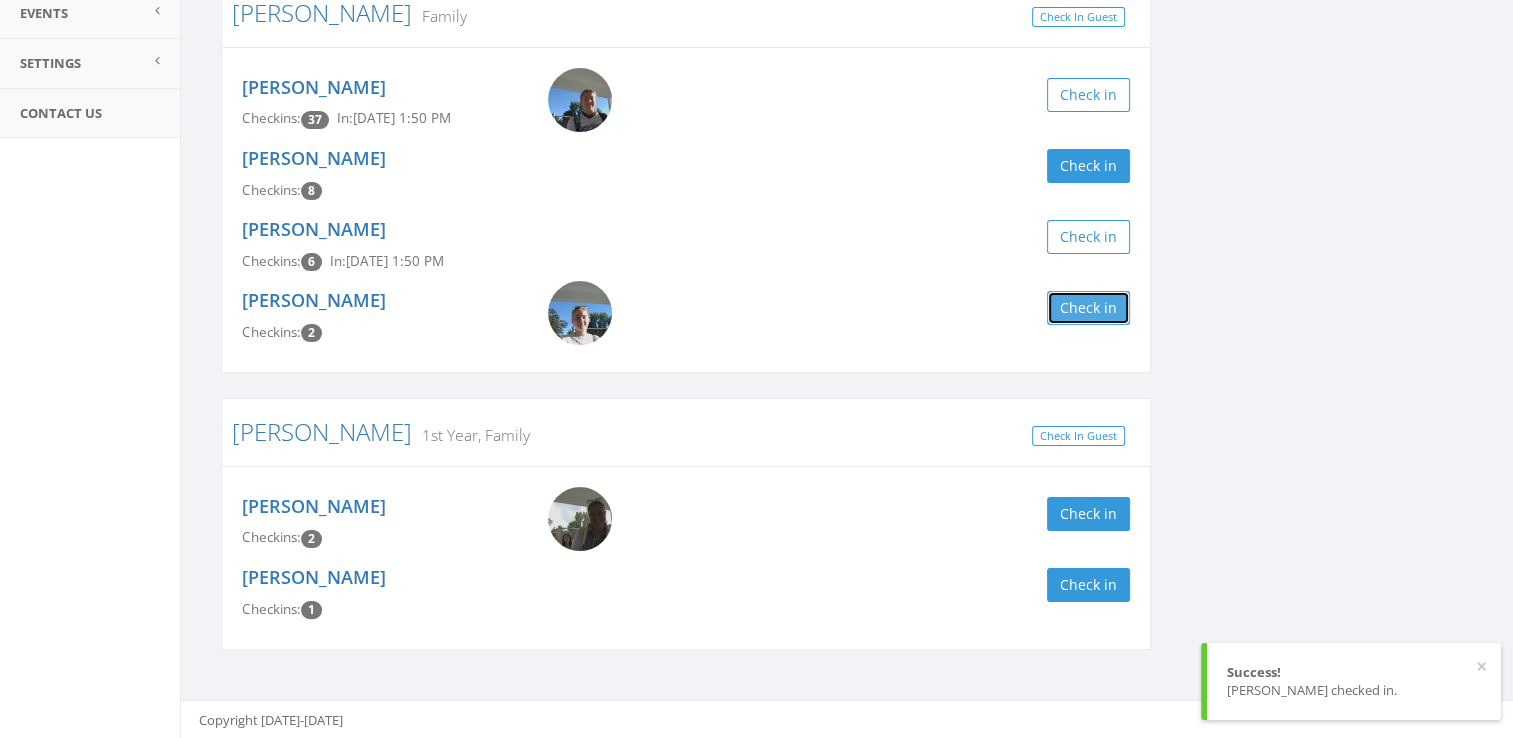 click on "Check in" at bounding box center [1088, 308] 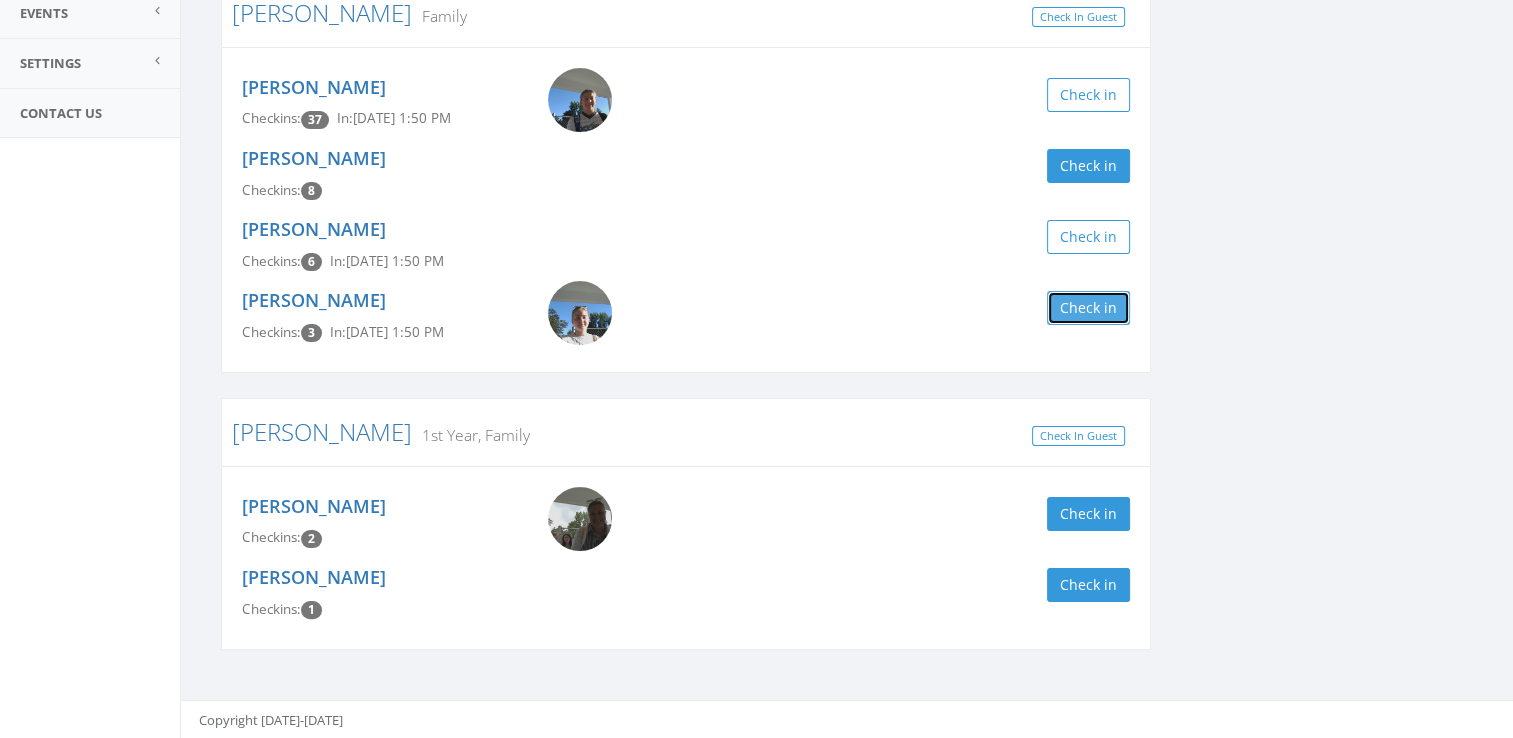 click on "Check in" at bounding box center [1088, 308] 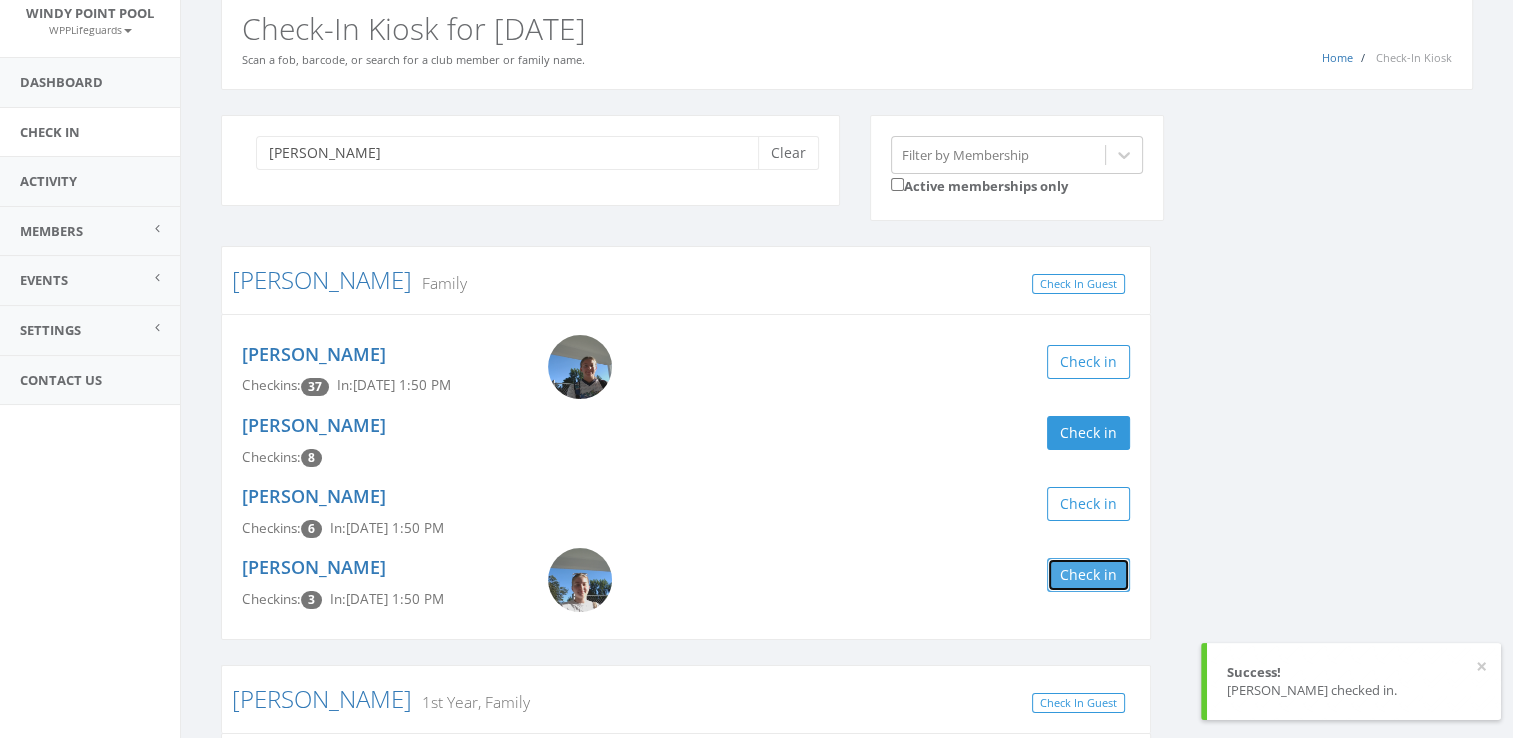 scroll, scrollTop: 52, scrollLeft: 0, axis: vertical 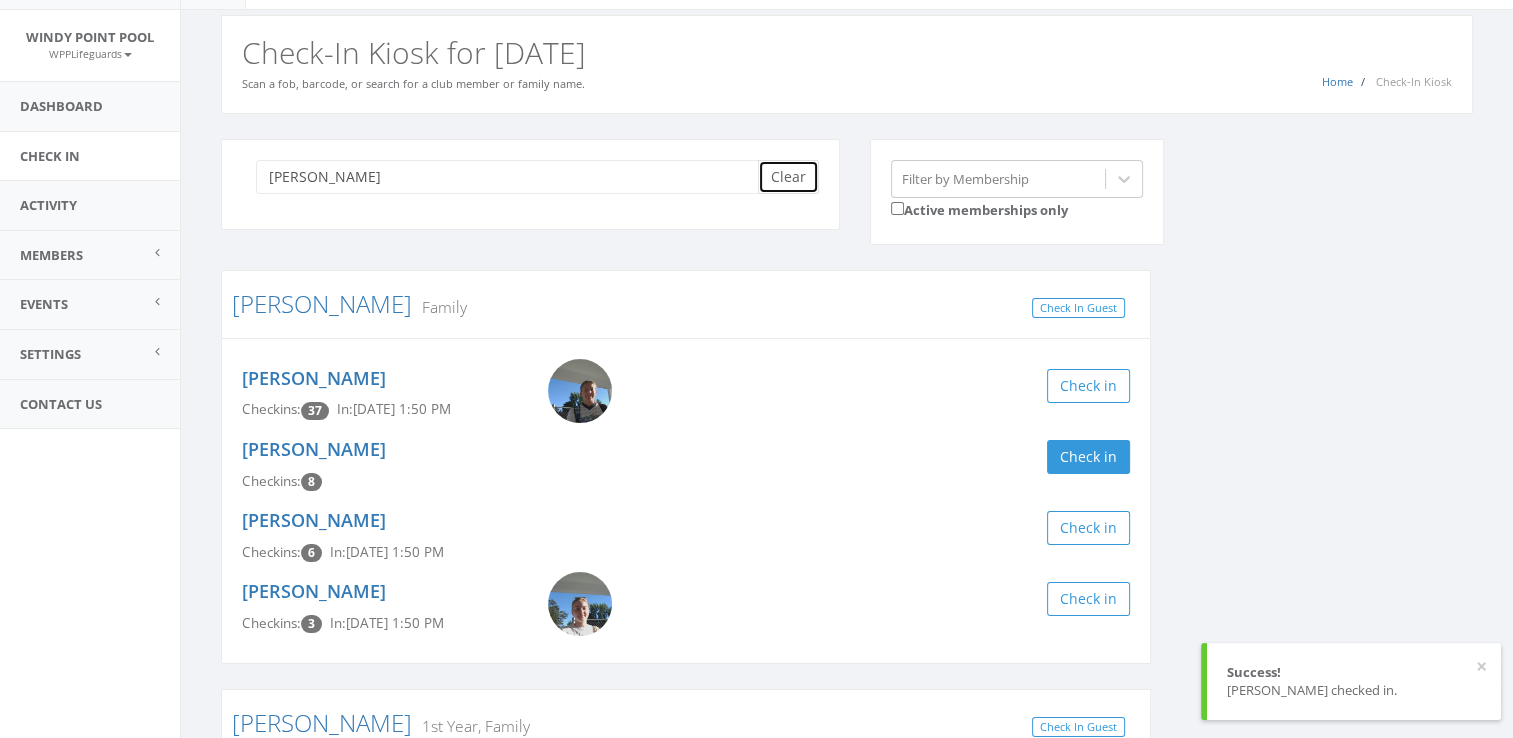 click on "Clear" at bounding box center (788, 177) 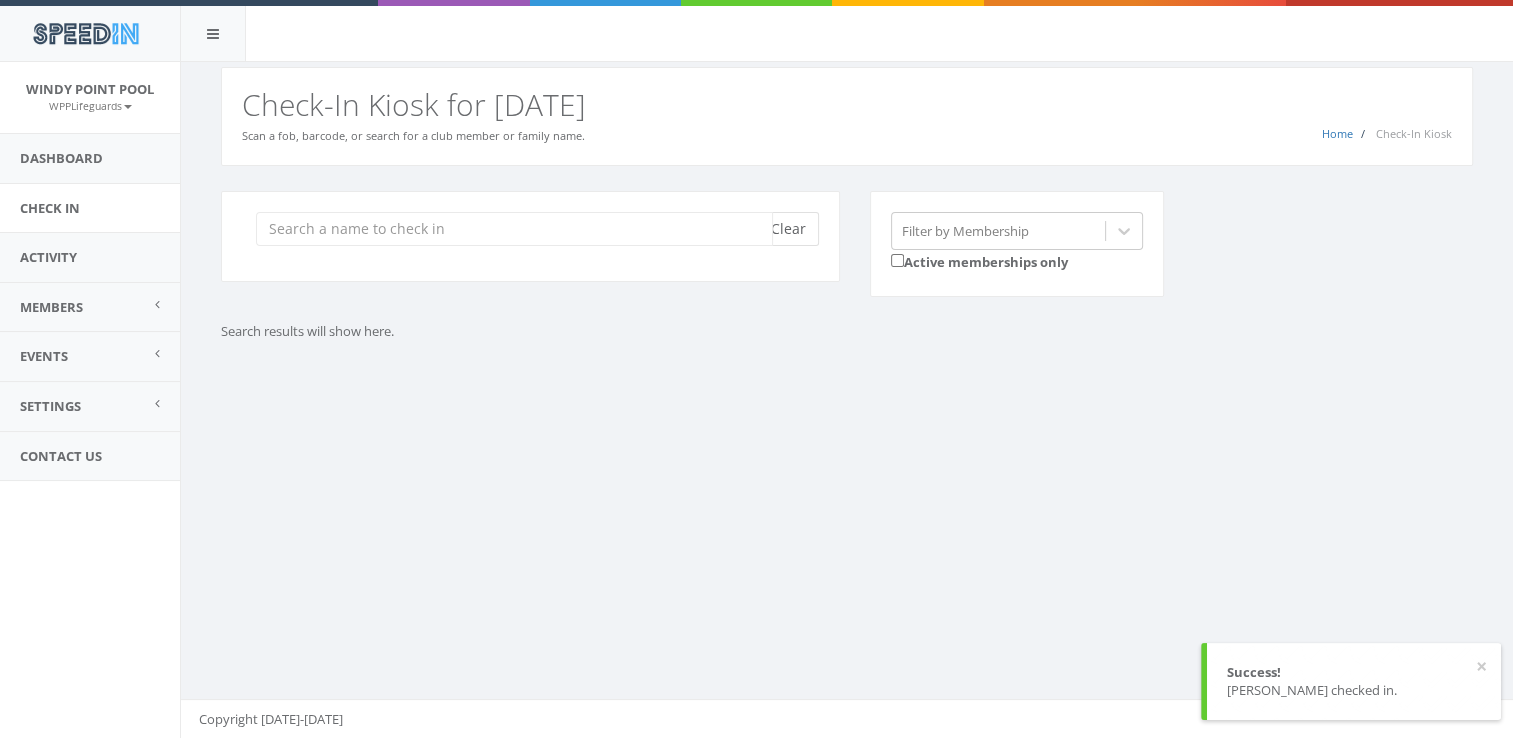 scroll, scrollTop: 0, scrollLeft: 0, axis: both 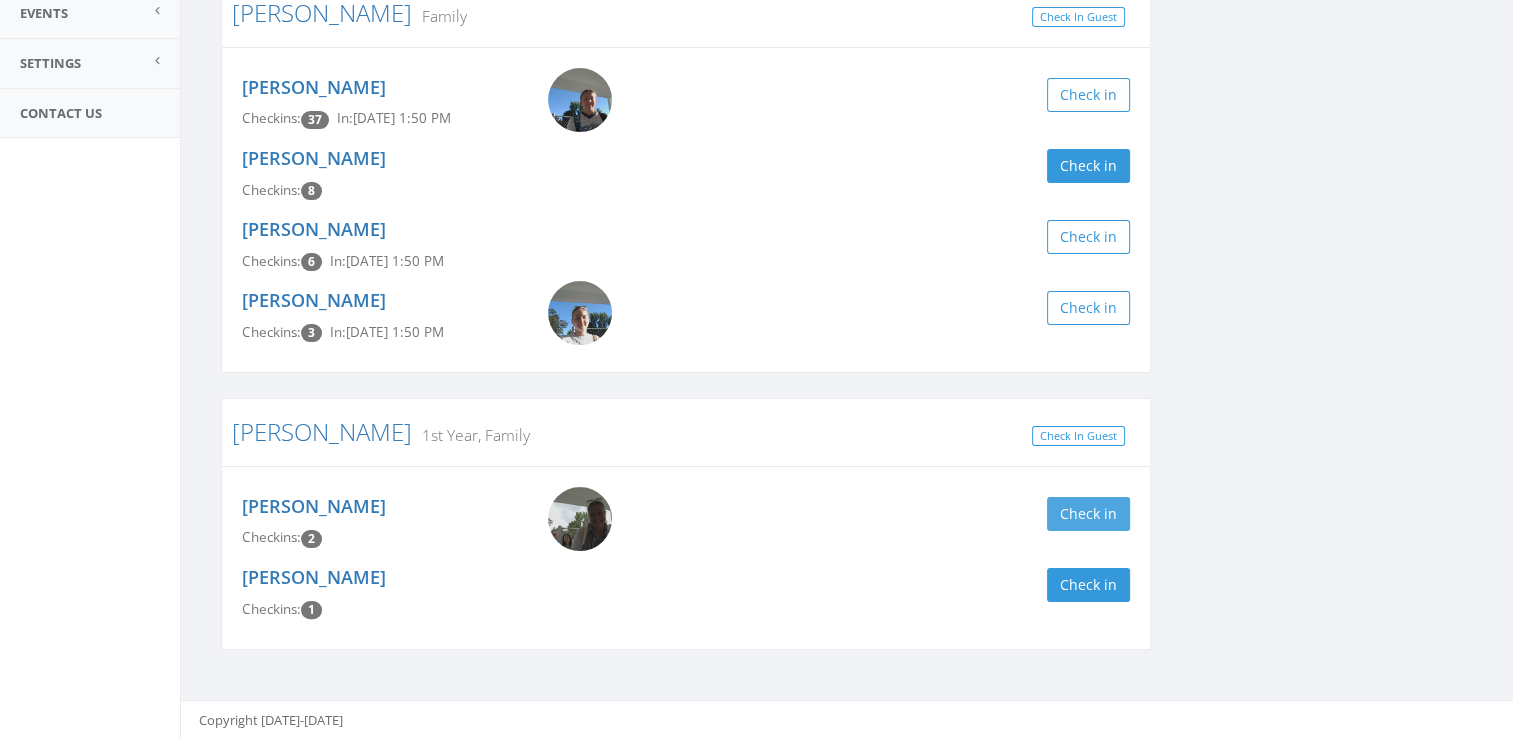 type on "[PERSON_NAME]" 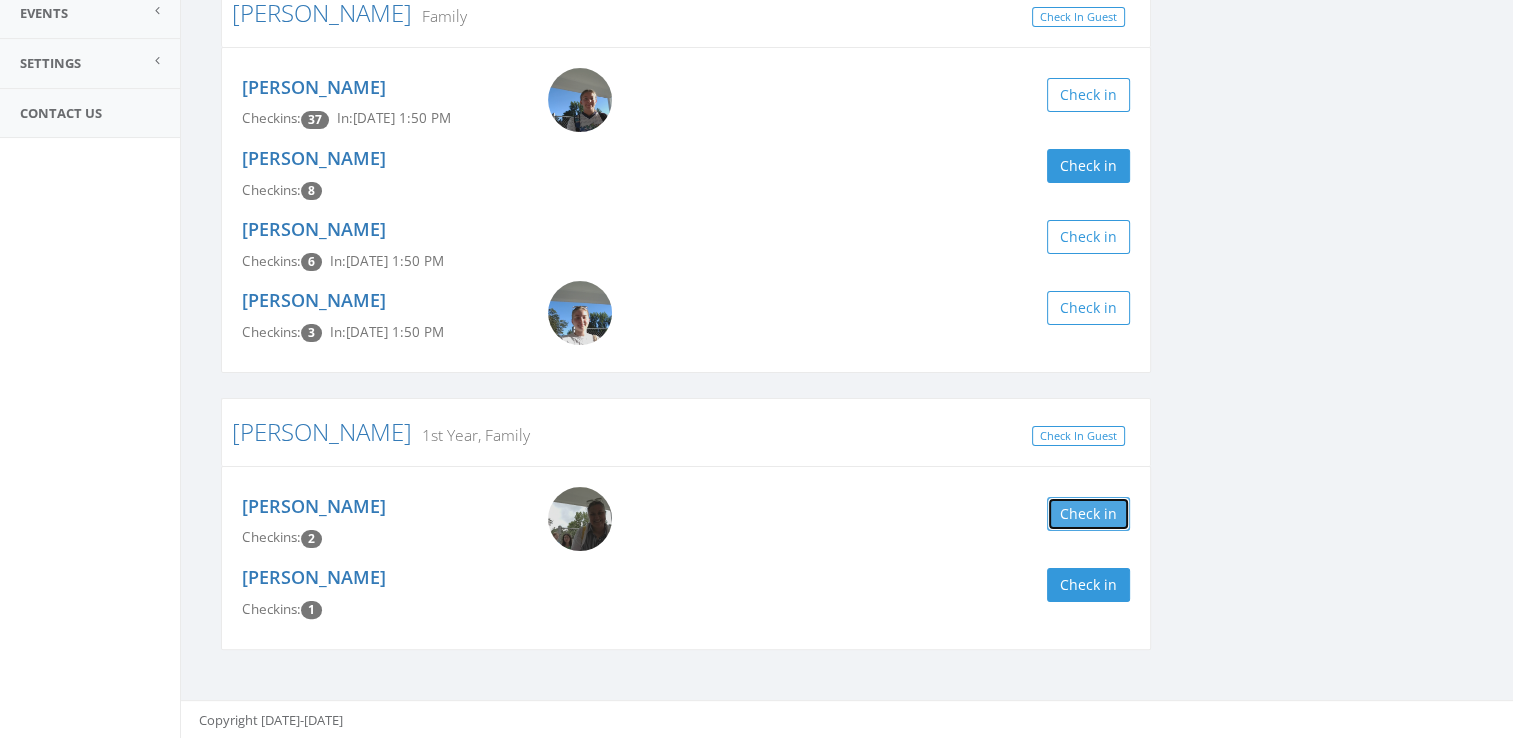 click on "Check in" at bounding box center (1088, 514) 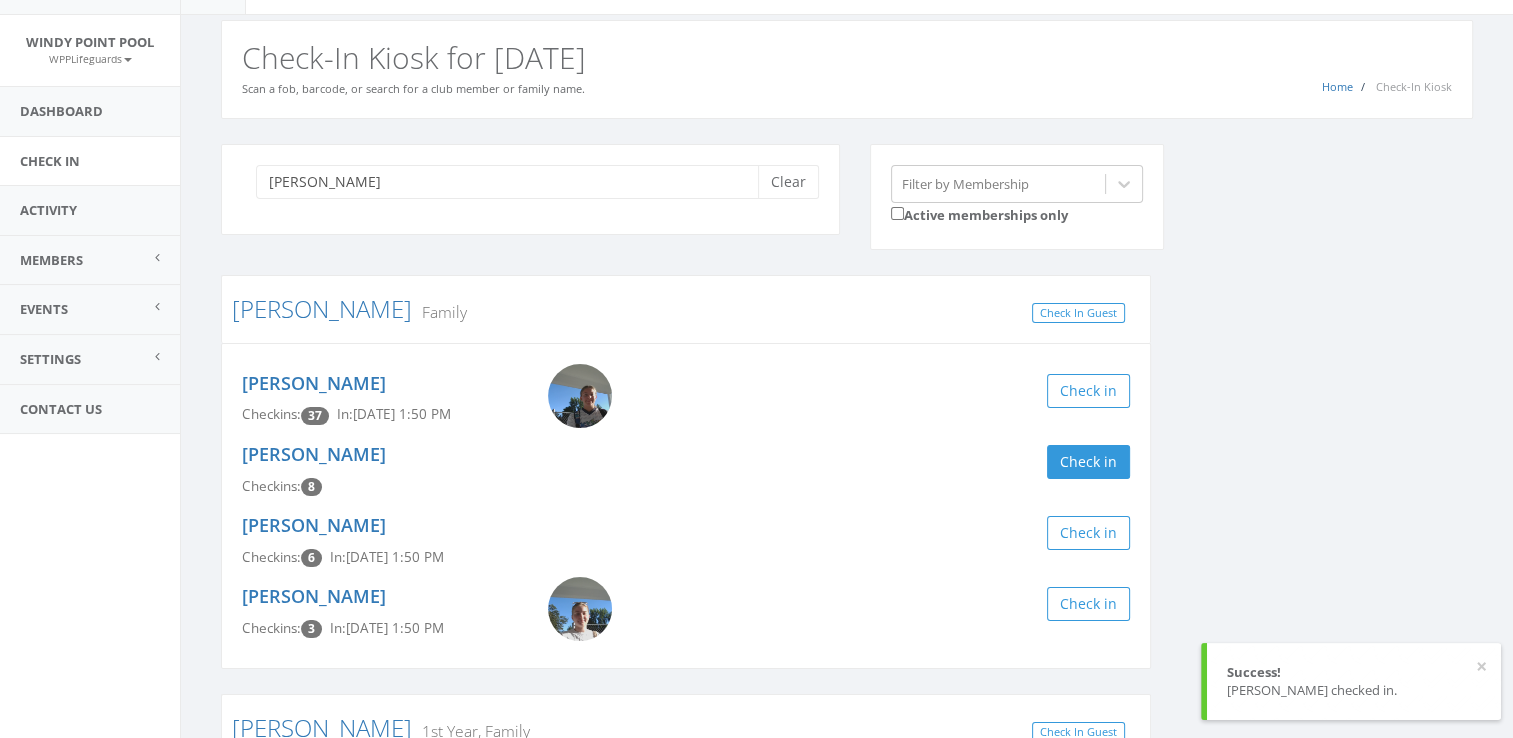 scroll, scrollTop: 39, scrollLeft: 0, axis: vertical 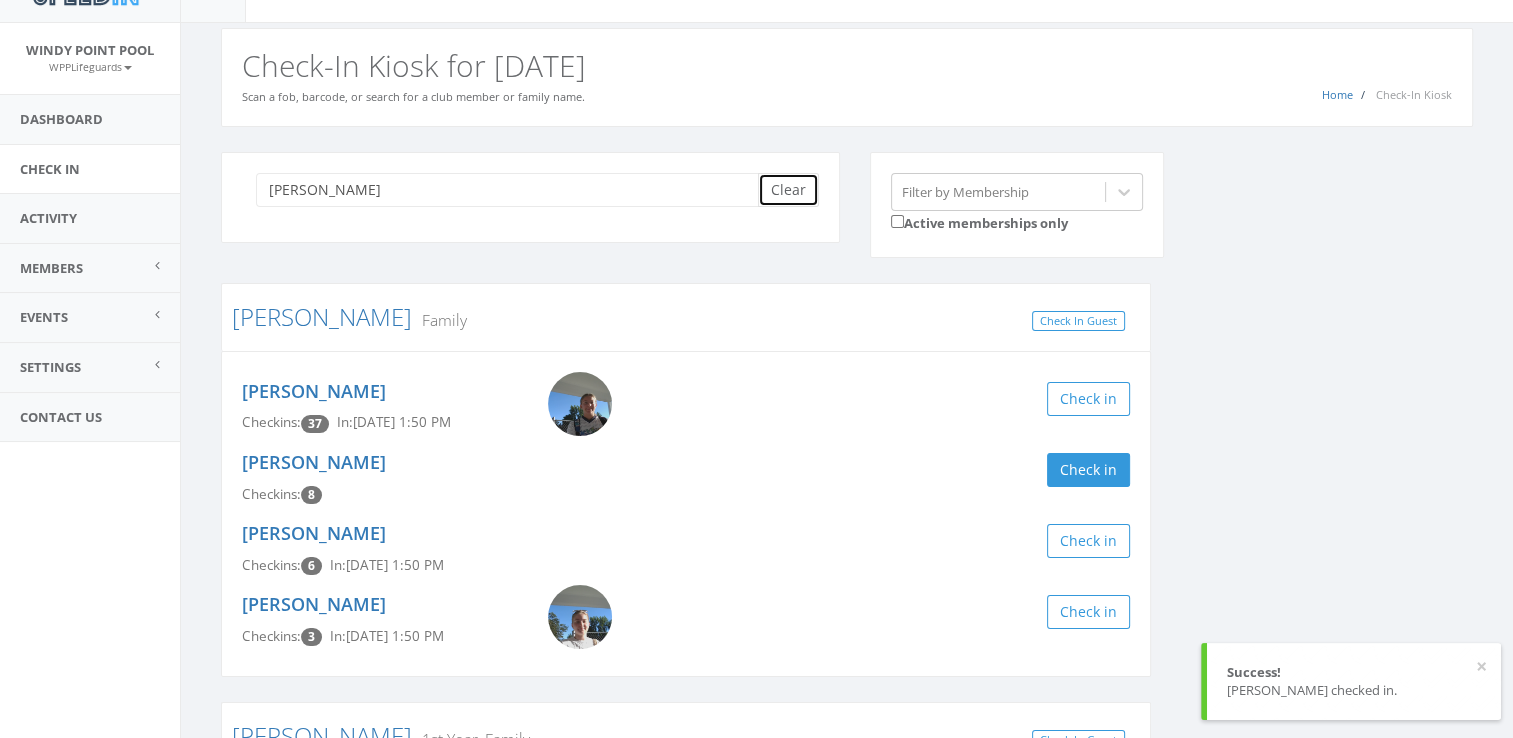 click on "Clear" at bounding box center [788, 190] 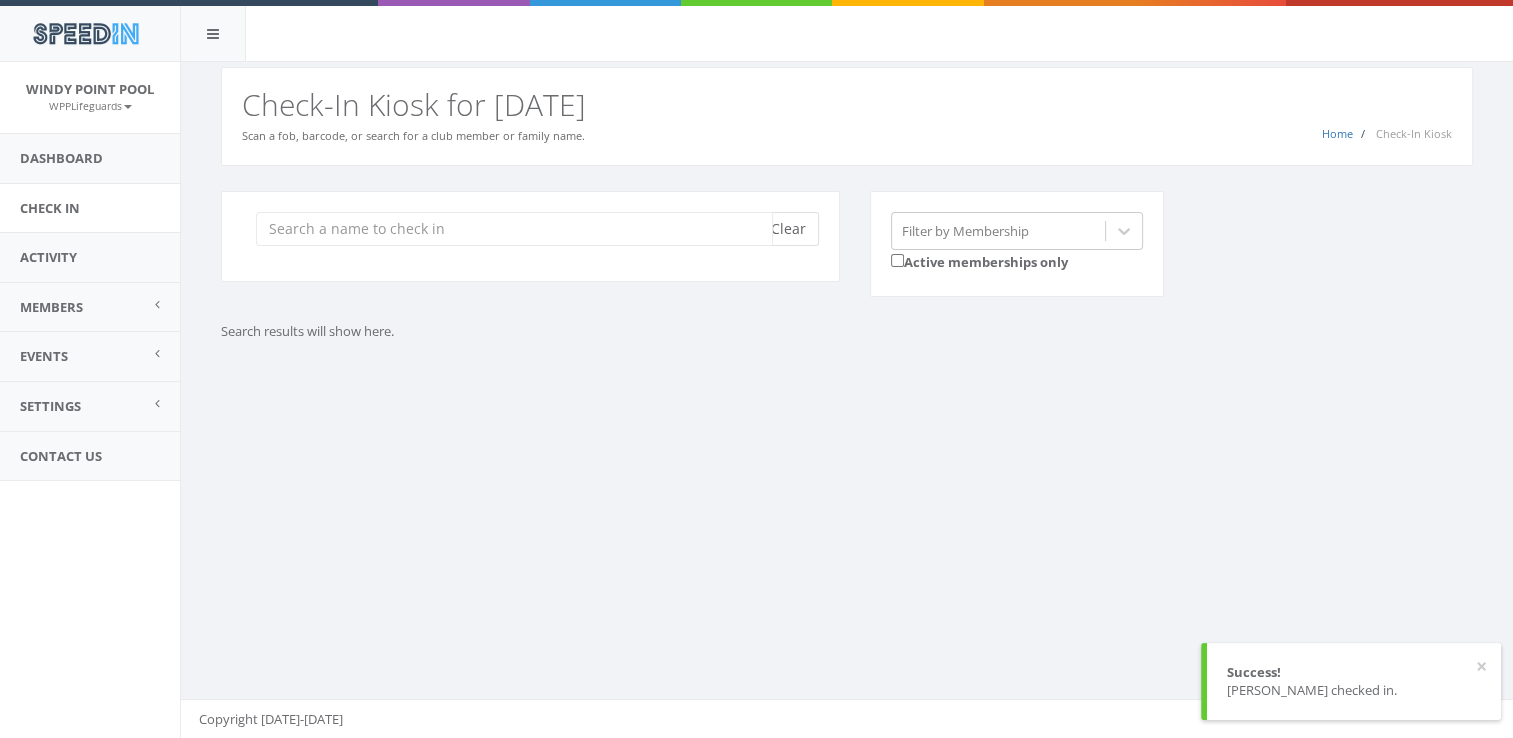 scroll, scrollTop: 0, scrollLeft: 0, axis: both 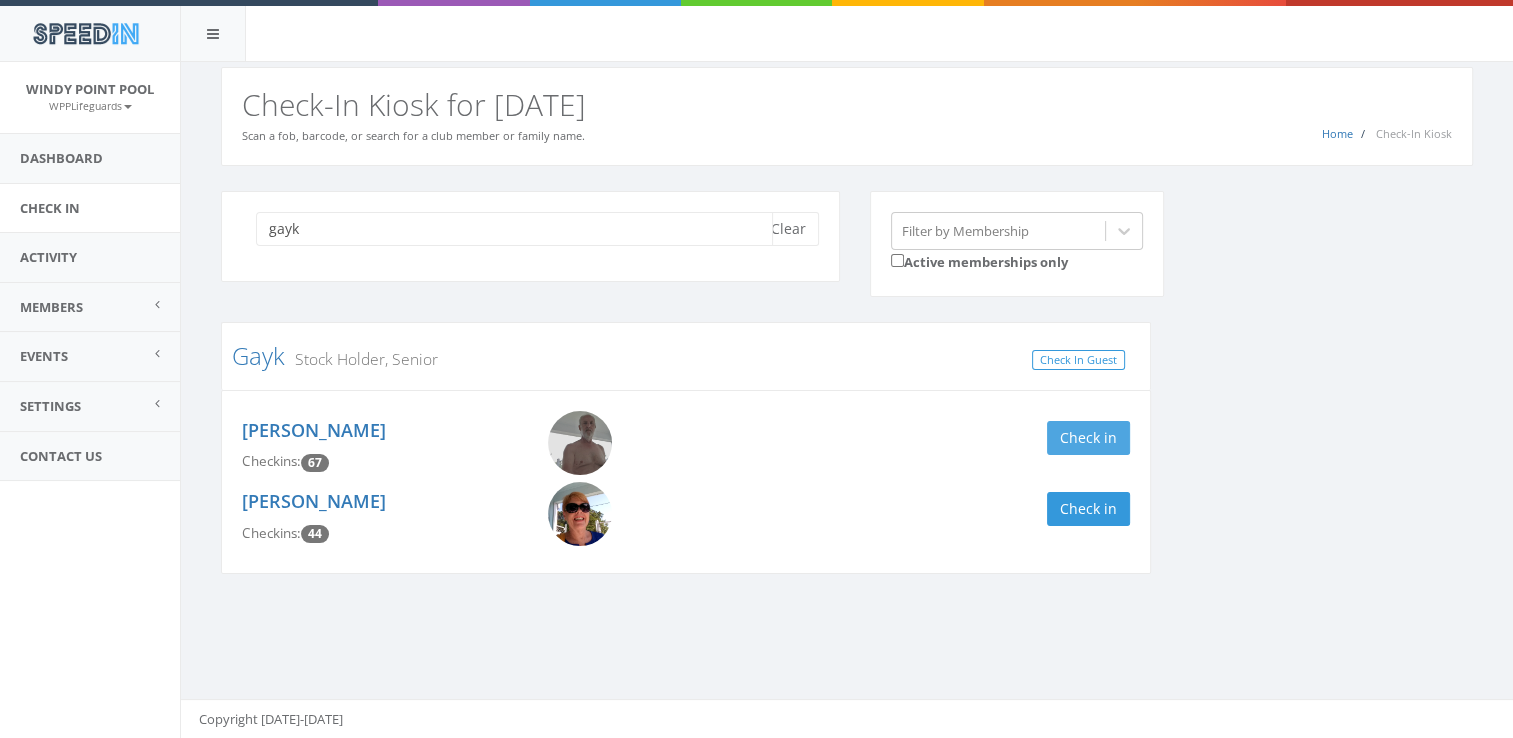 type on "gayk" 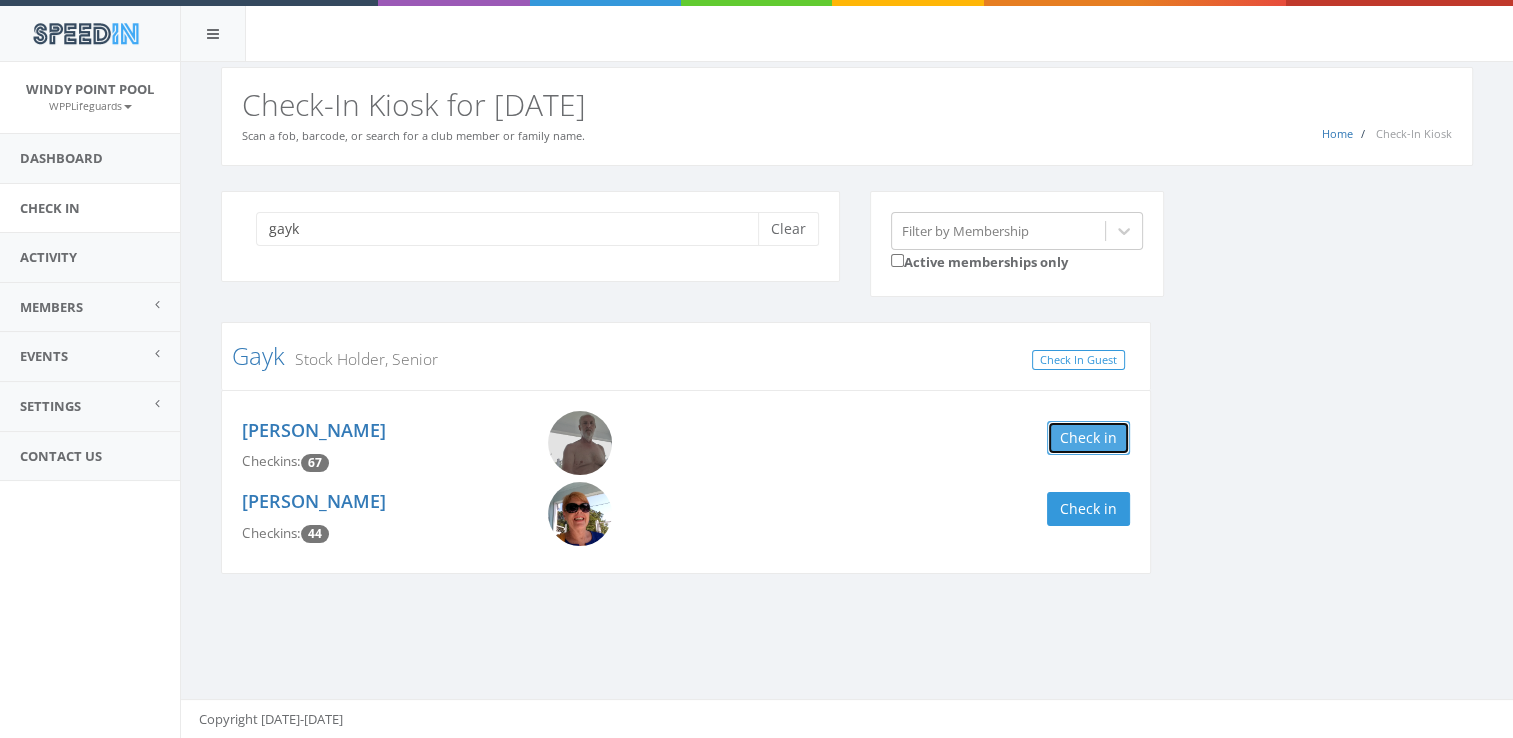click on "Check in" at bounding box center (1088, 438) 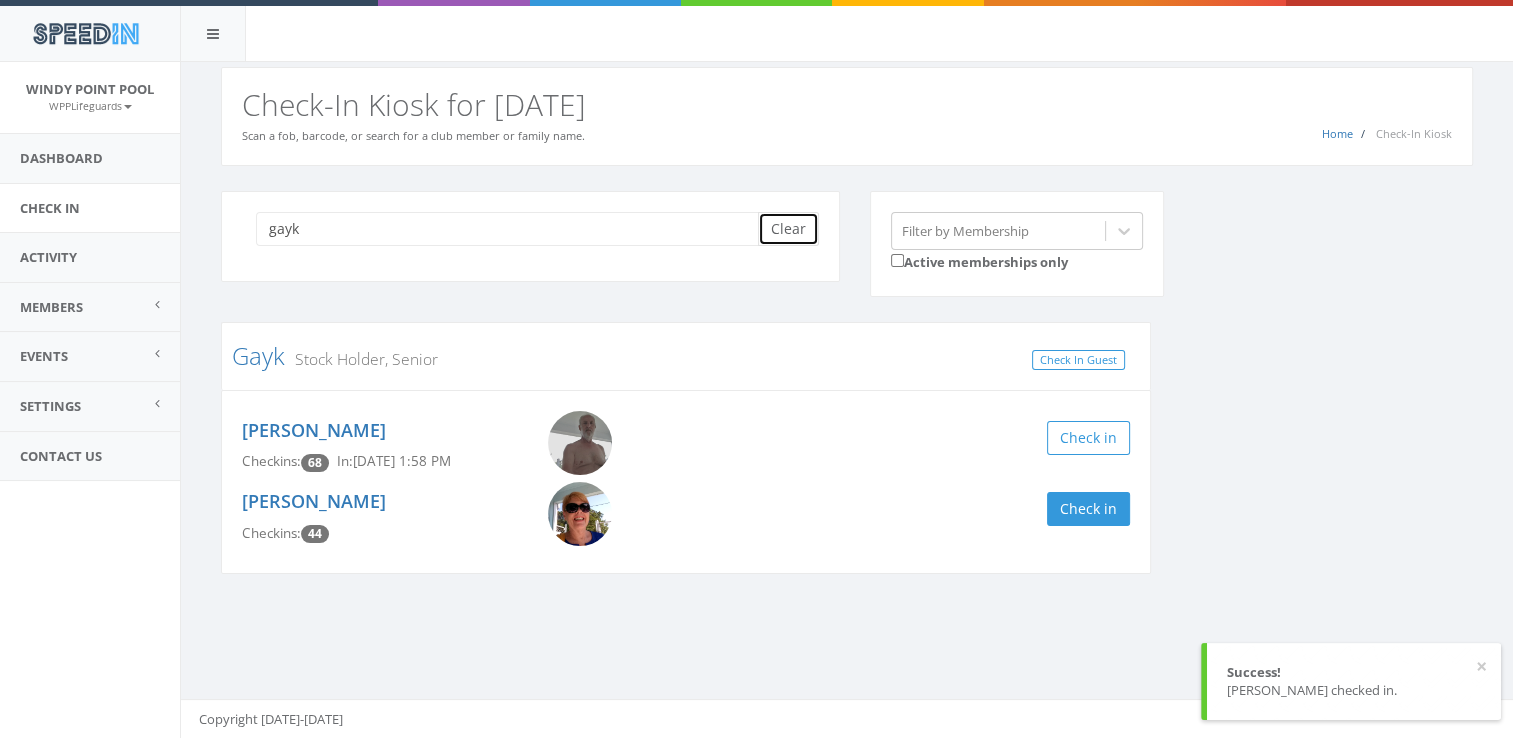 drag, startPoint x: 784, startPoint y: 226, endPoint x: 762, endPoint y: 179, distance: 51.894123 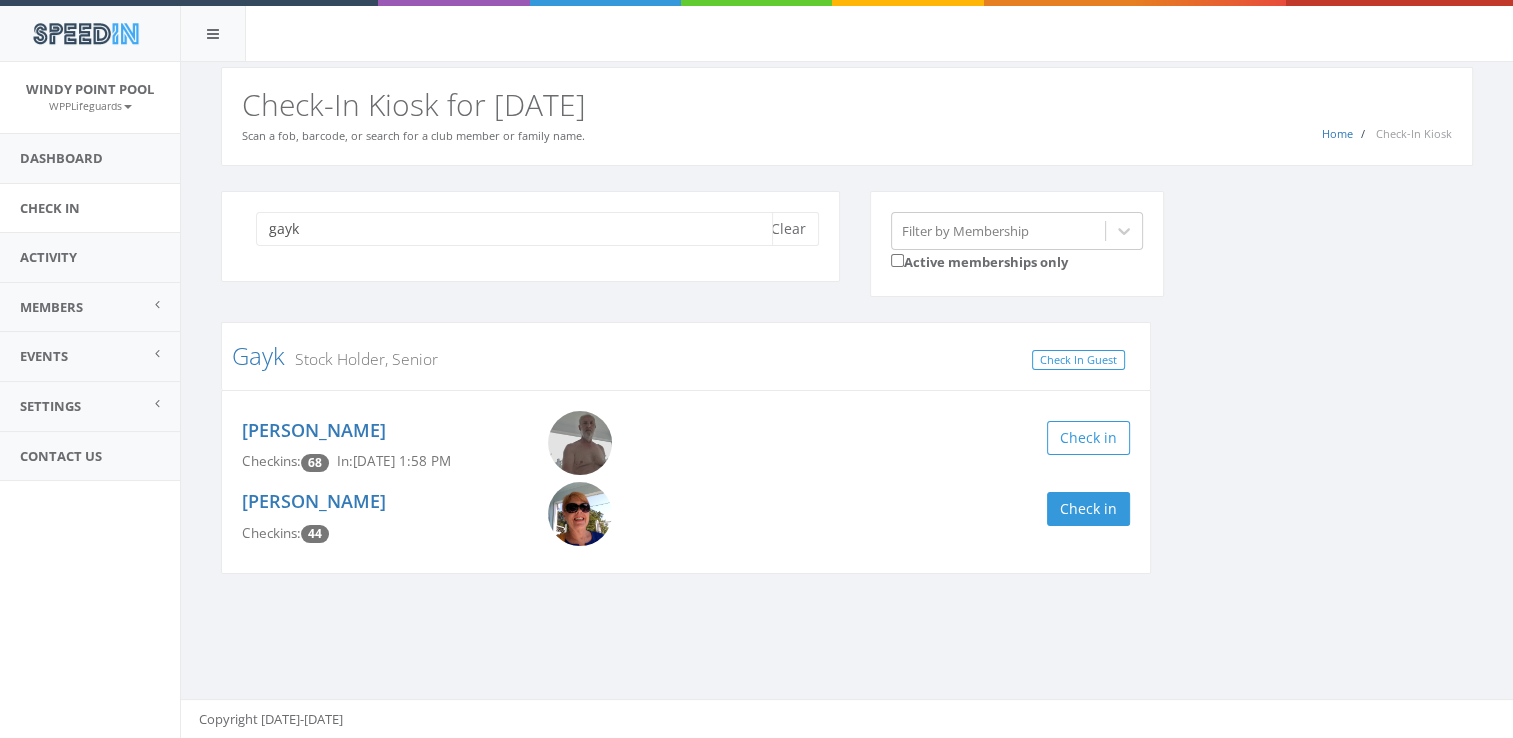 drag, startPoint x: 762, startPoint y: 179, endPoint x: 739, endPoint y: 242, distance: 67.06713 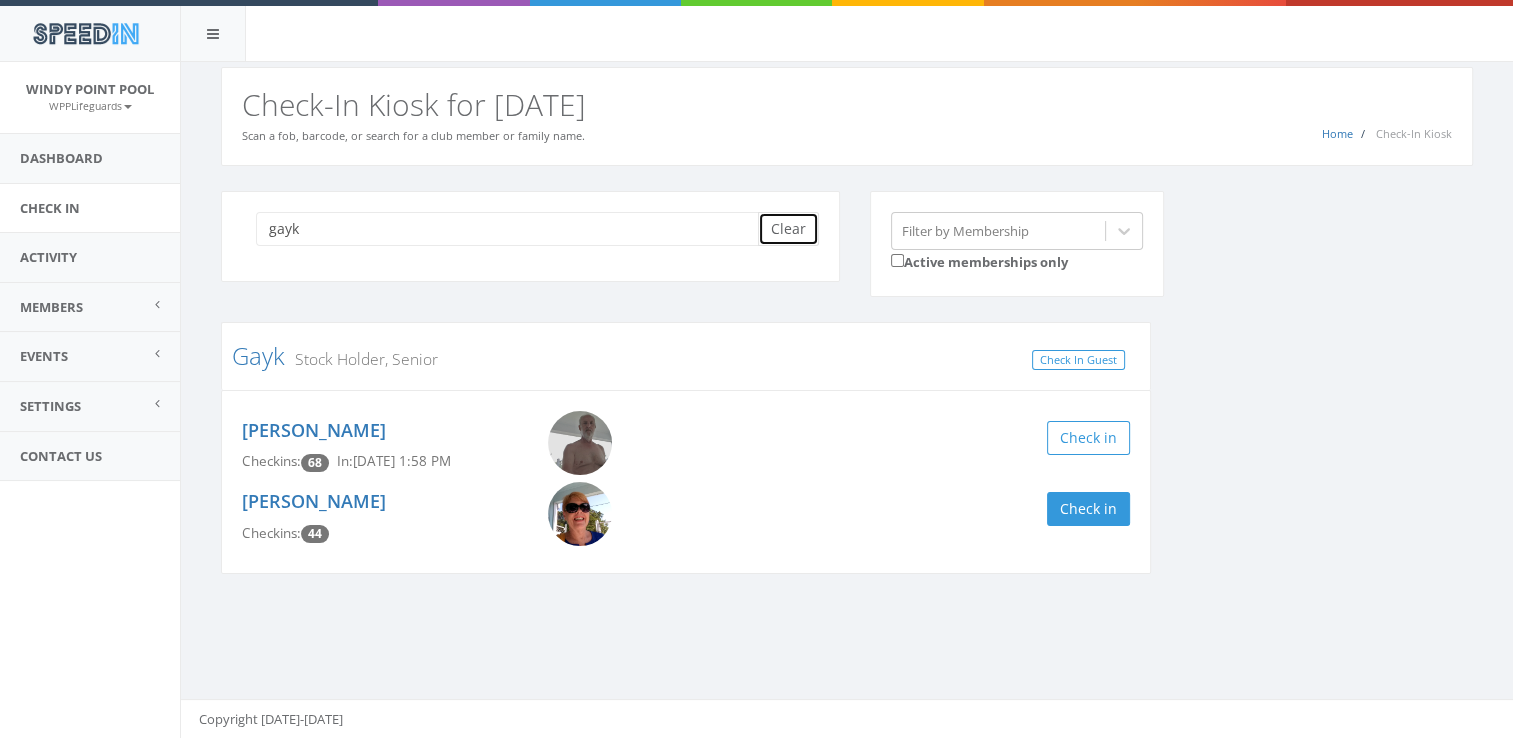 click on "Clear" at bounding box center (788, 229) 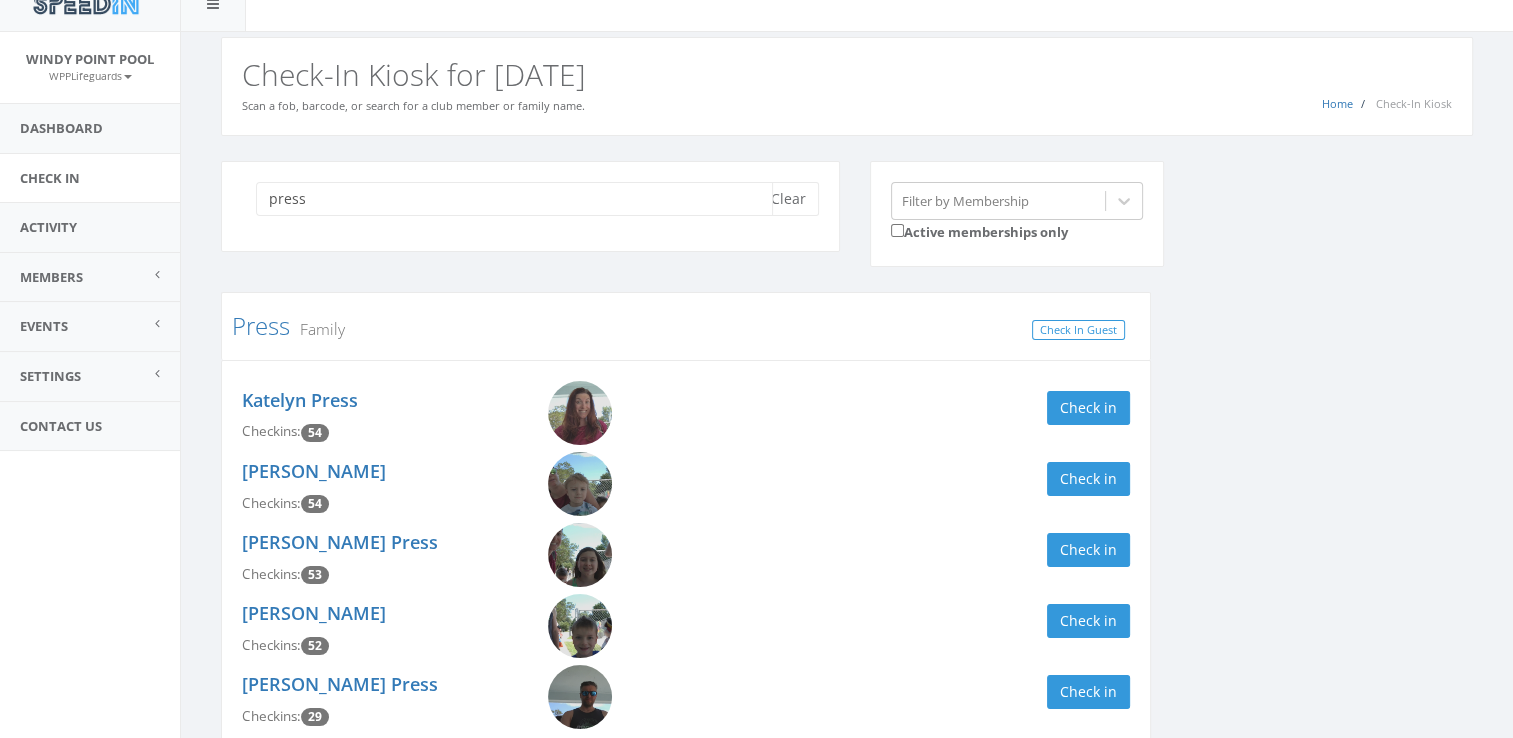 scroll, scrollTop: 35, scrollLeft: 0, axis: vertical 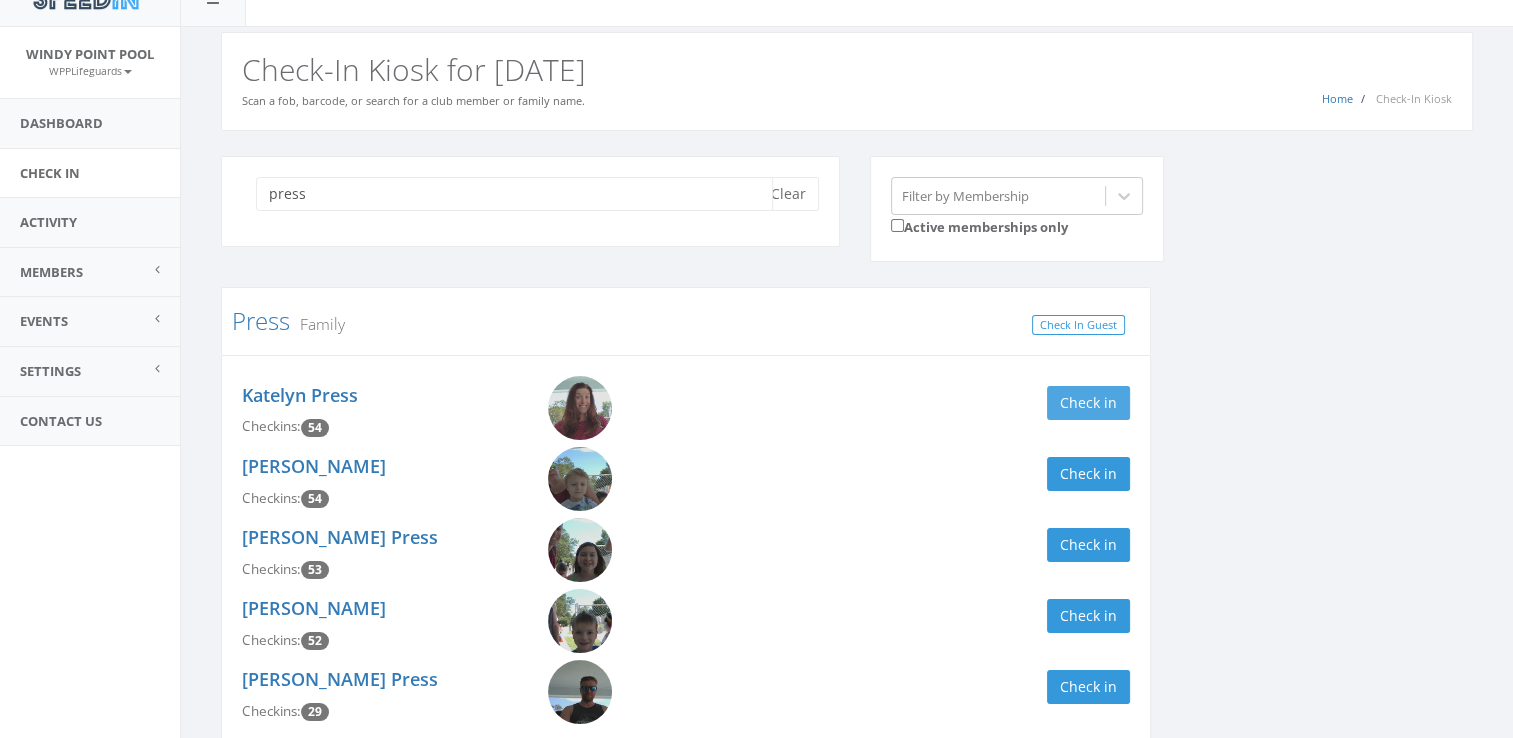 type on "press" 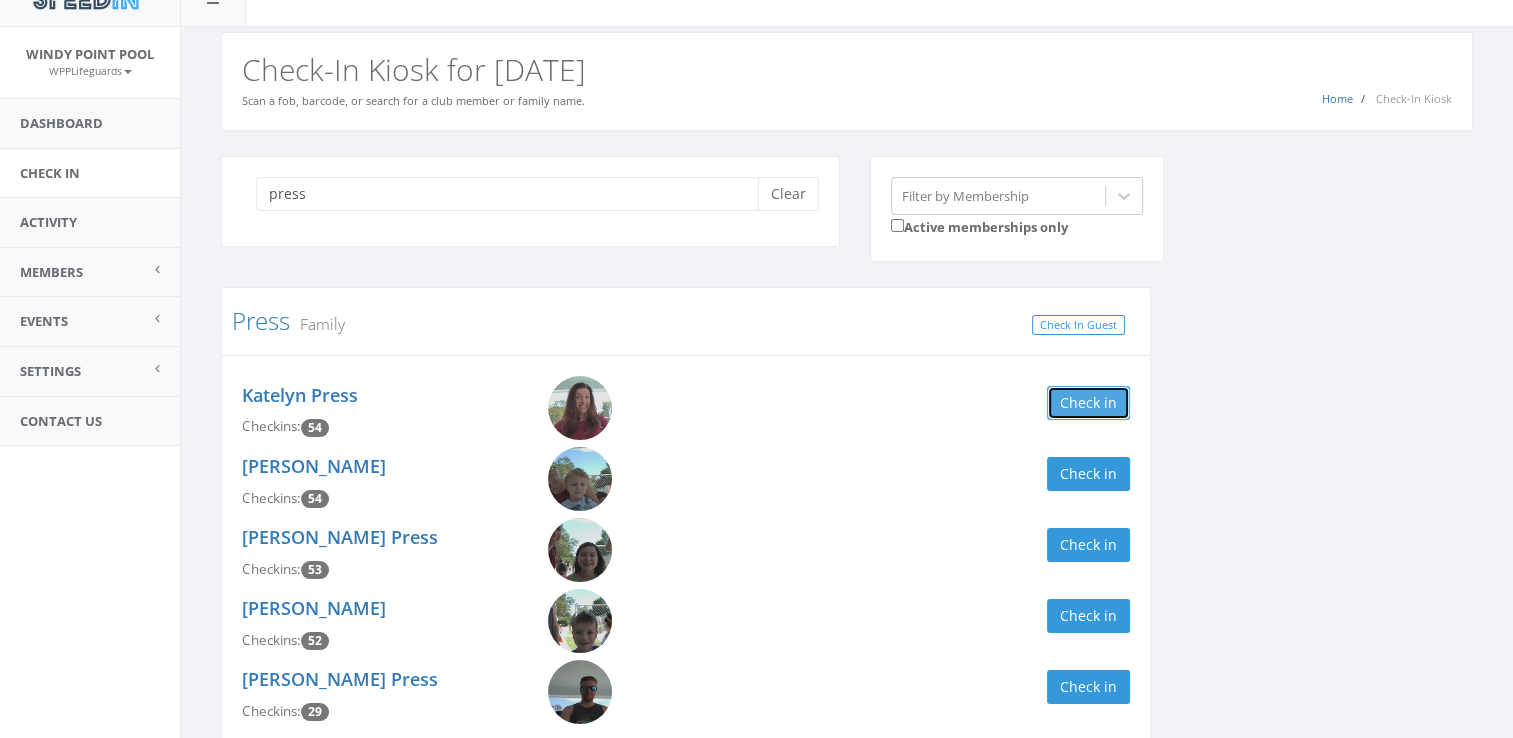 click on "Check in" at bounding box center (1088, 403) 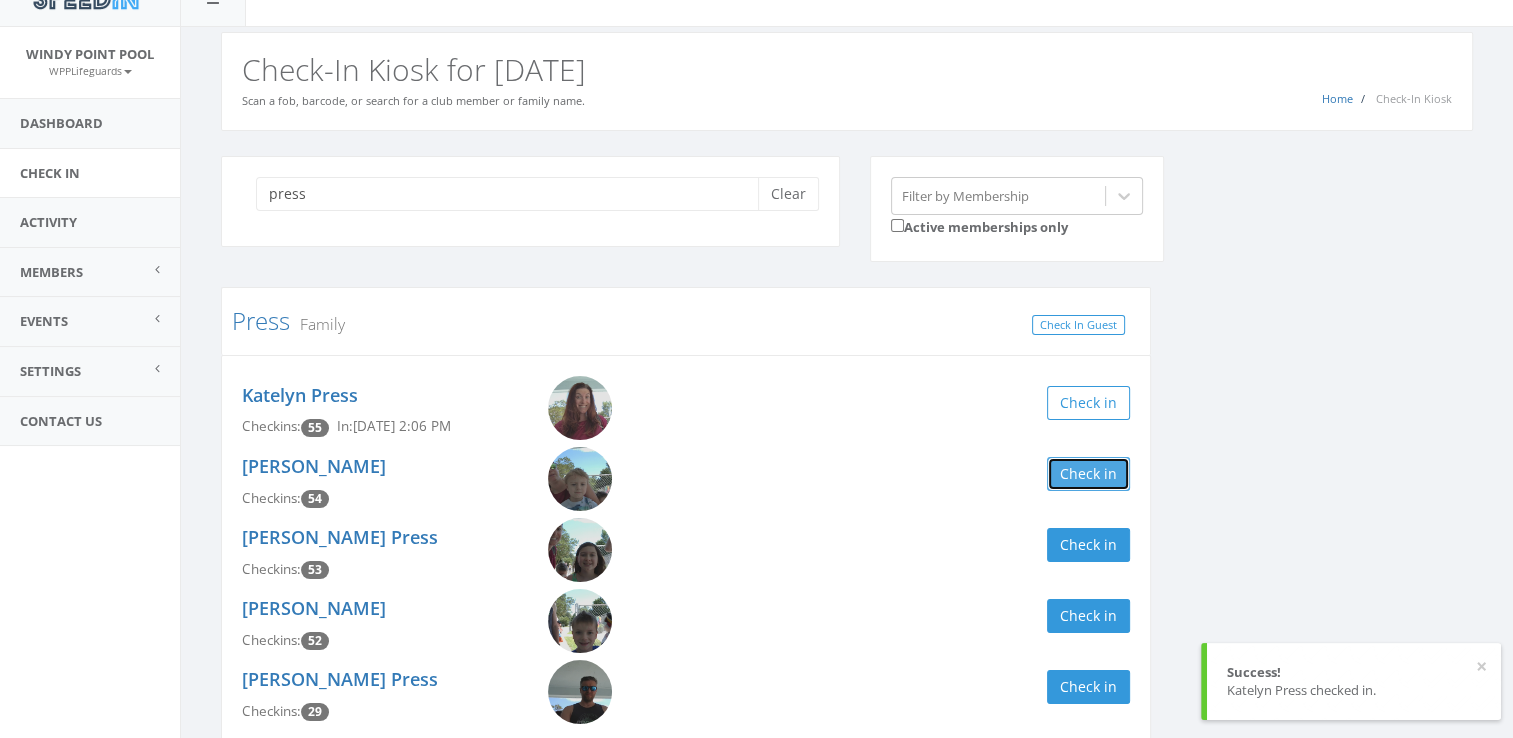 click on "Check in" at bounding box center [1088, 474] 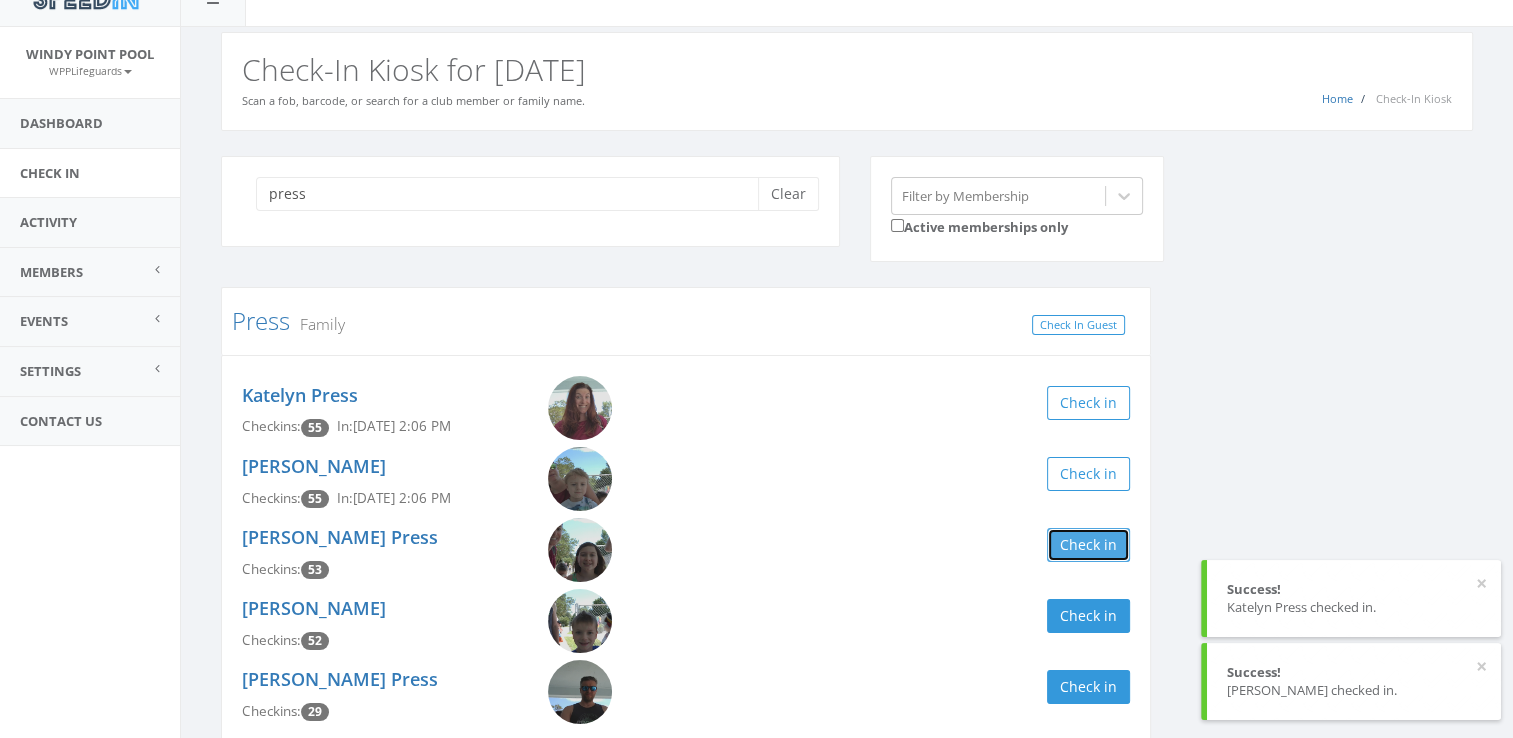click on "Check in" at bounding box center [1088, 545] 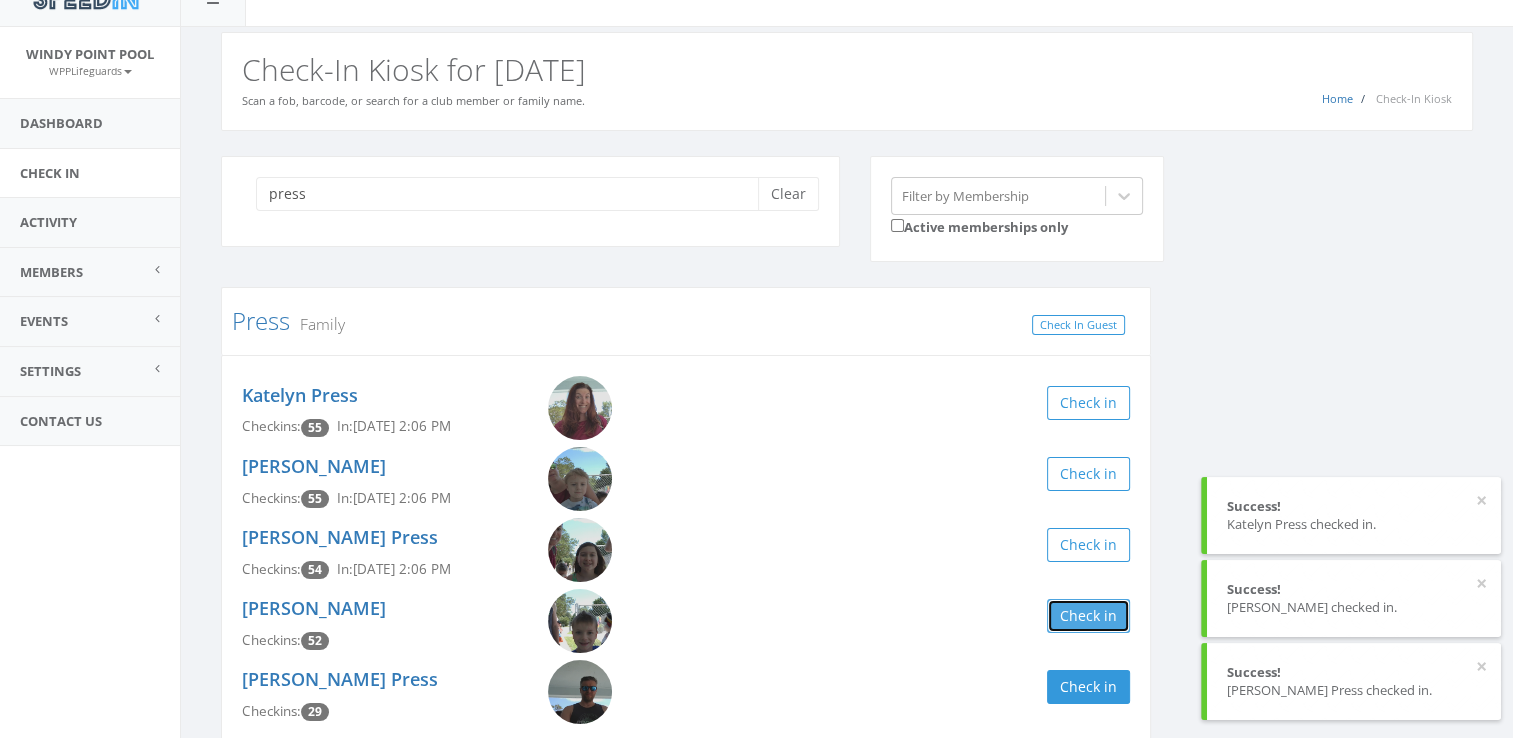 click on "Check in" at bounding box center [1088, 616] 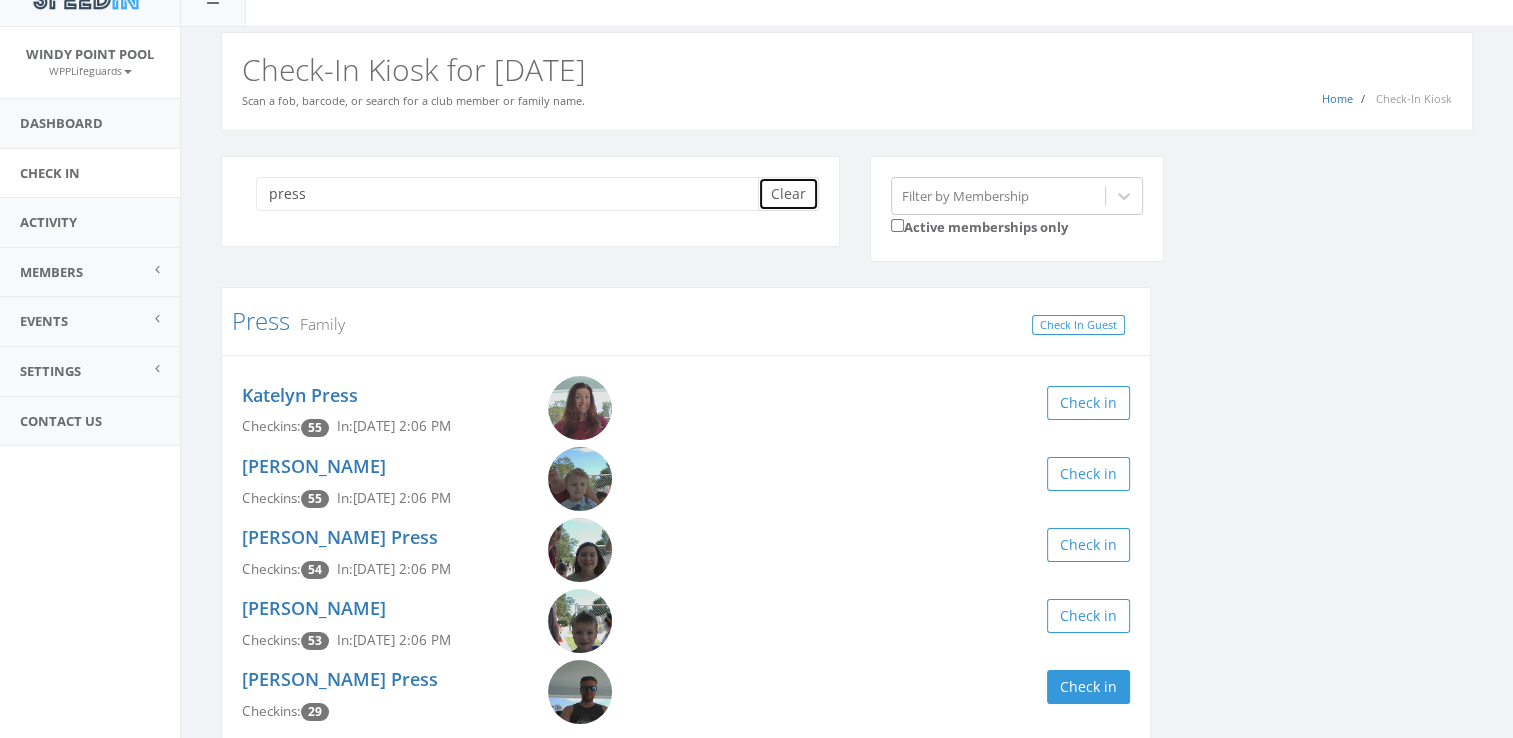 click on "Clear" at bounding box center (788, 194) 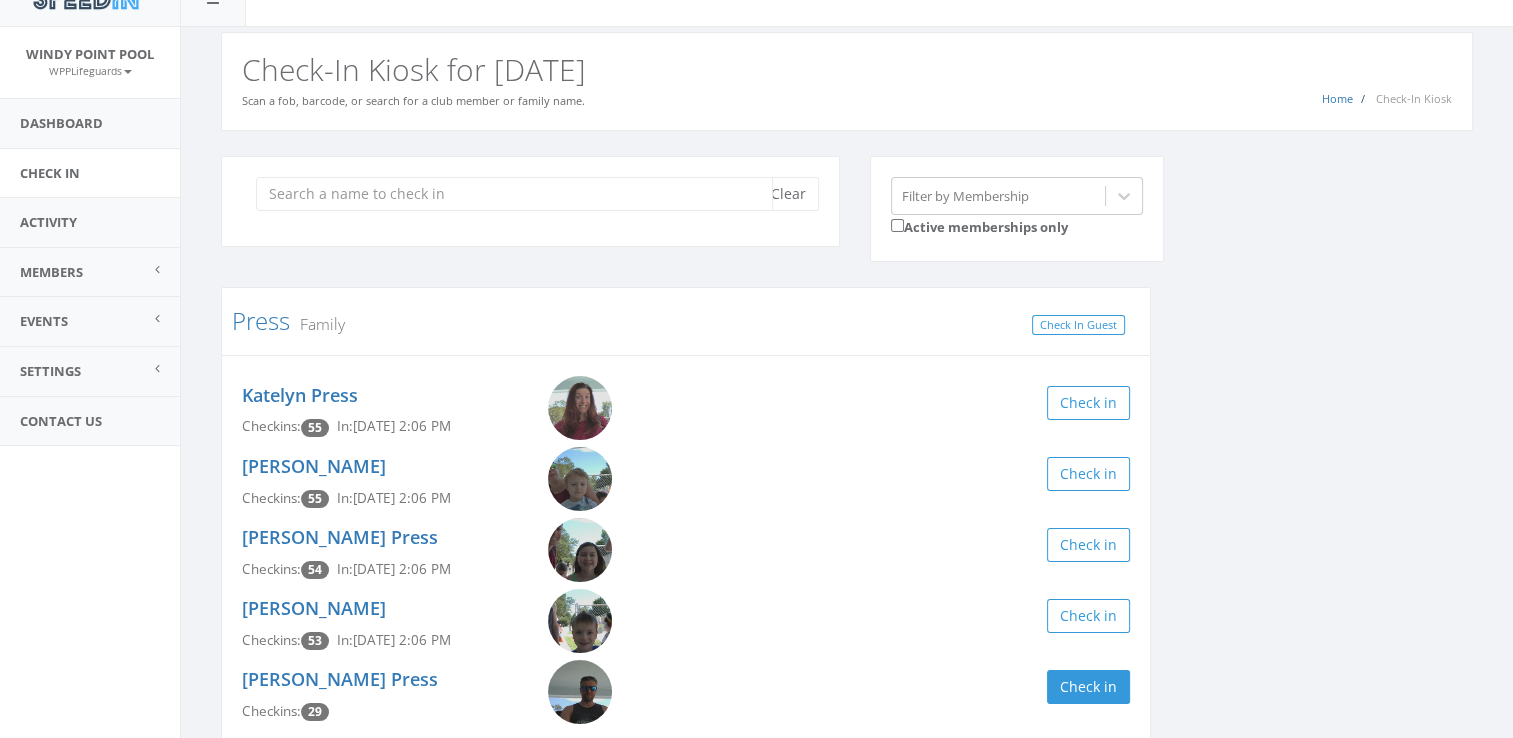 scroll, scrollTop: 0, scrollLeft: 0, axis: both 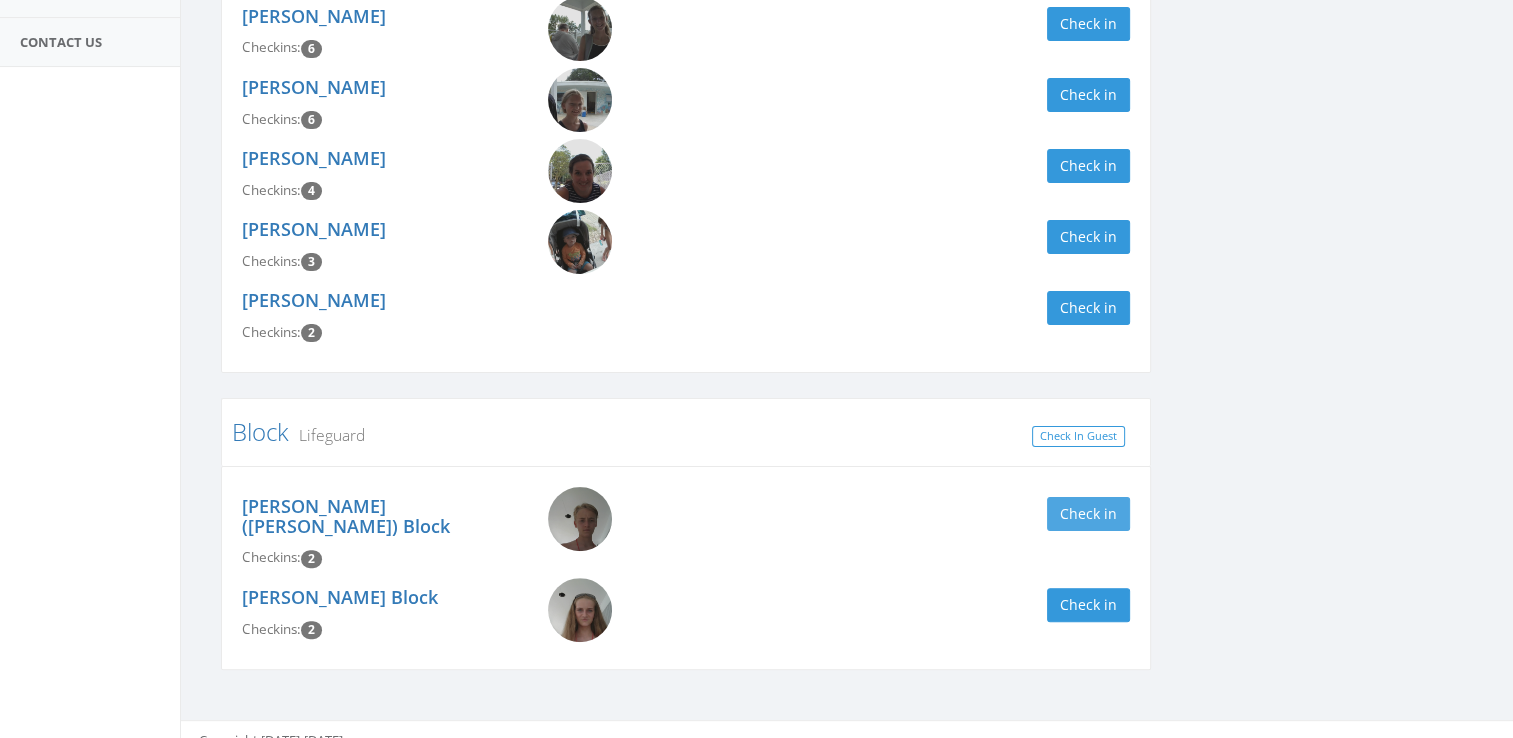 type on "block" 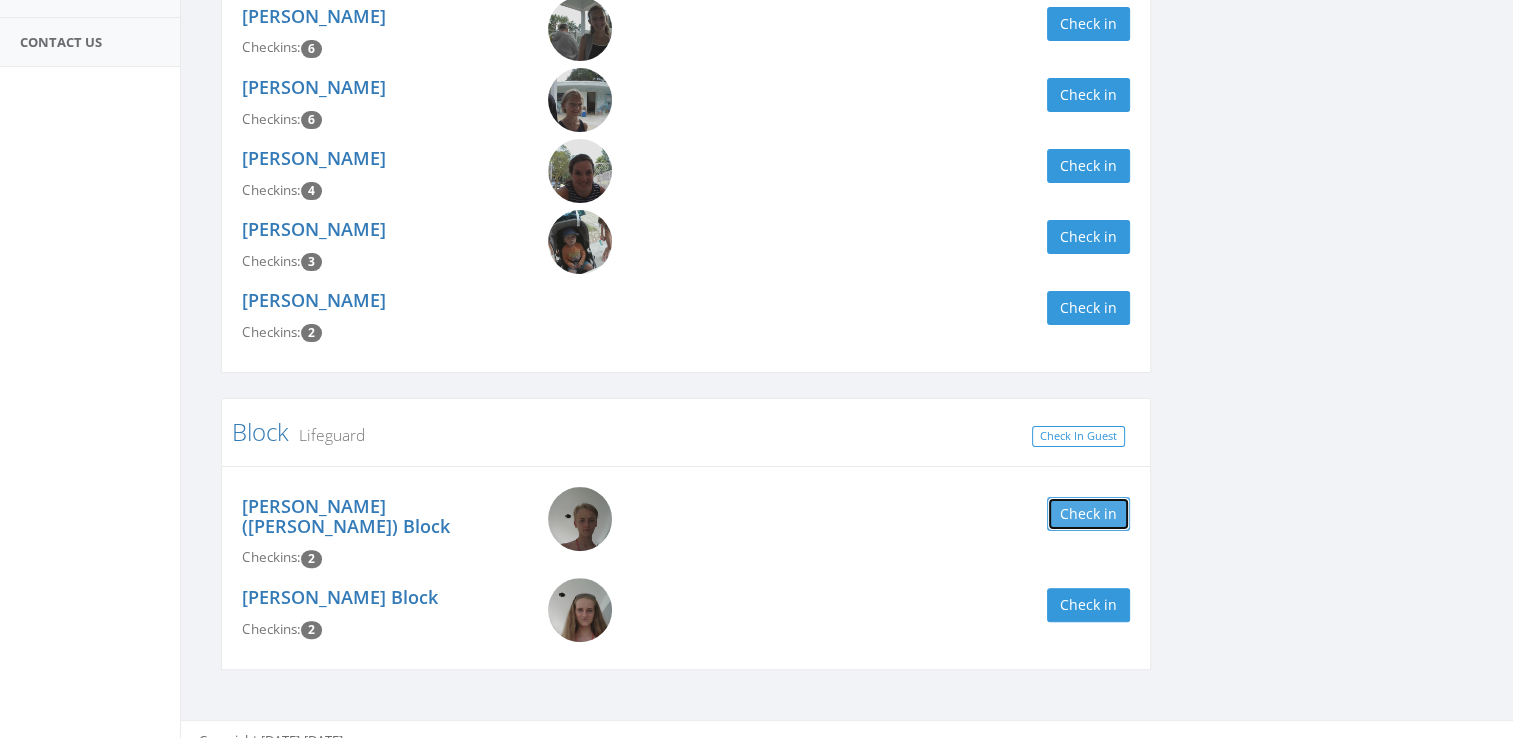 click on "Check in" at bounding box center (1088, 514) 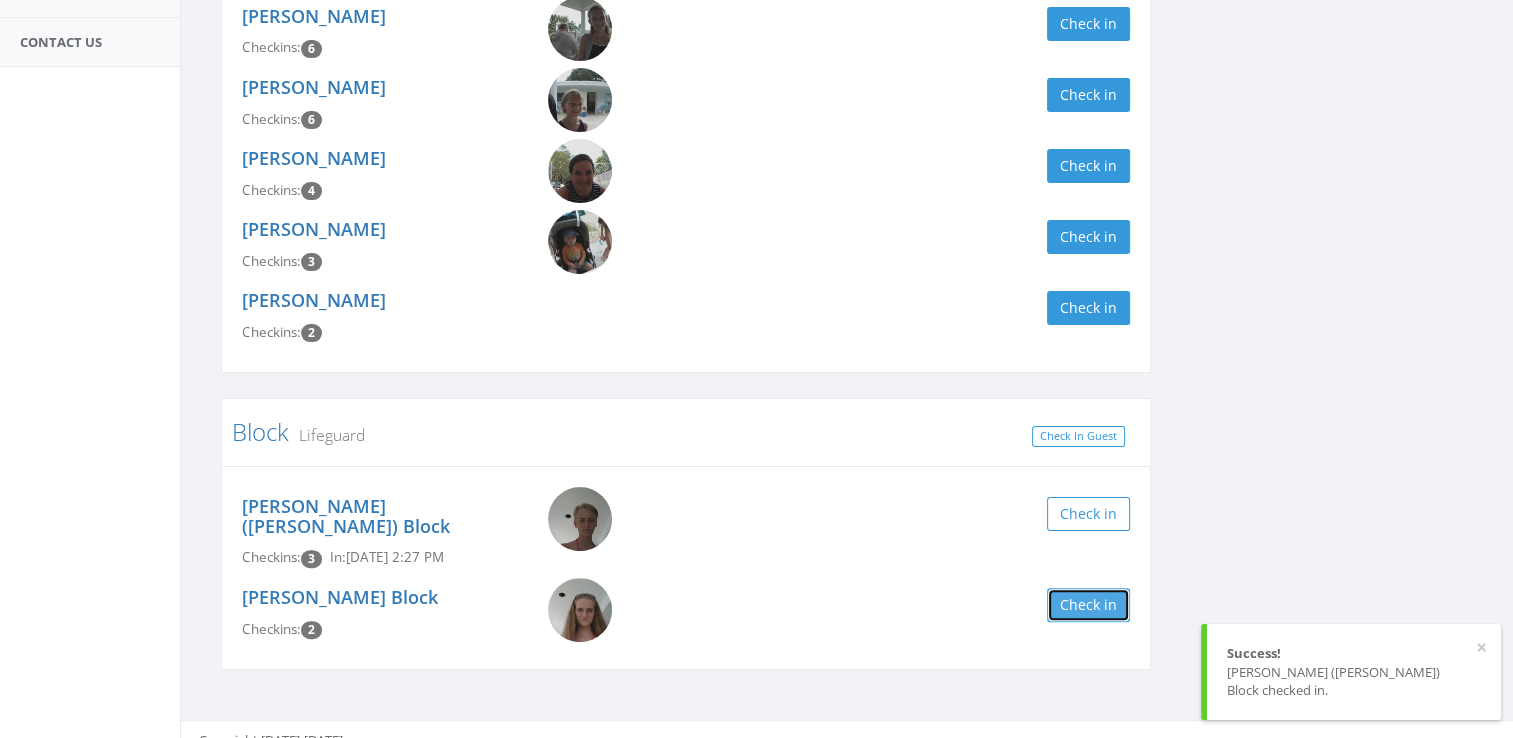 click on "Check in" at bounding box center [1088, 605] 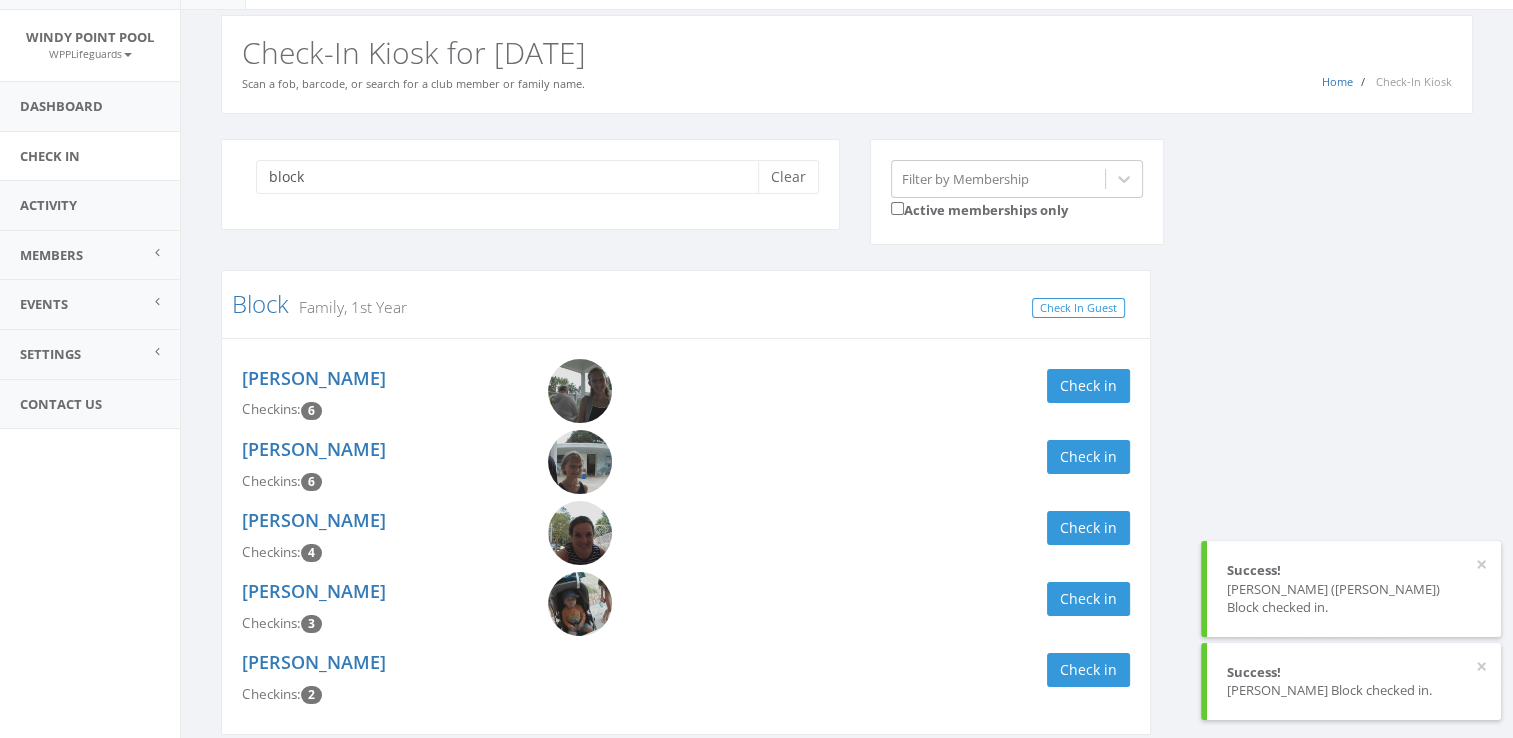 scroll, scrollTop: 51, scrollLeft: 0, axis: vertical 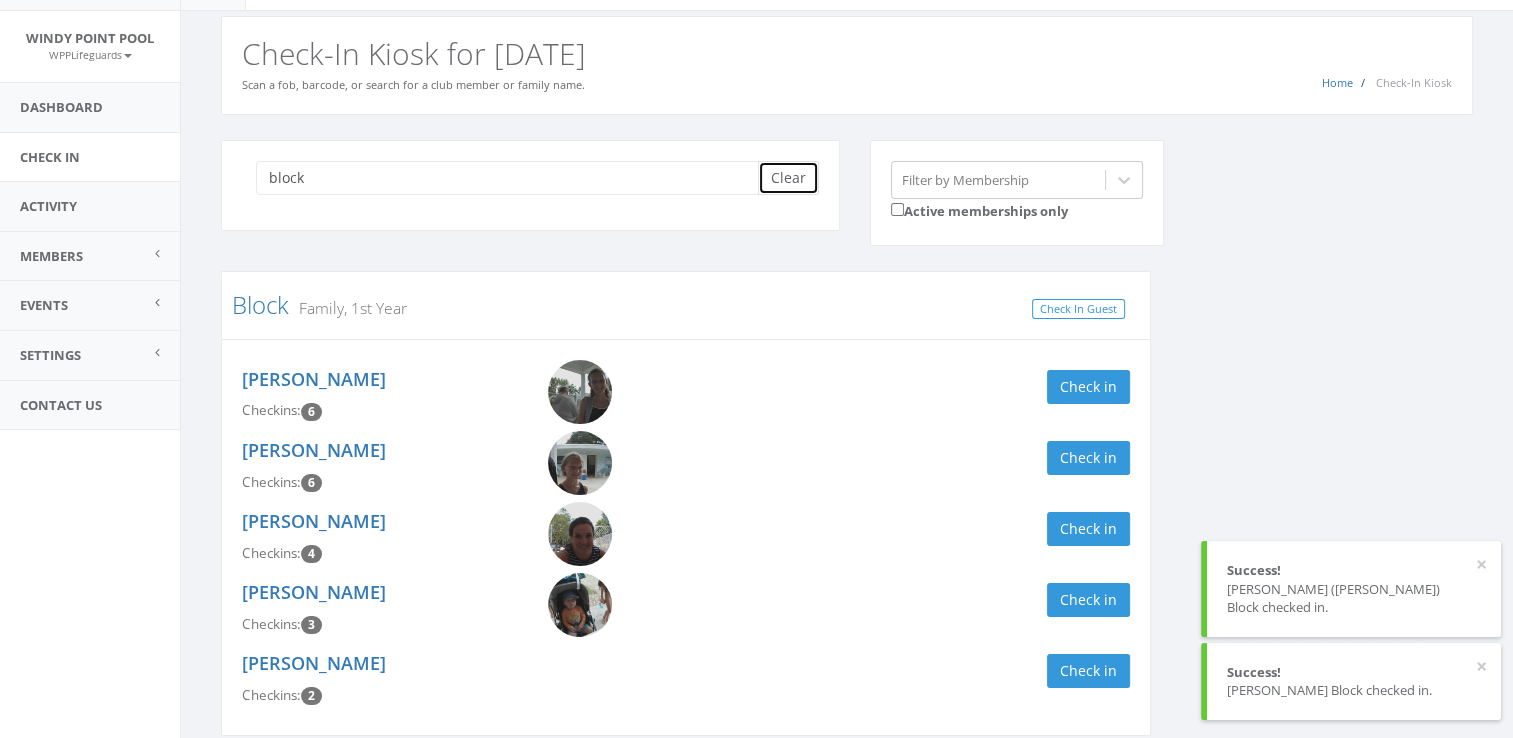 click on "Clear" at bounding box center [788, 178] 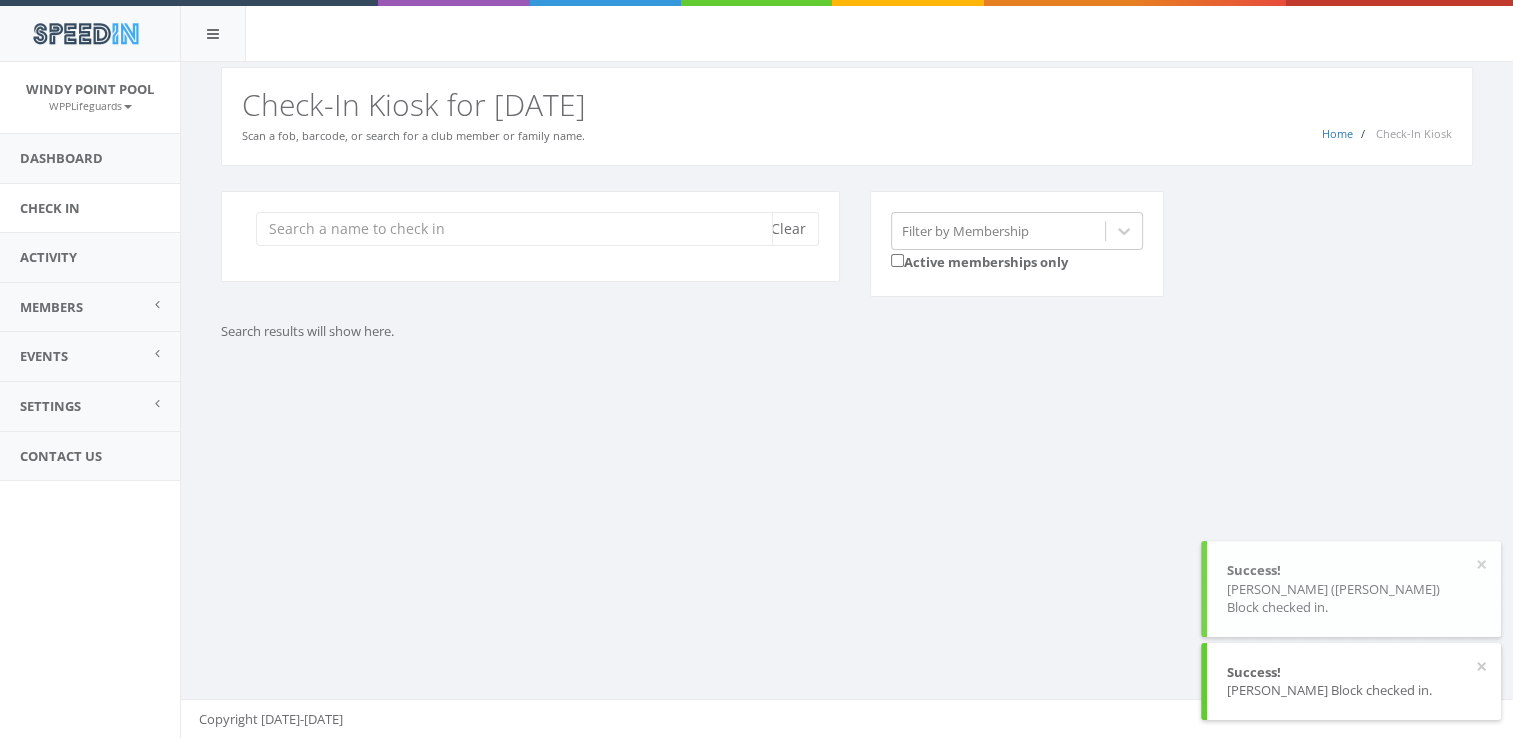 scroll, scrollTop: 0, scrollLeft: 0, axis: both 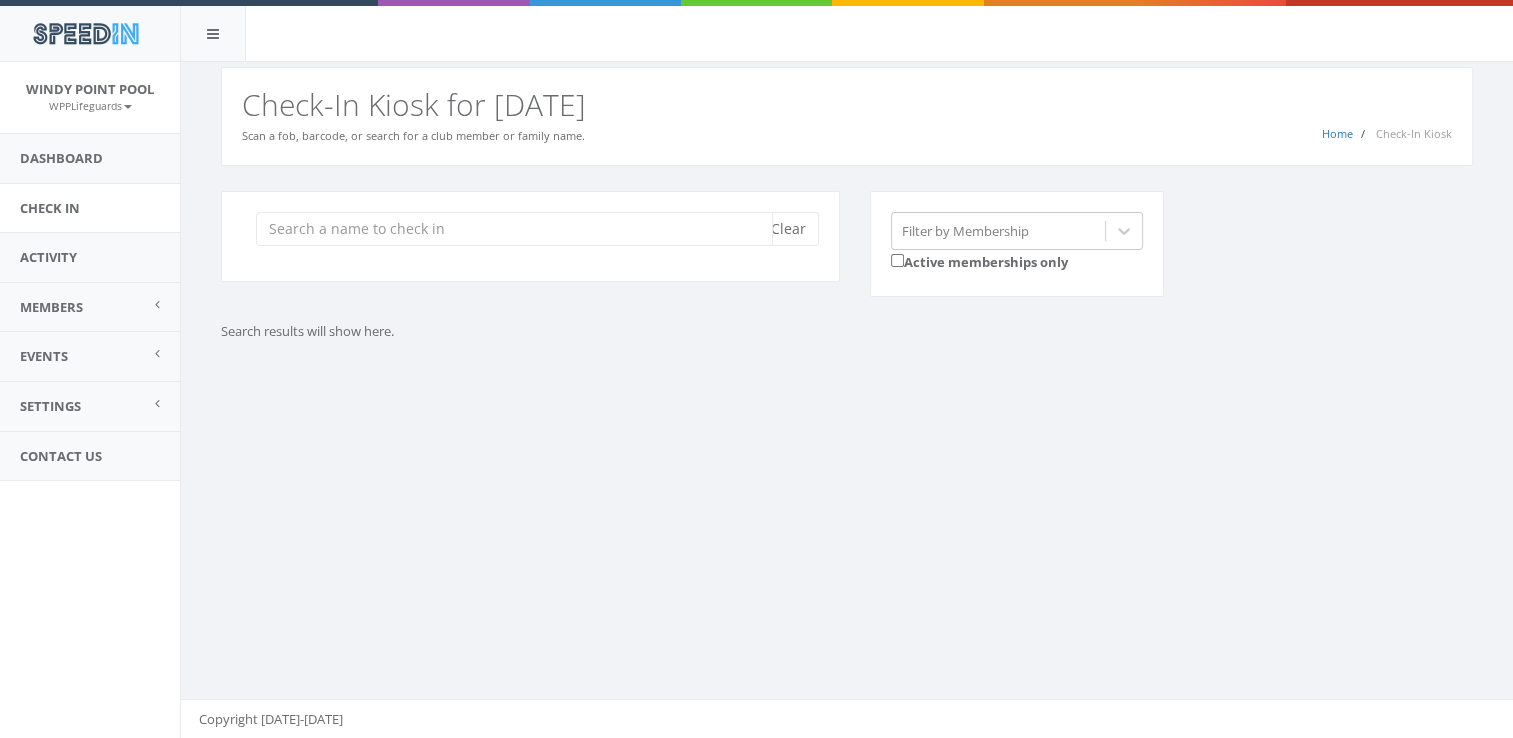 click at bounding box center [514, 229] 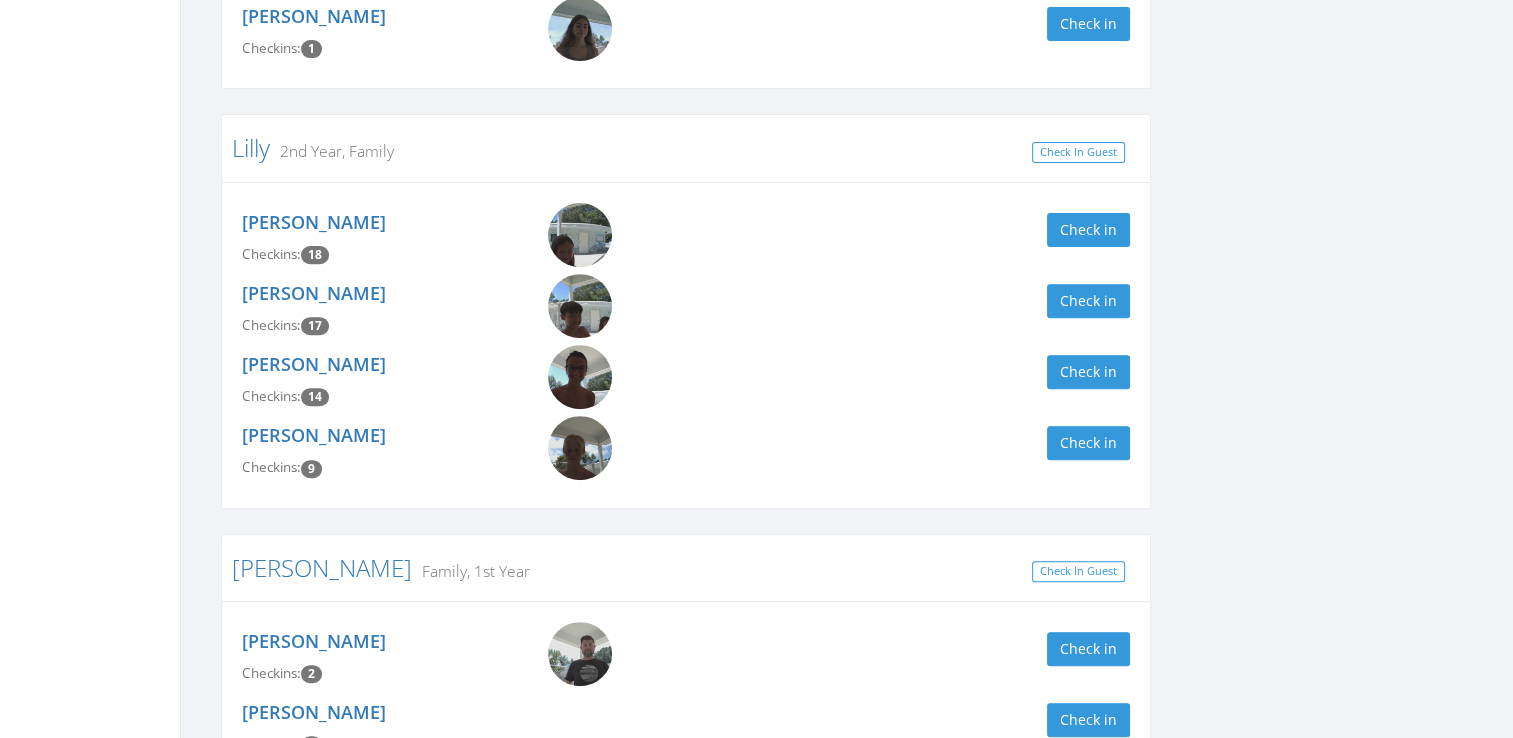 scroll, scrollTop: 714, scrollLeft: 0, axis: vertical 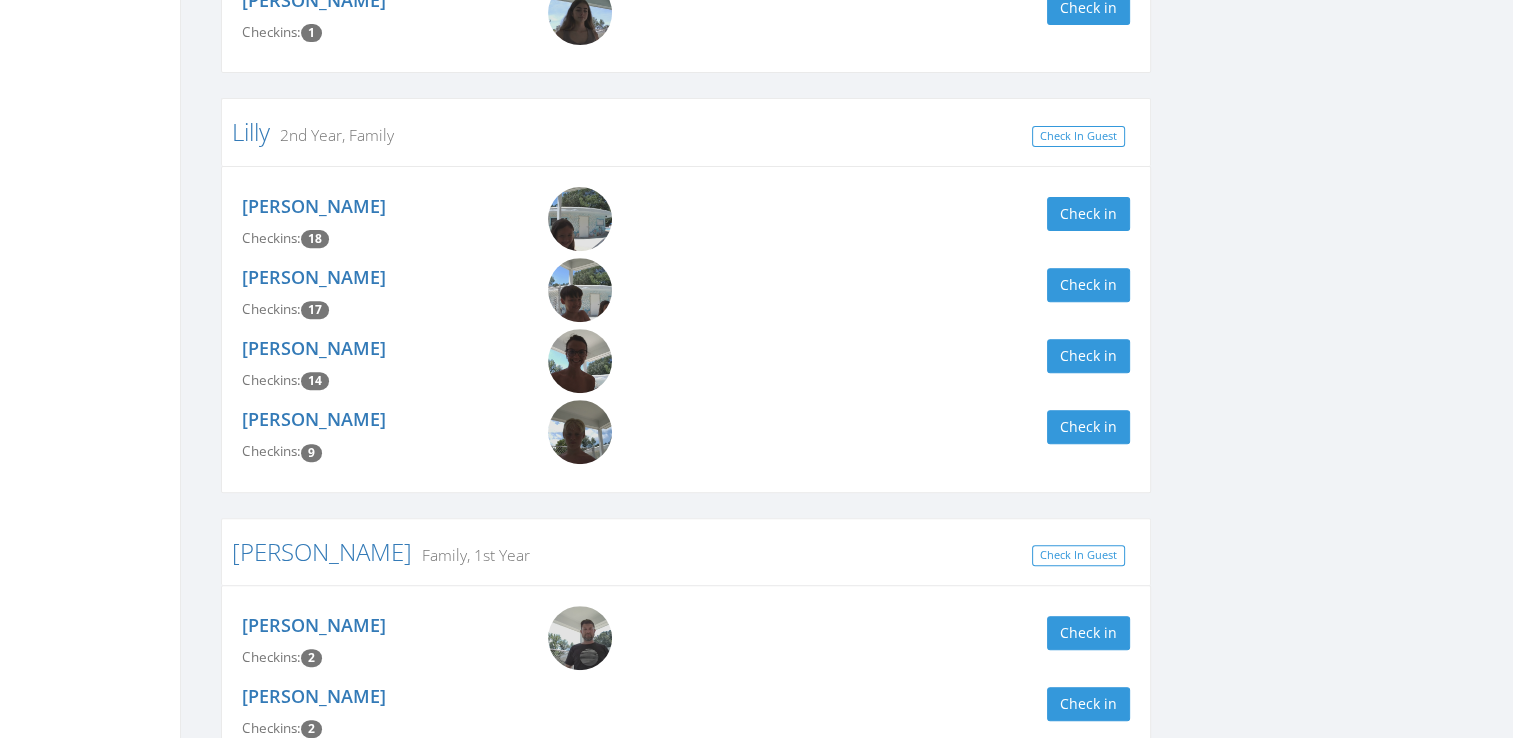 type on "lilly" 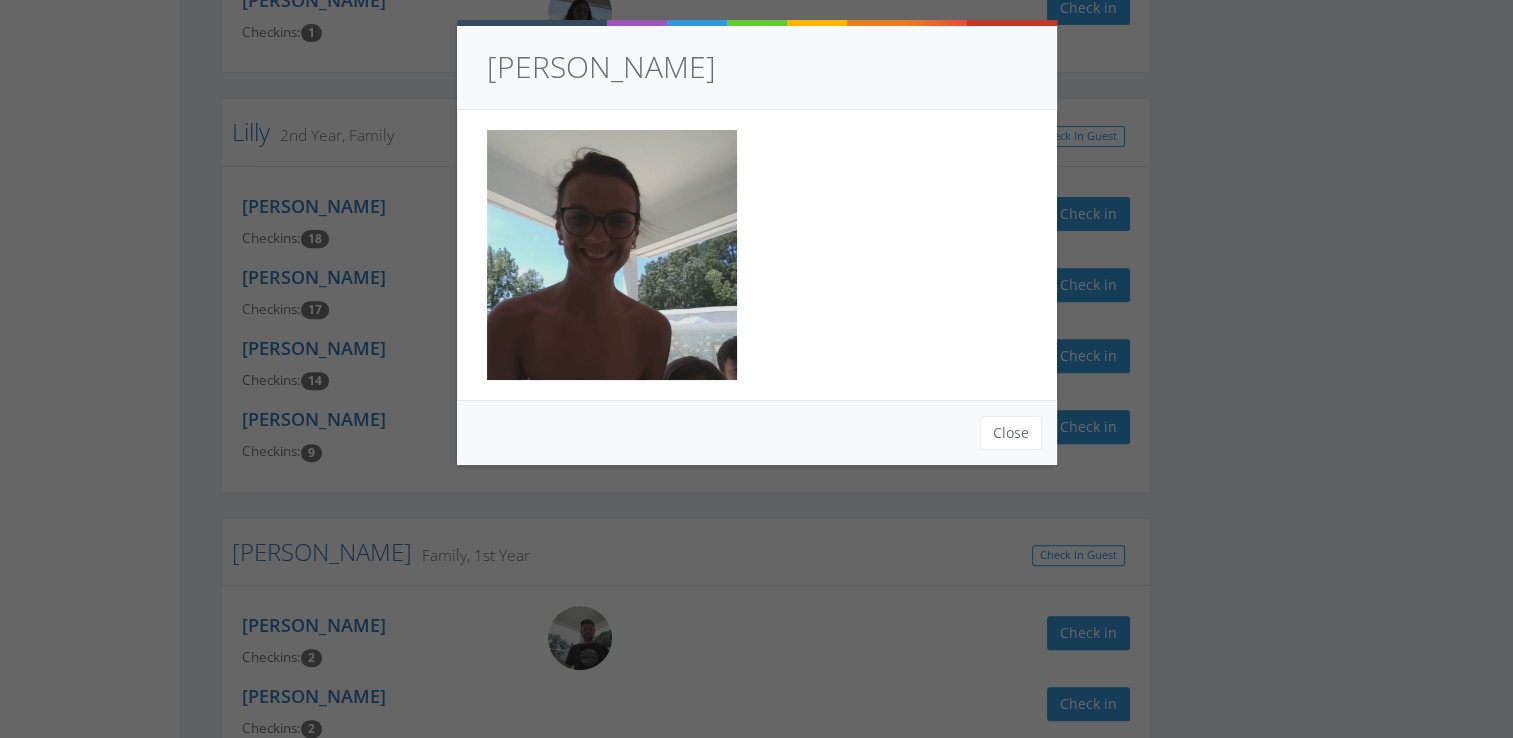 click on "[PERSON_NAME]   Close" at bounding box center (756, 369) 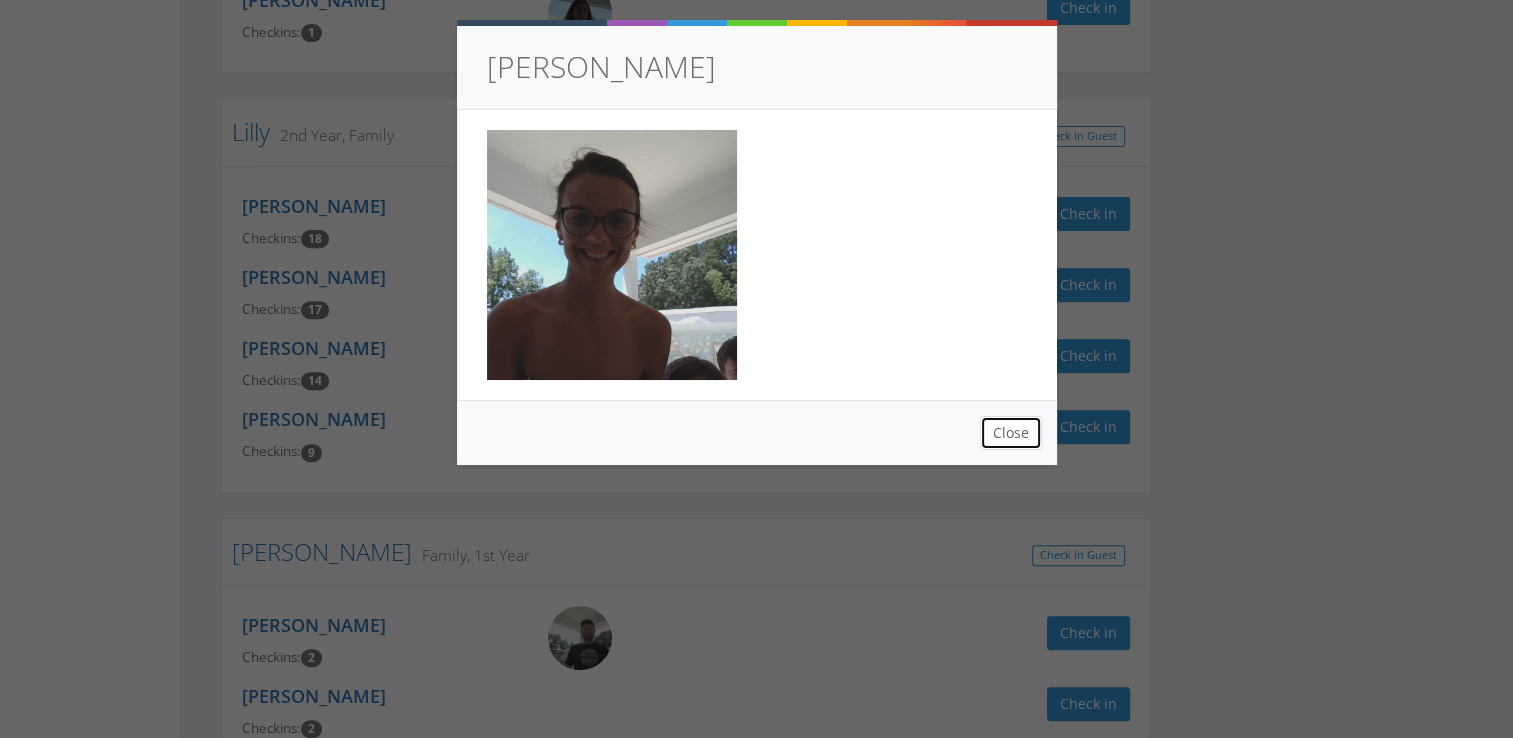 click on "Close" at bounding box center (1011, 433) 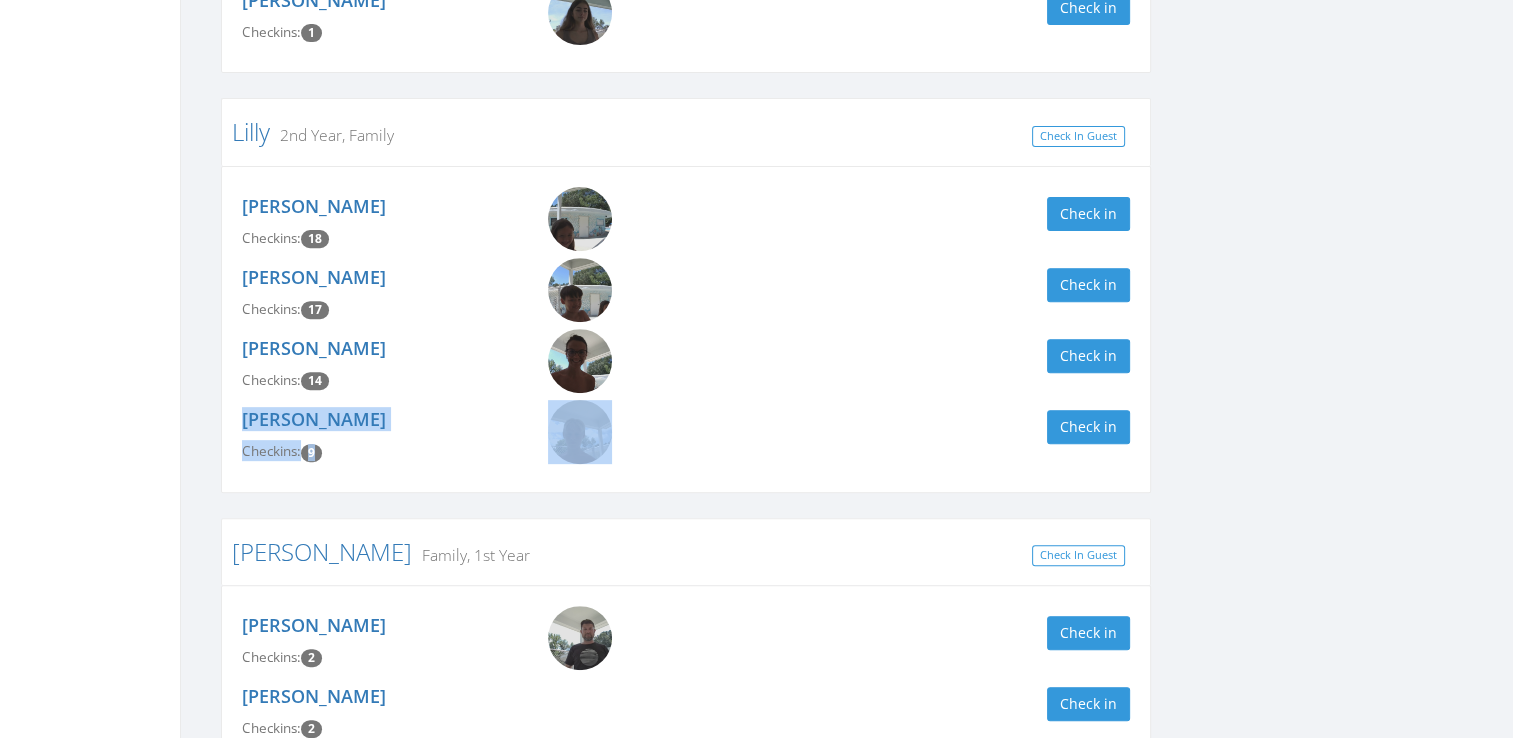drag, startPoint x: 832, startPoint y: 335, endPoint x: 836, endPoint y: 512, distance: 177.0452 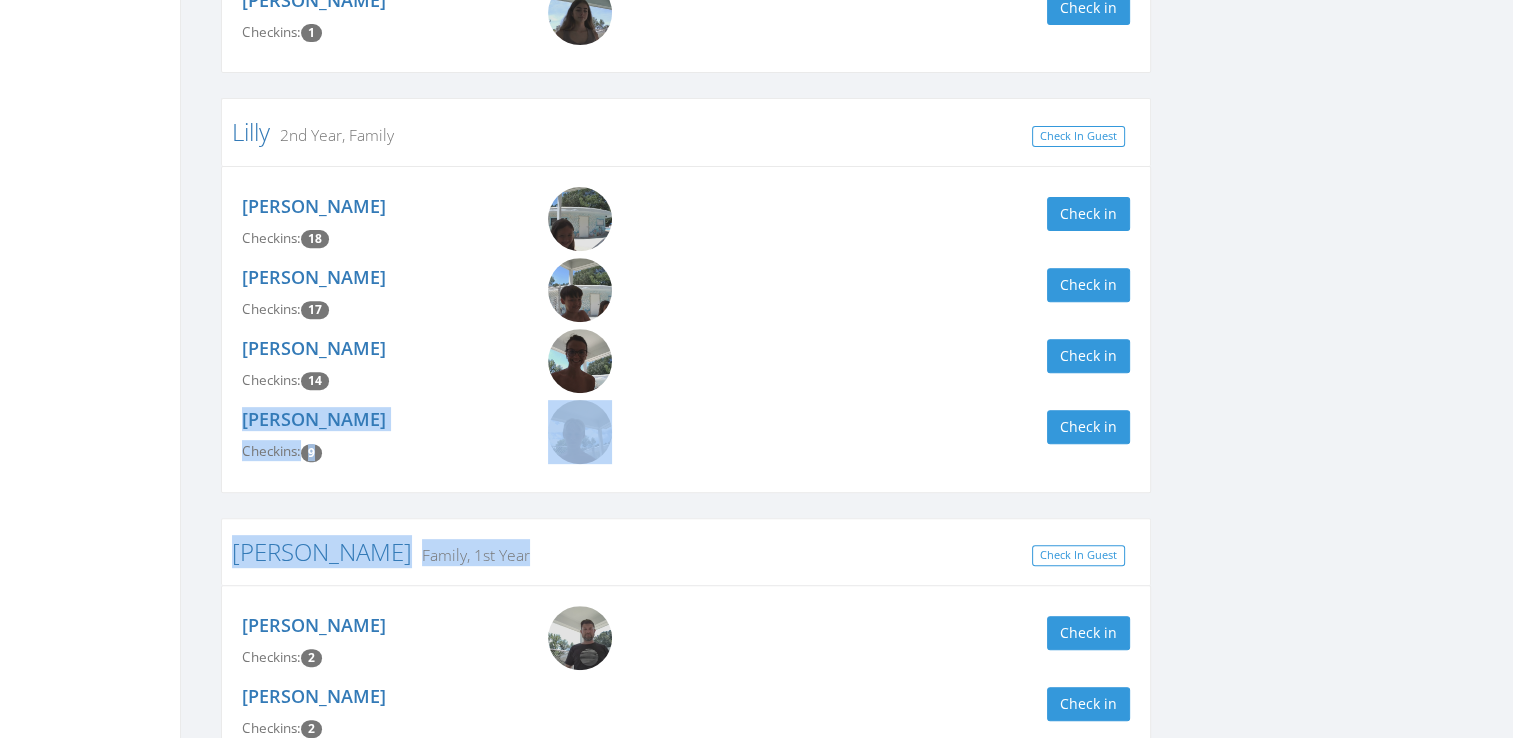 click on "[PERSON_NAME] Family, 1st Year Check In Guest" at bounding box center (686, 551) 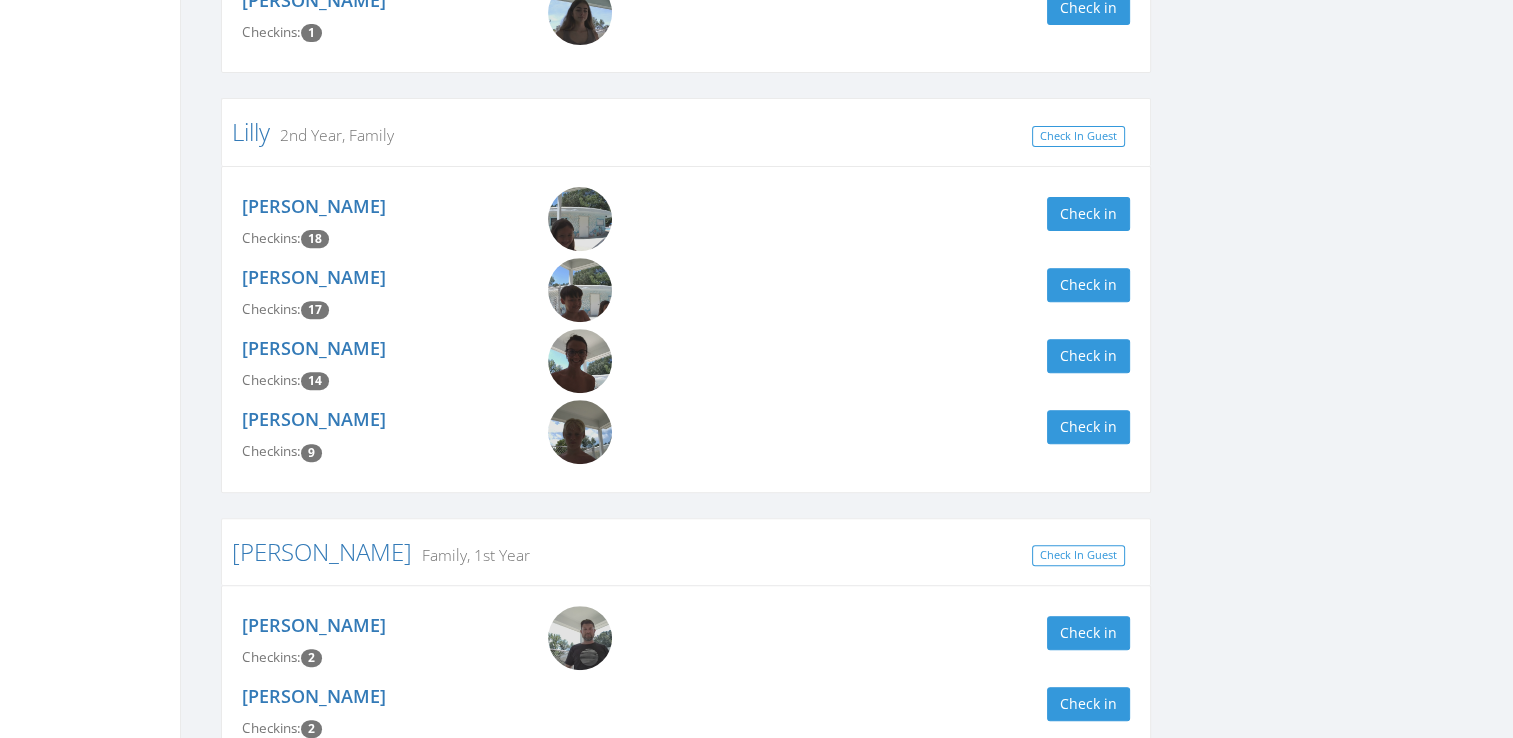 click at bounding box center (609, 638) 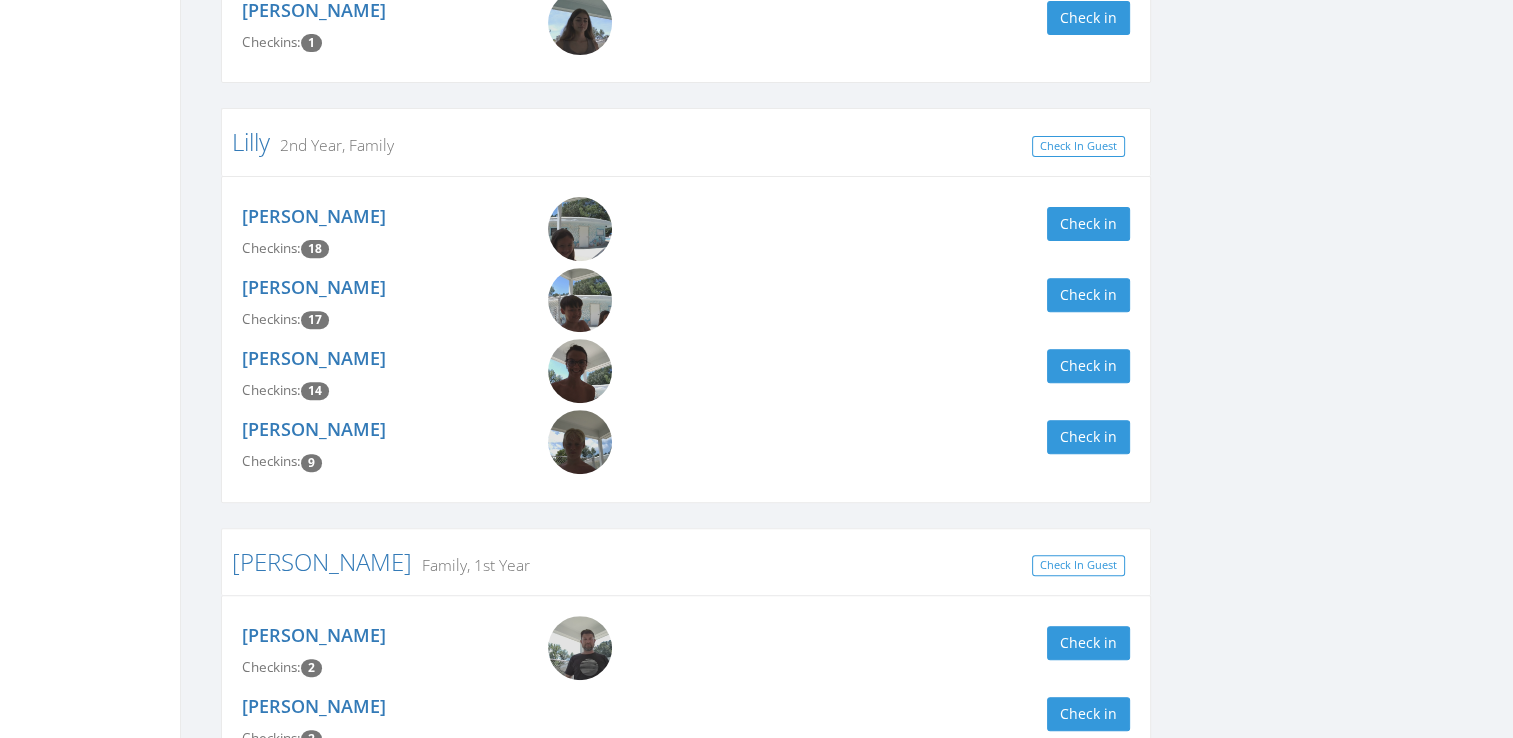 scroll, scrollTop: 700, scrollLeft: 0, axis: vertical 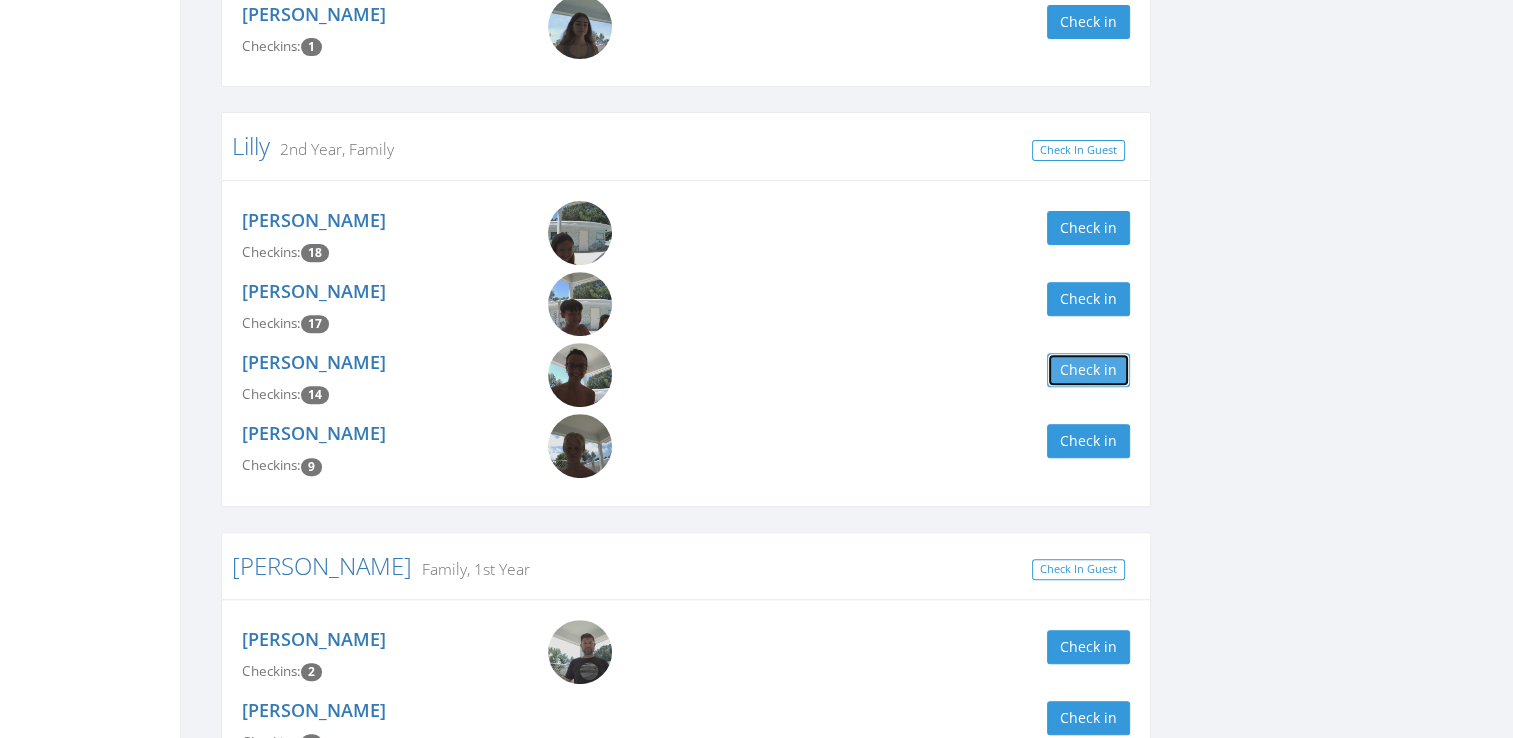 click on "Check in" at bounding box center (1088, 370) 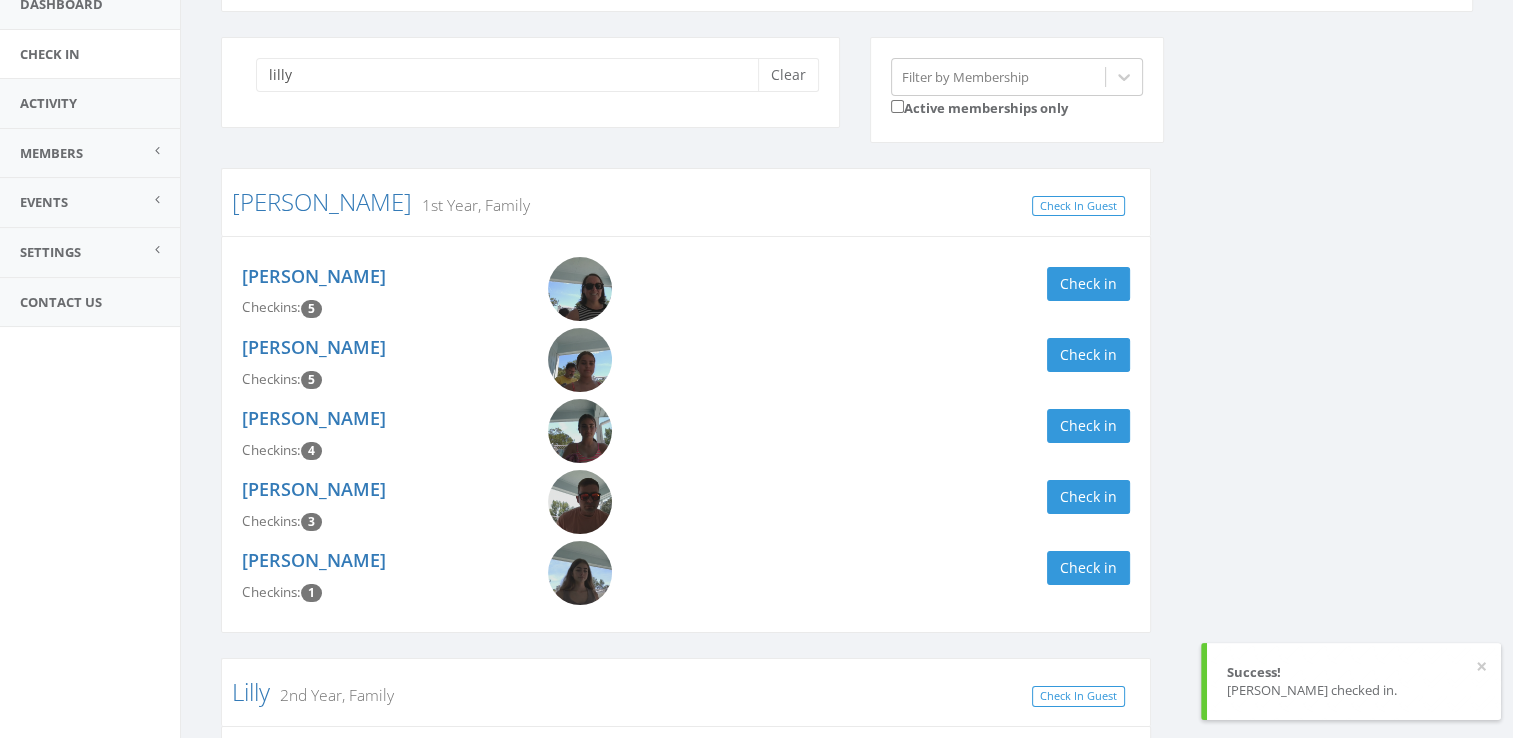 scroll, scrollTop: 0, scrollLeft: 0, axis: both 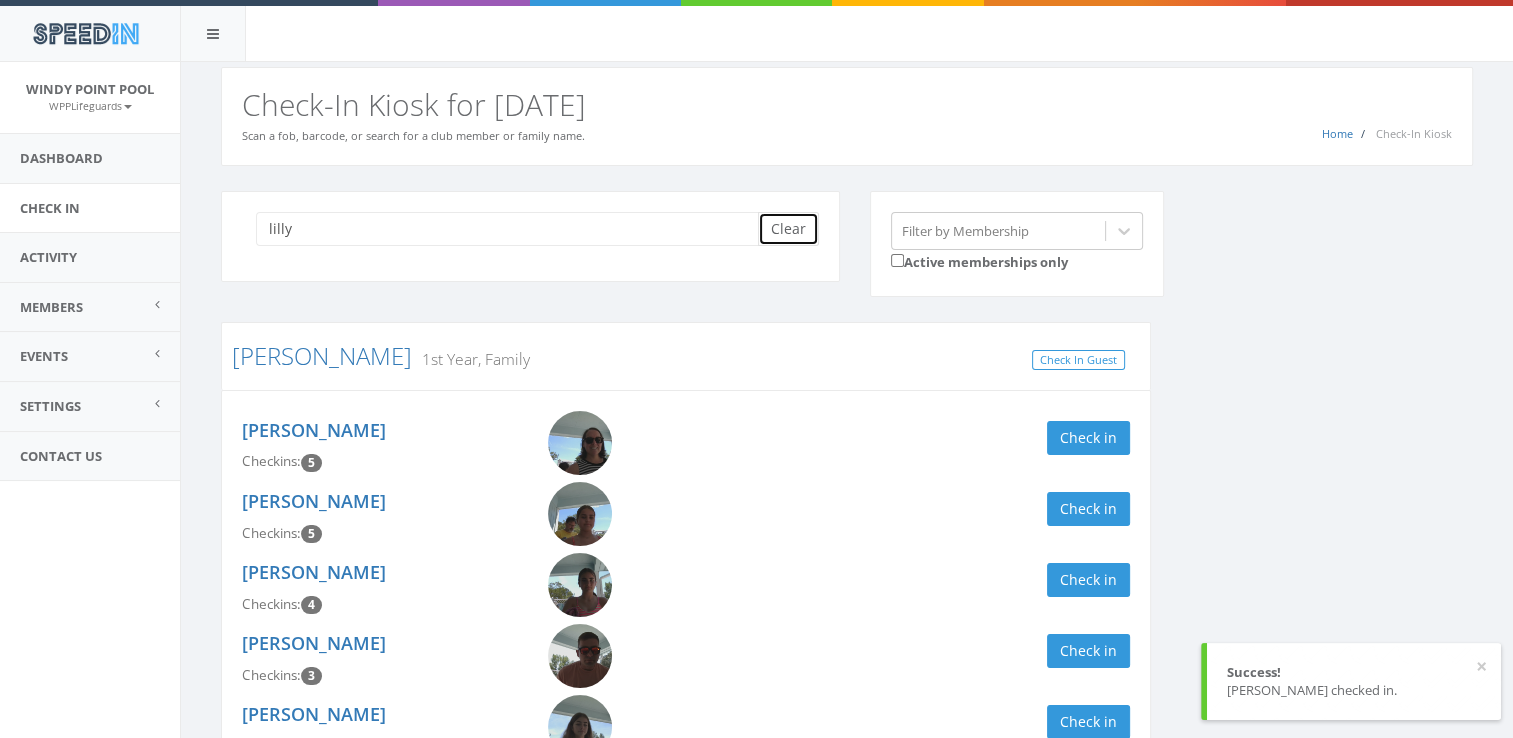 click on "Clear" at bounding box center (788, 229) 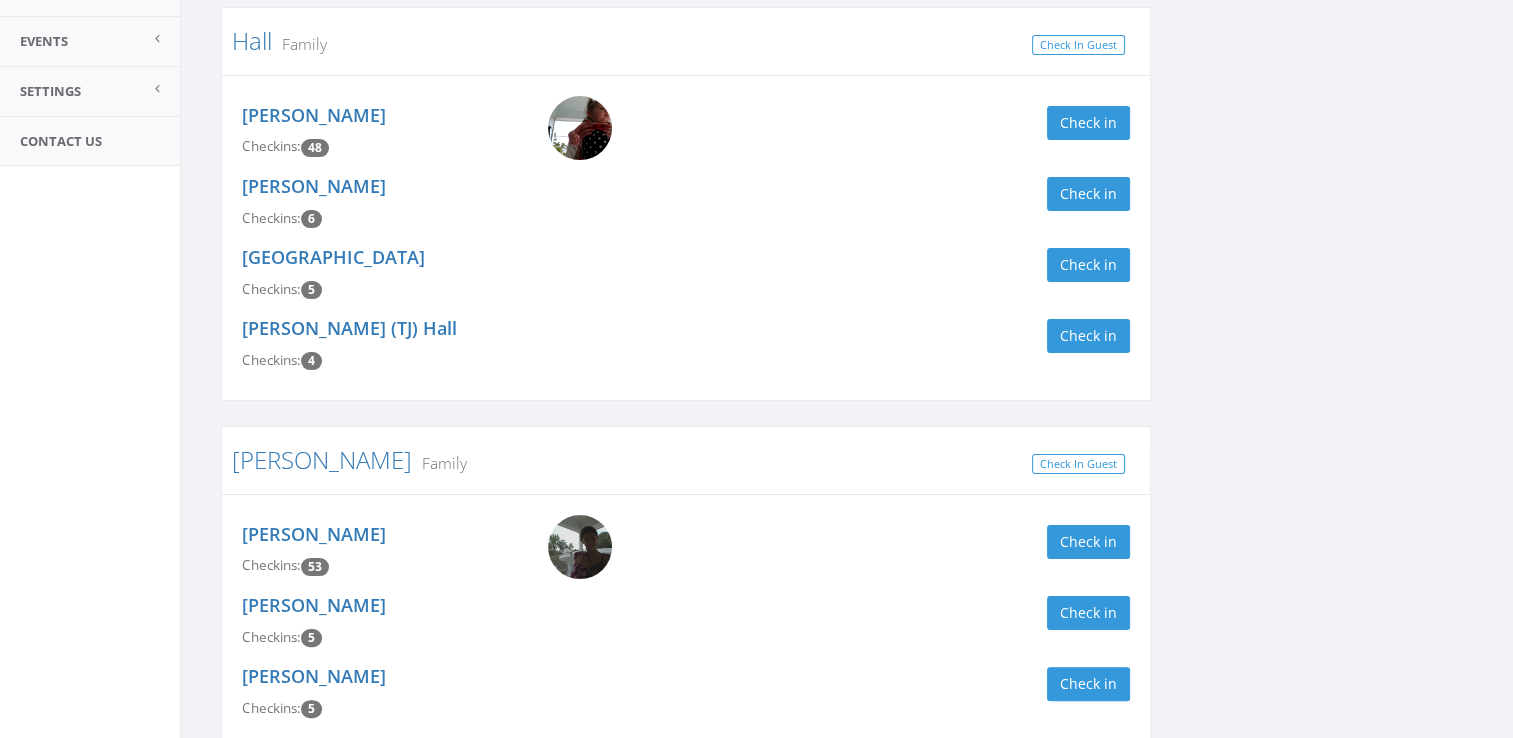 scroll, scrollTop: 159, scrollLeft: 0, axis: vertical 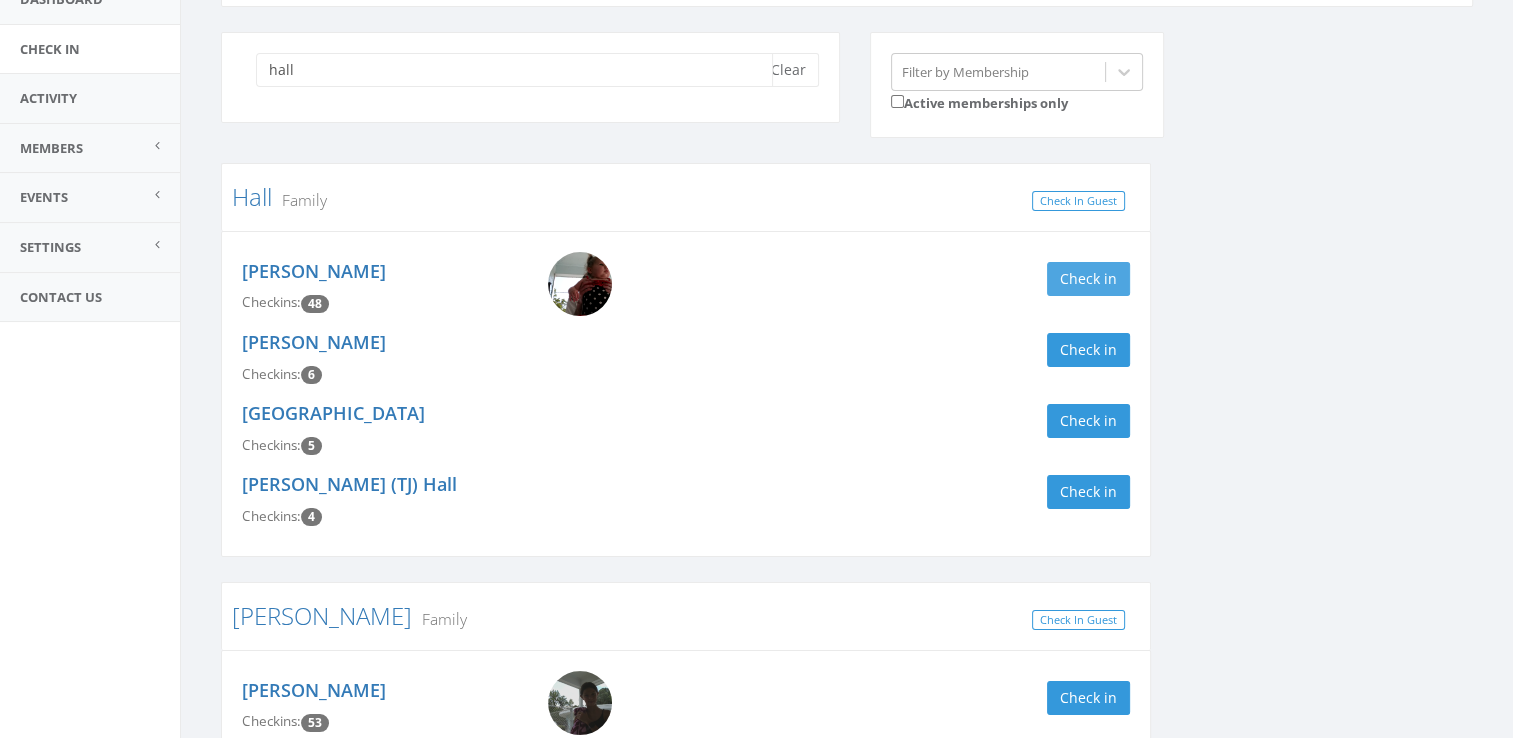 type on "hall" 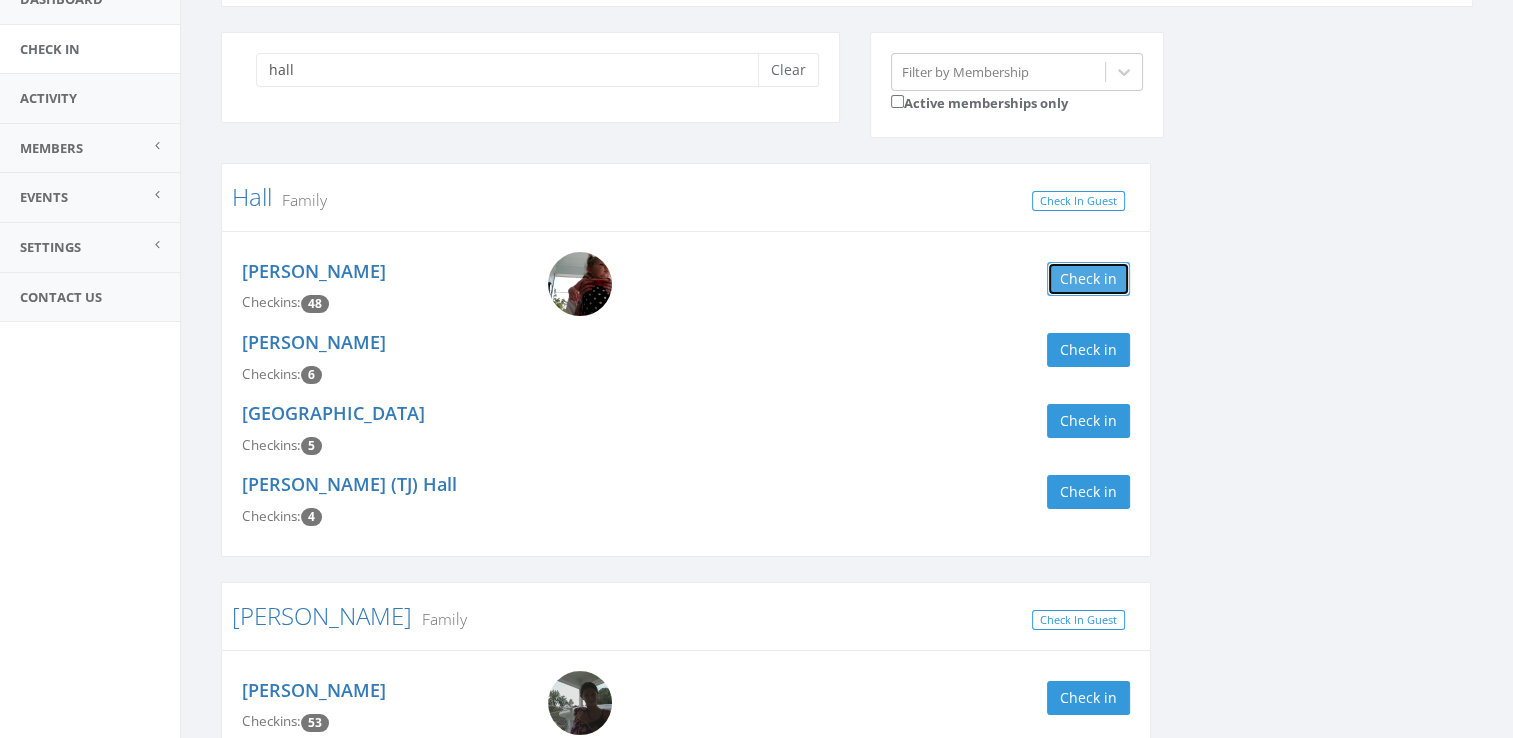 click on "Check in" at bounding box center [1088, 279] 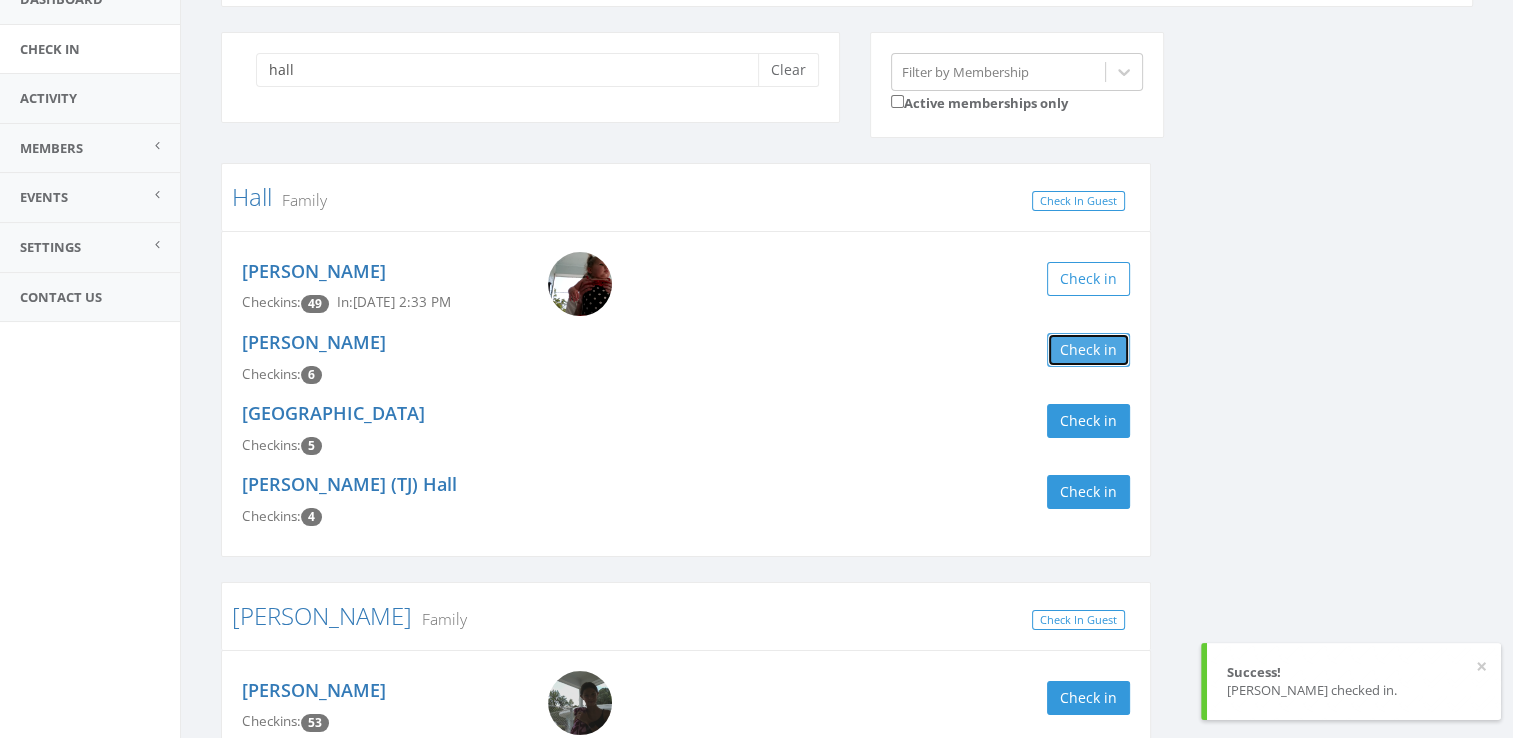 click on "Check in" at bounding box center [1088, 350] 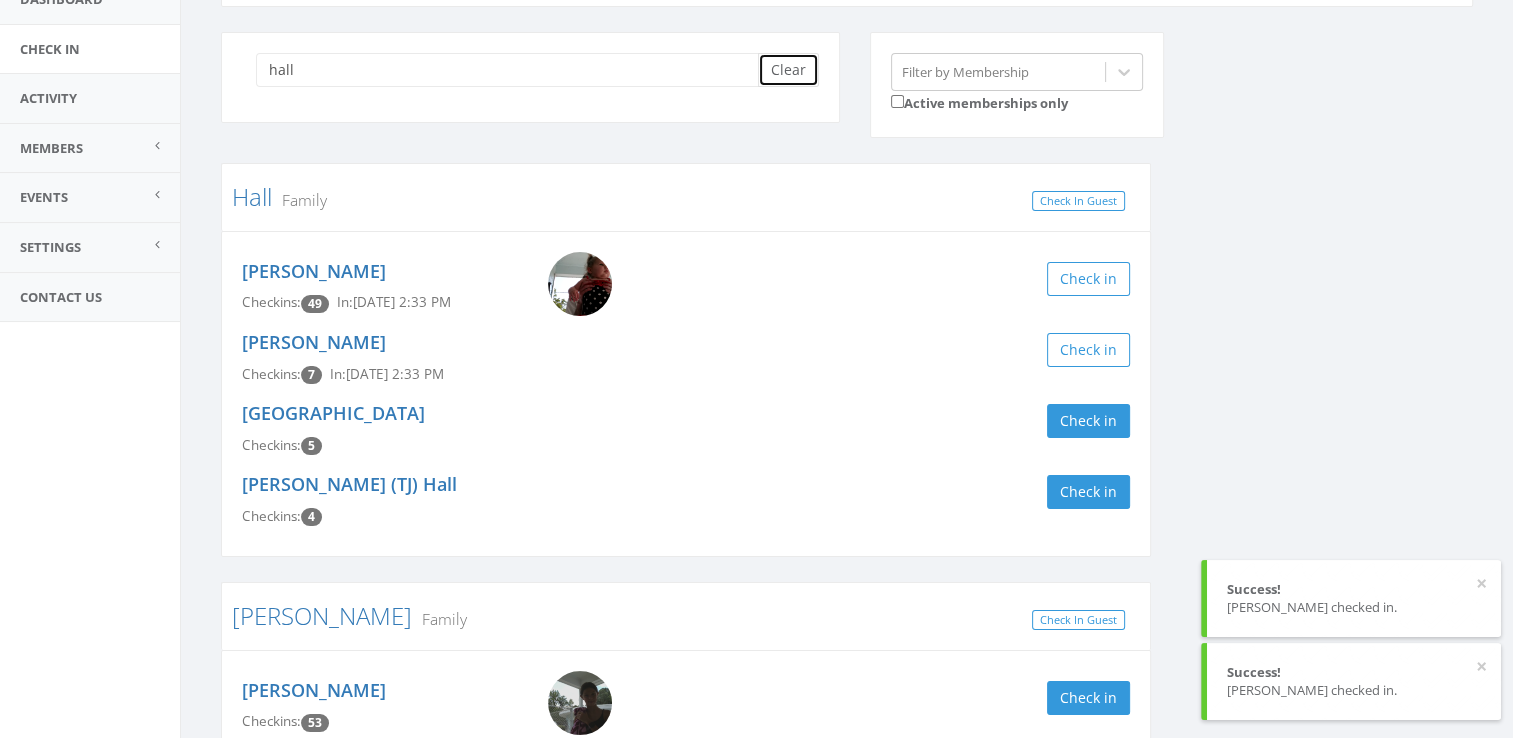 click on "Clear" at bounding box center [788, 70] 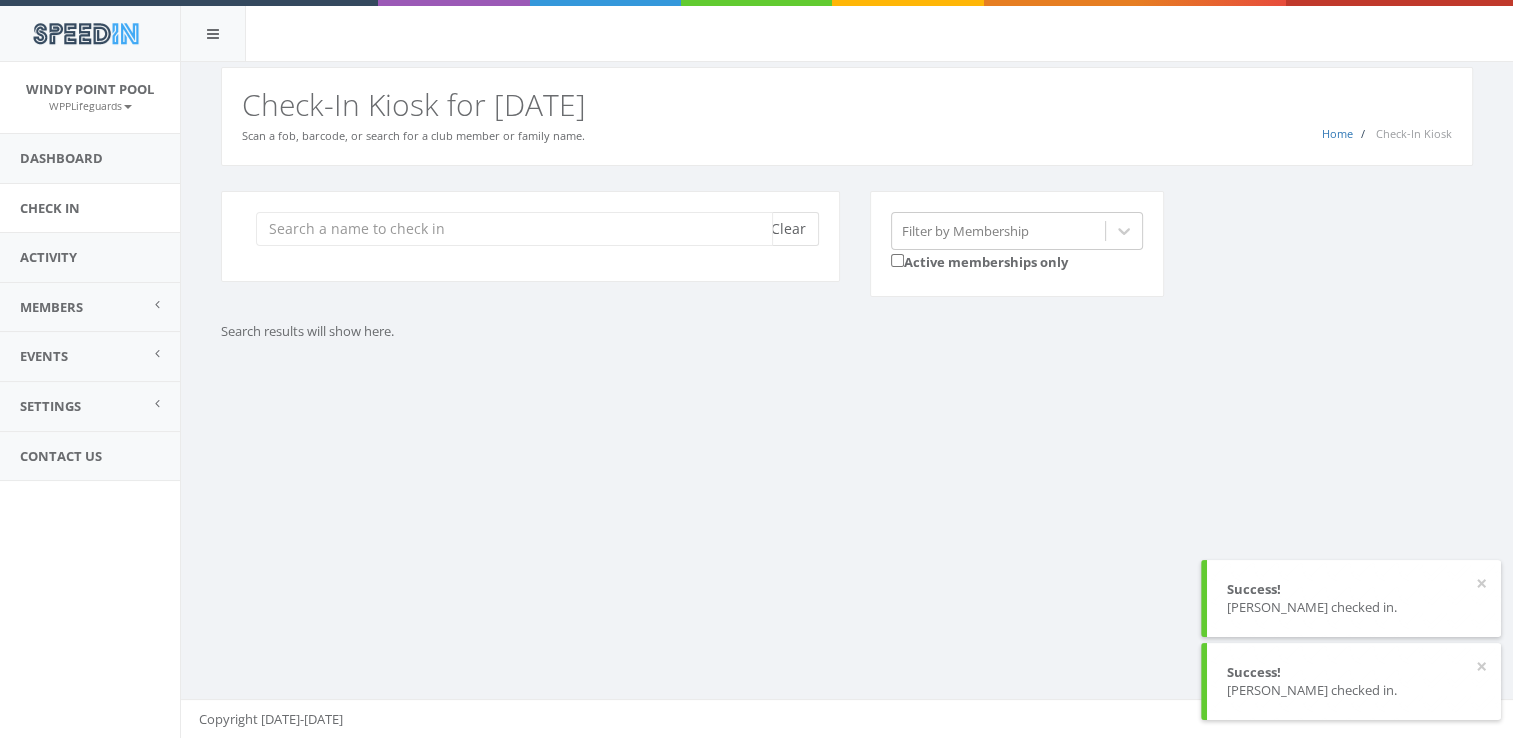 scroll, scrollTop: 0, scrollLeft: 0, axis: both 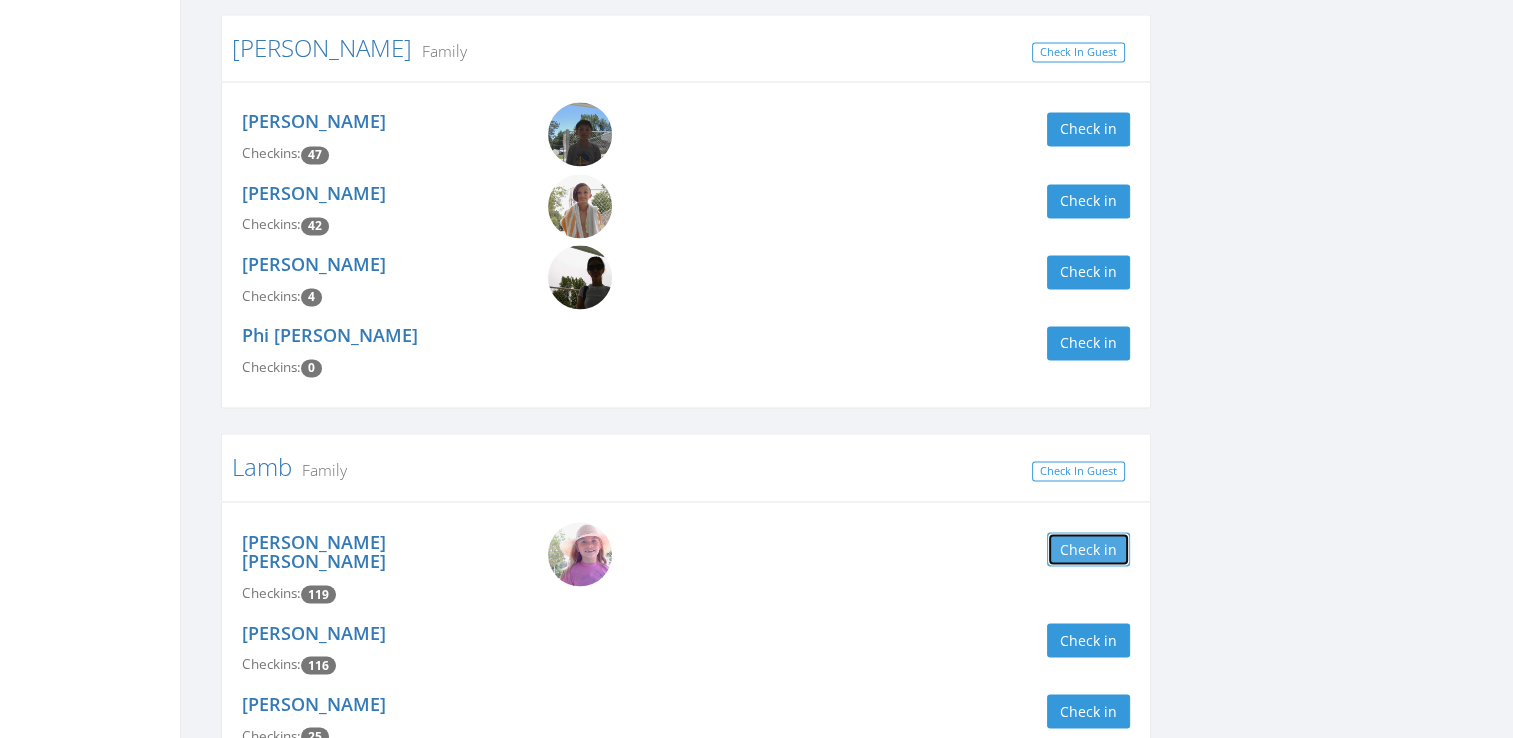 click on "Check in" at bounding box center [1088, 549] 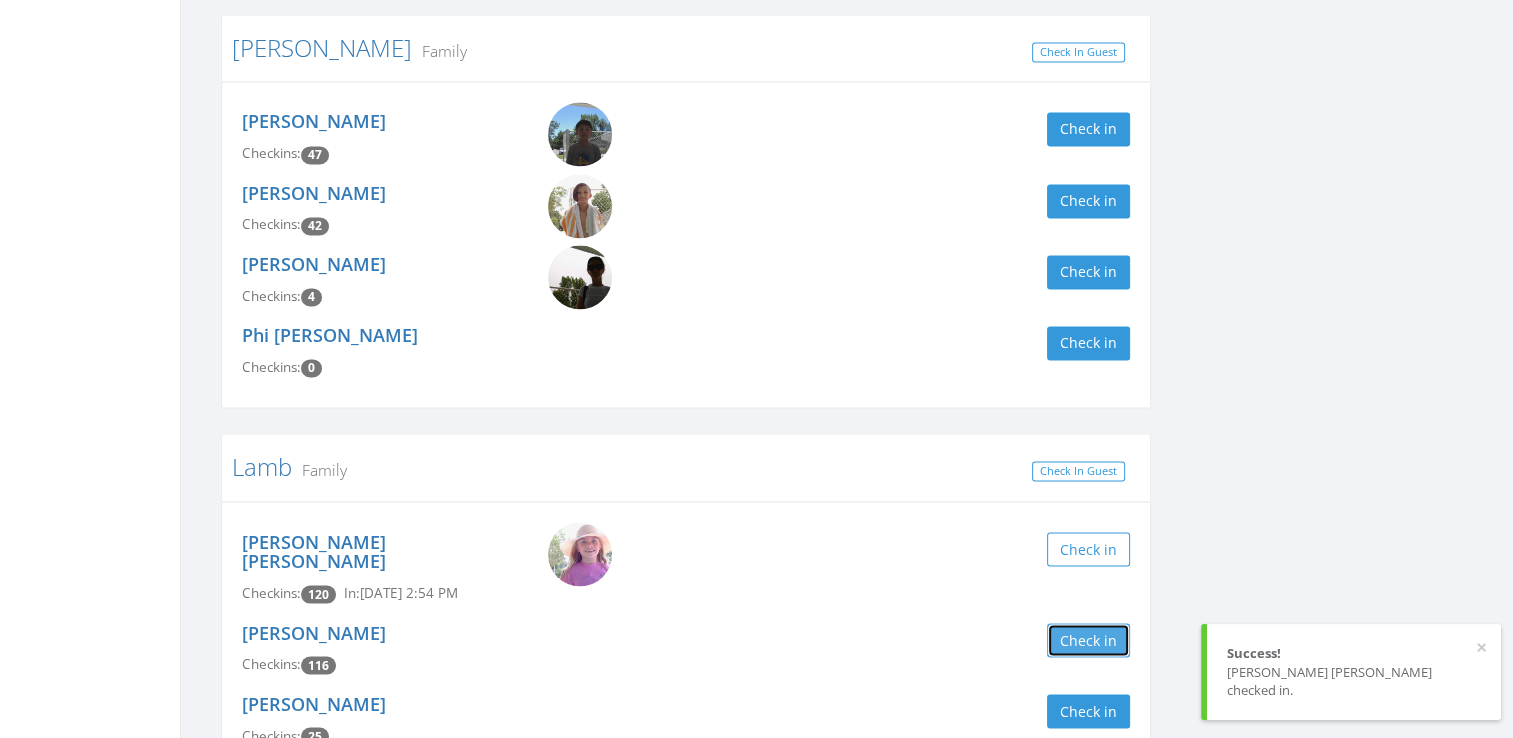 click on "Check in" at bounding box center (1088, 640) 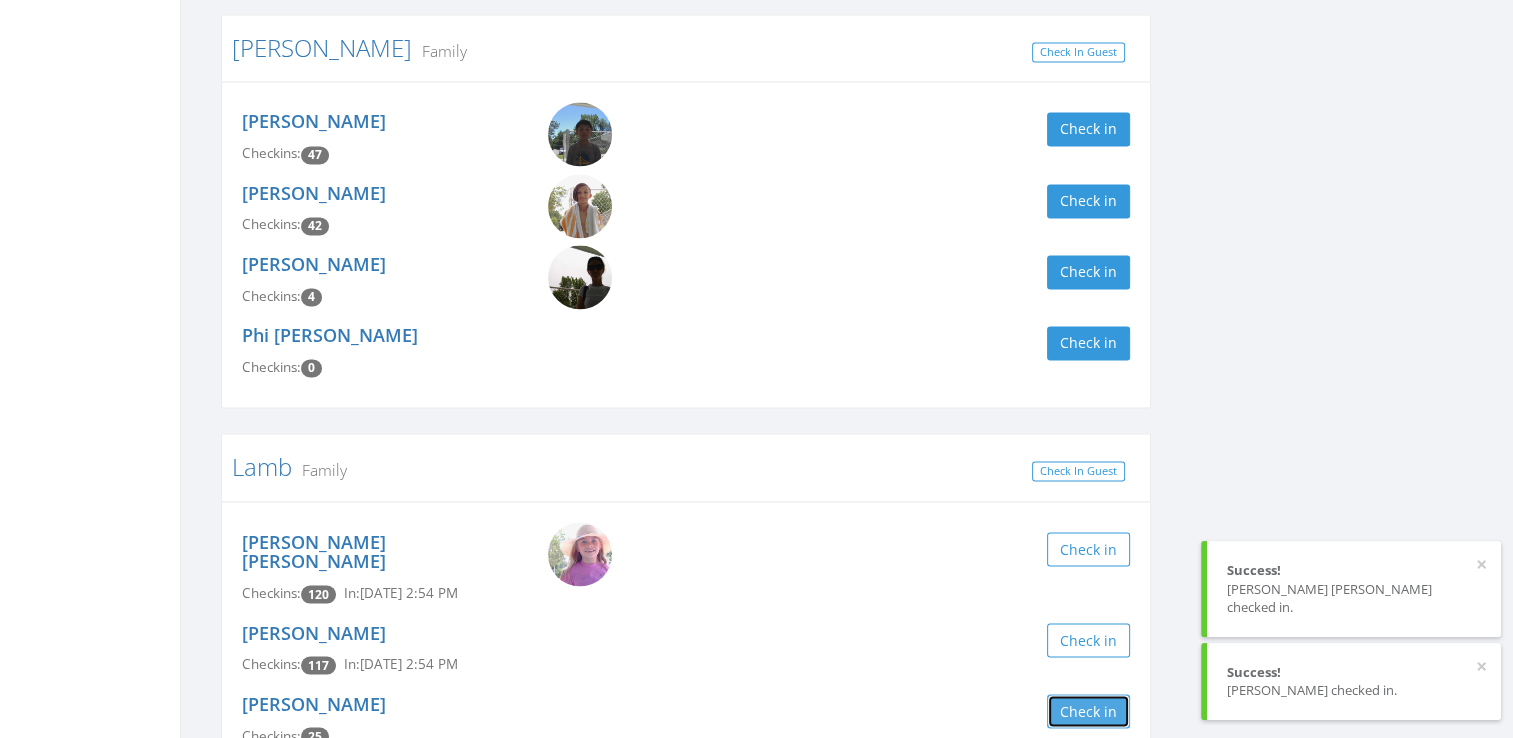 click on "Check in" at bounding box center [1088, 711] 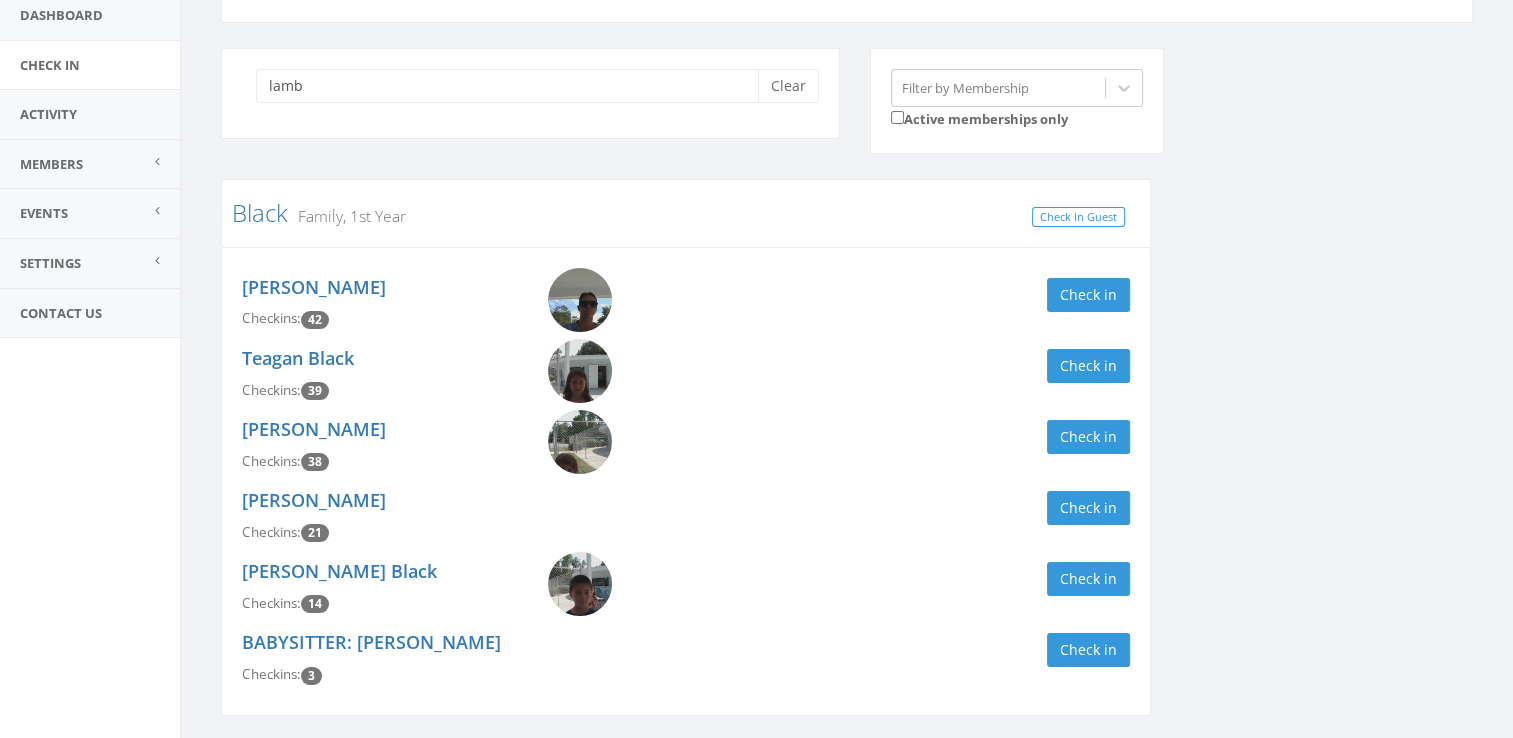 scroll, scrollTop: 0, scrollLeft: 0, axis: both 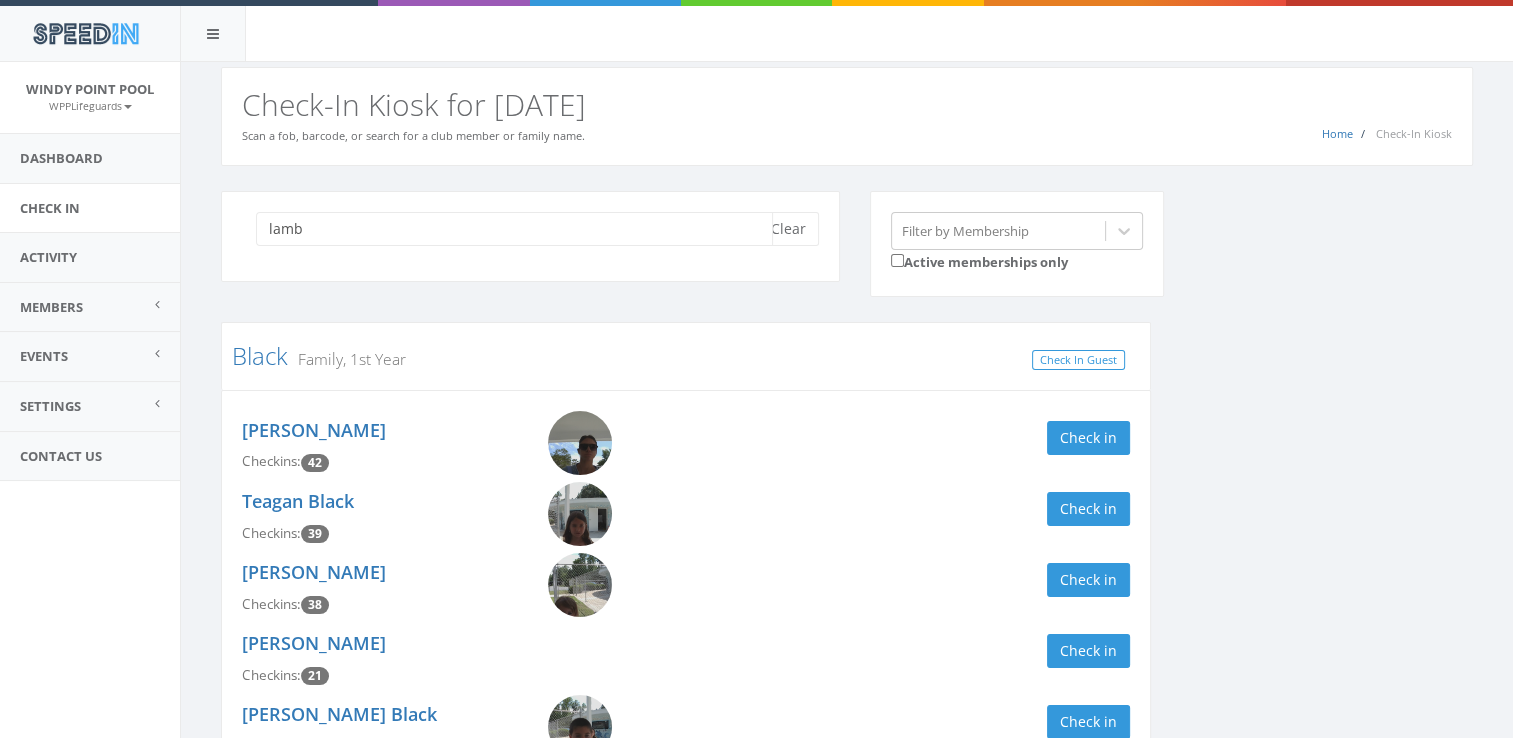 click on "lamb" at bounding box center [514, 229] 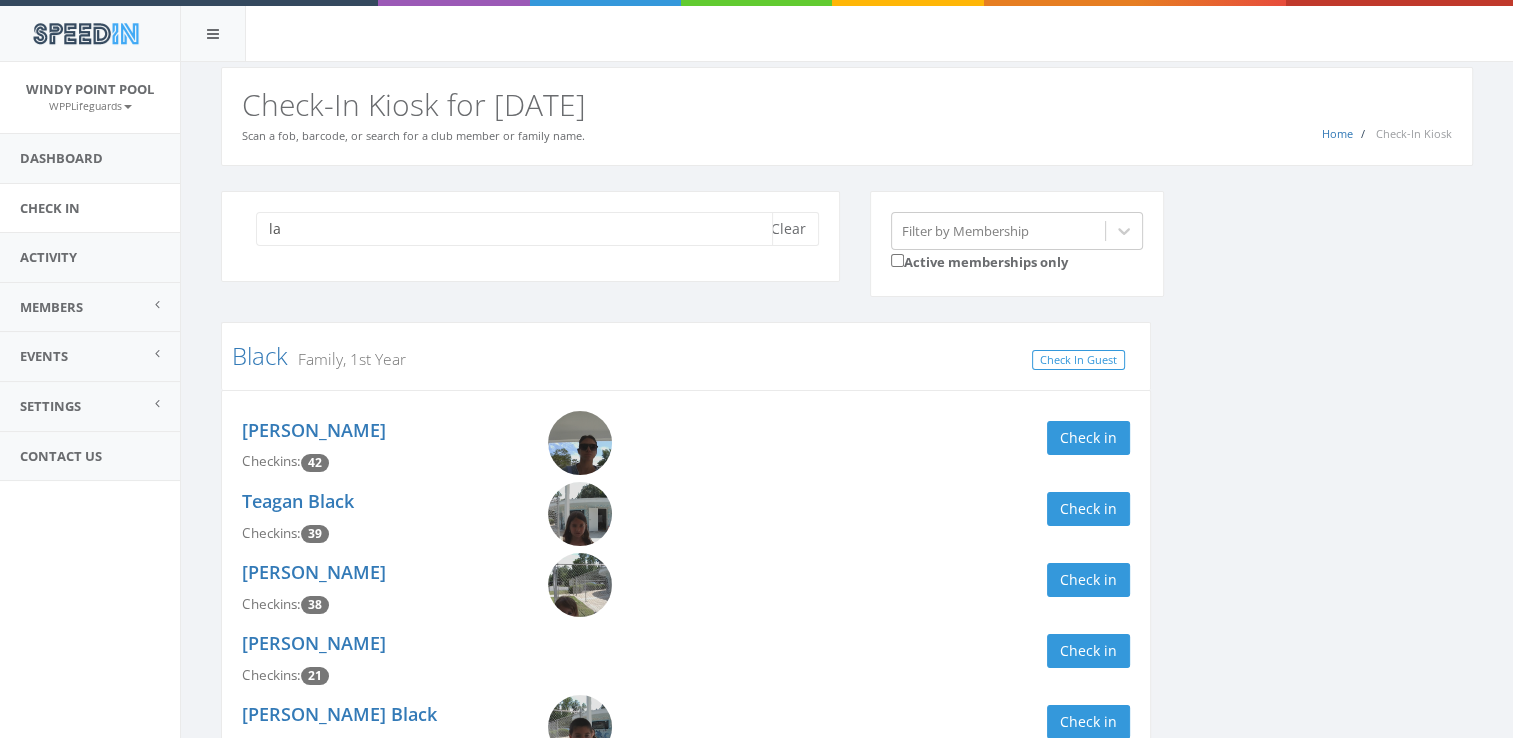 type on "l" 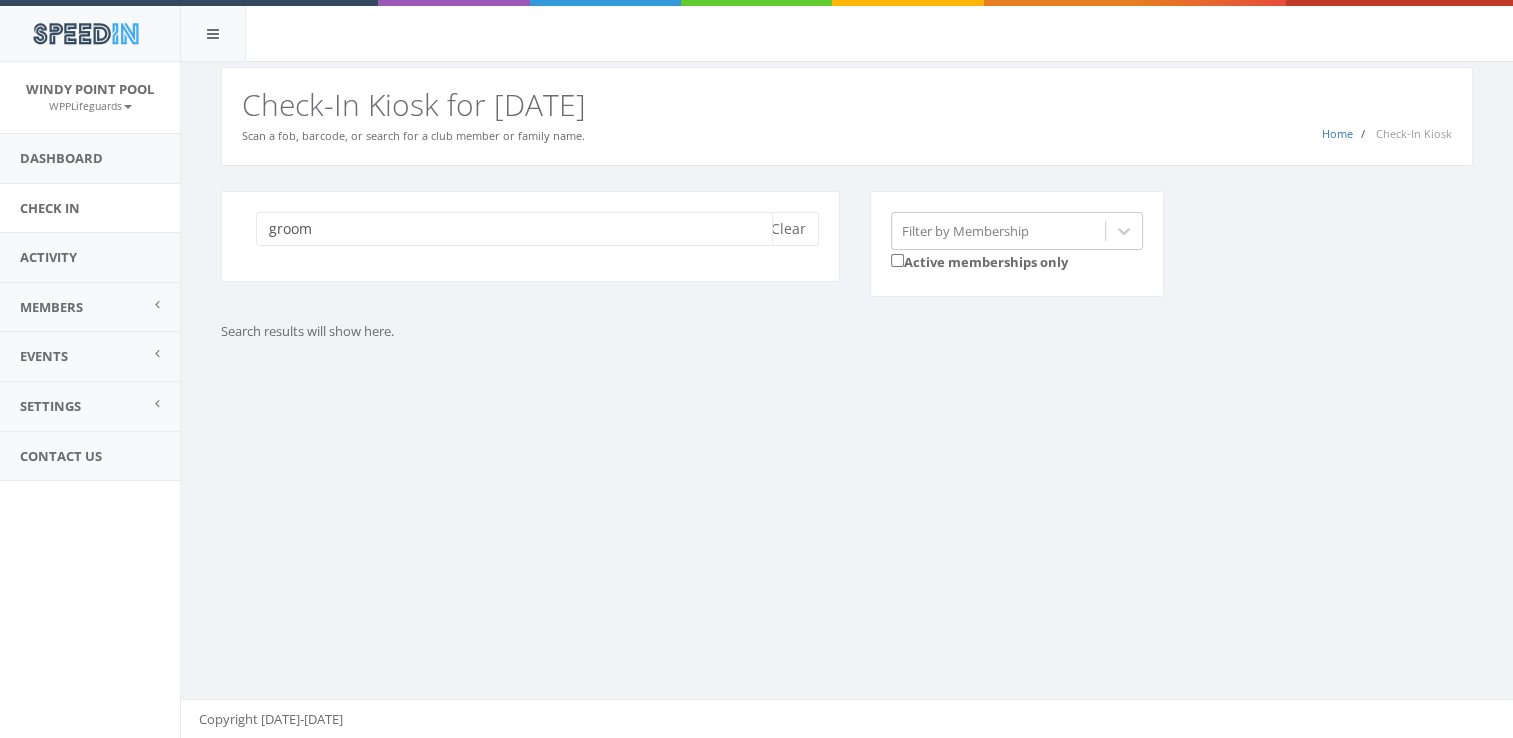 type on "groom" 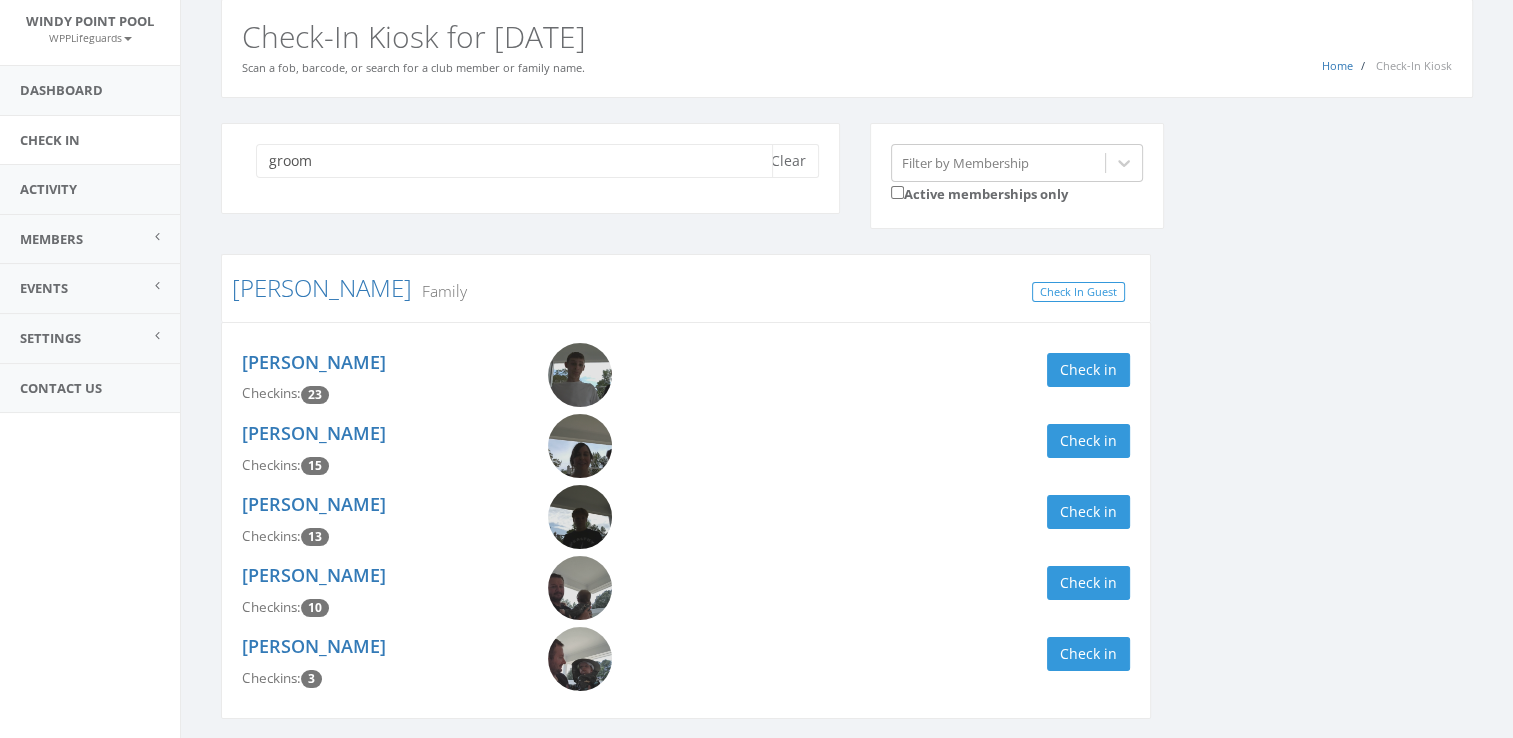 scroll, scrollTop: 96, scrollLeft: 0, axis: vertical 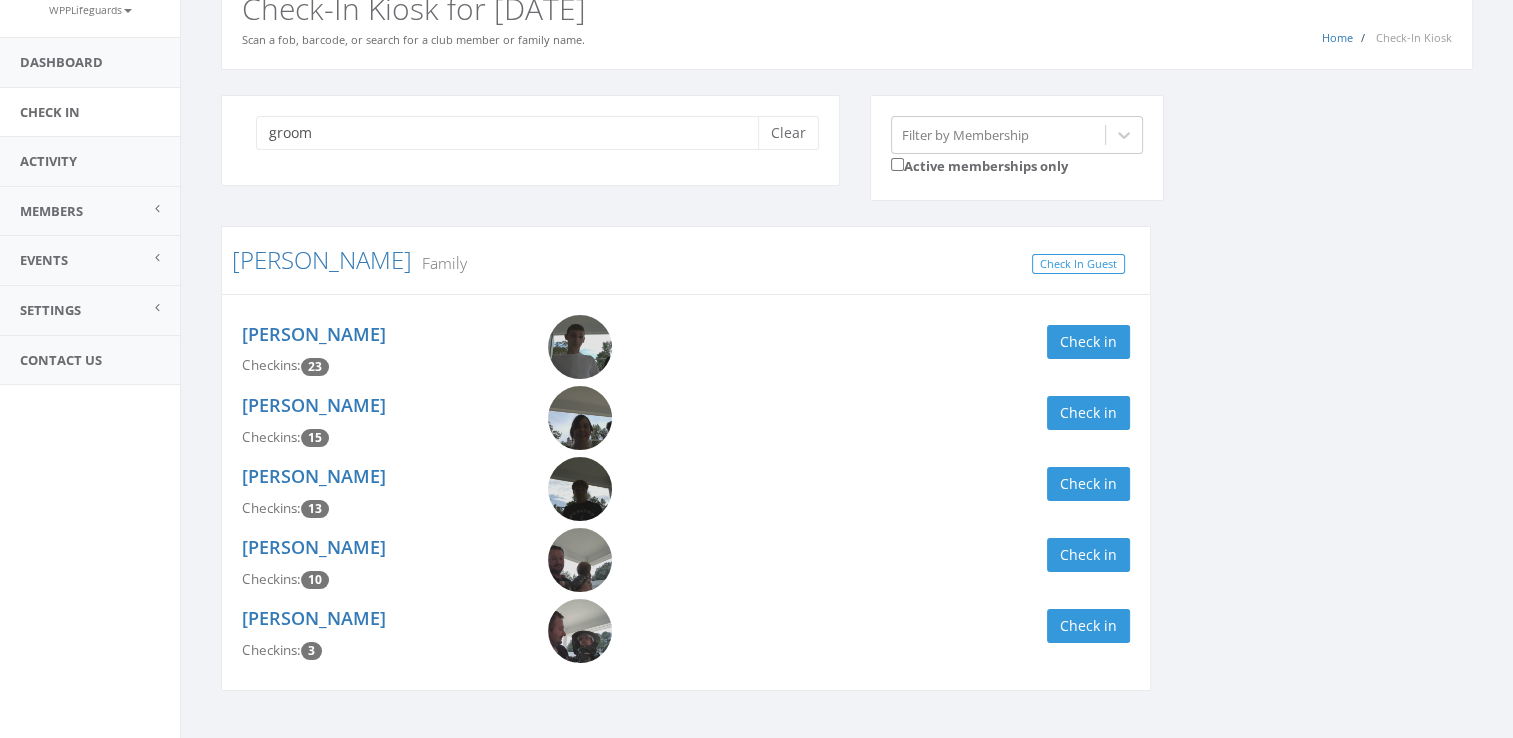 click at bounding box center [580, 489] 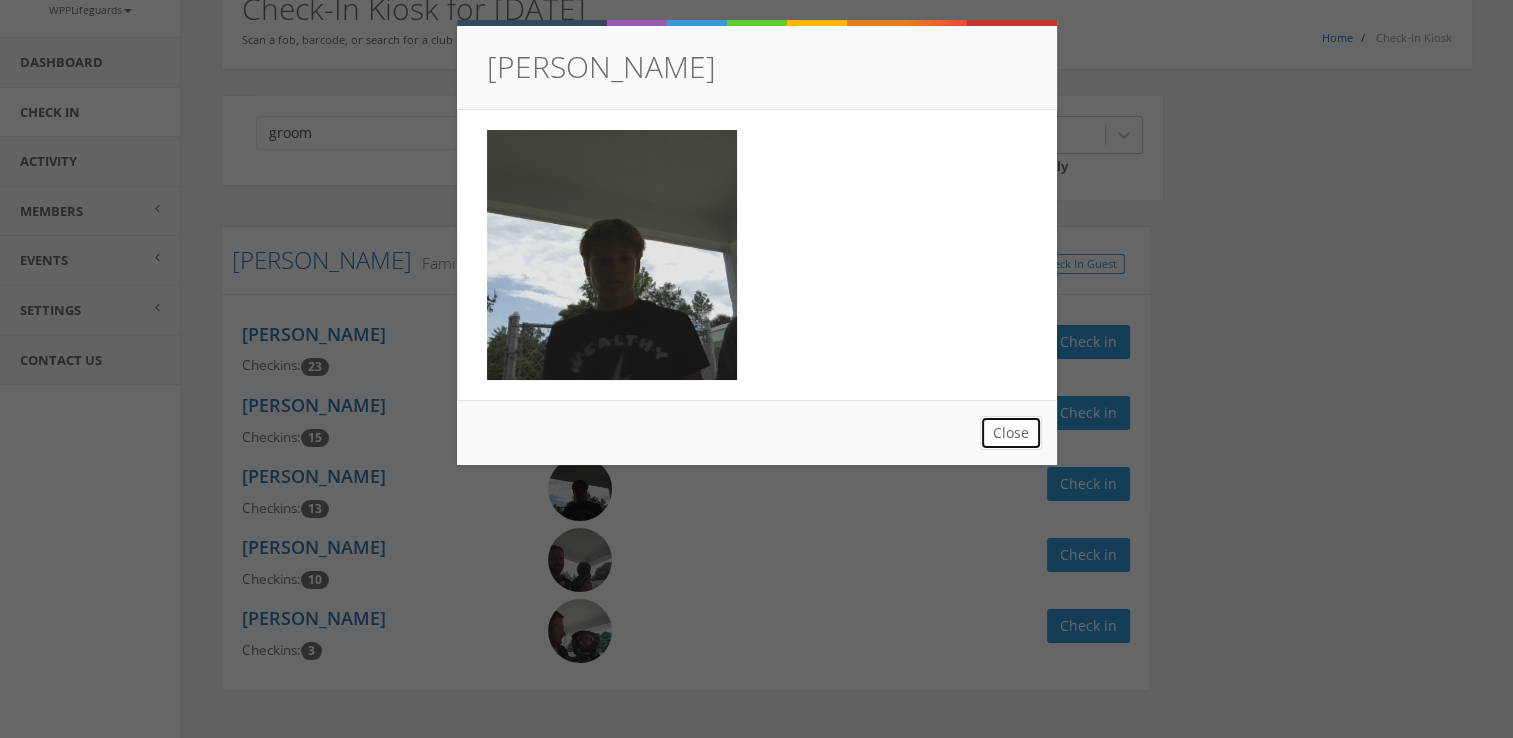 click on "Close" at bounding box center (1011, 433) 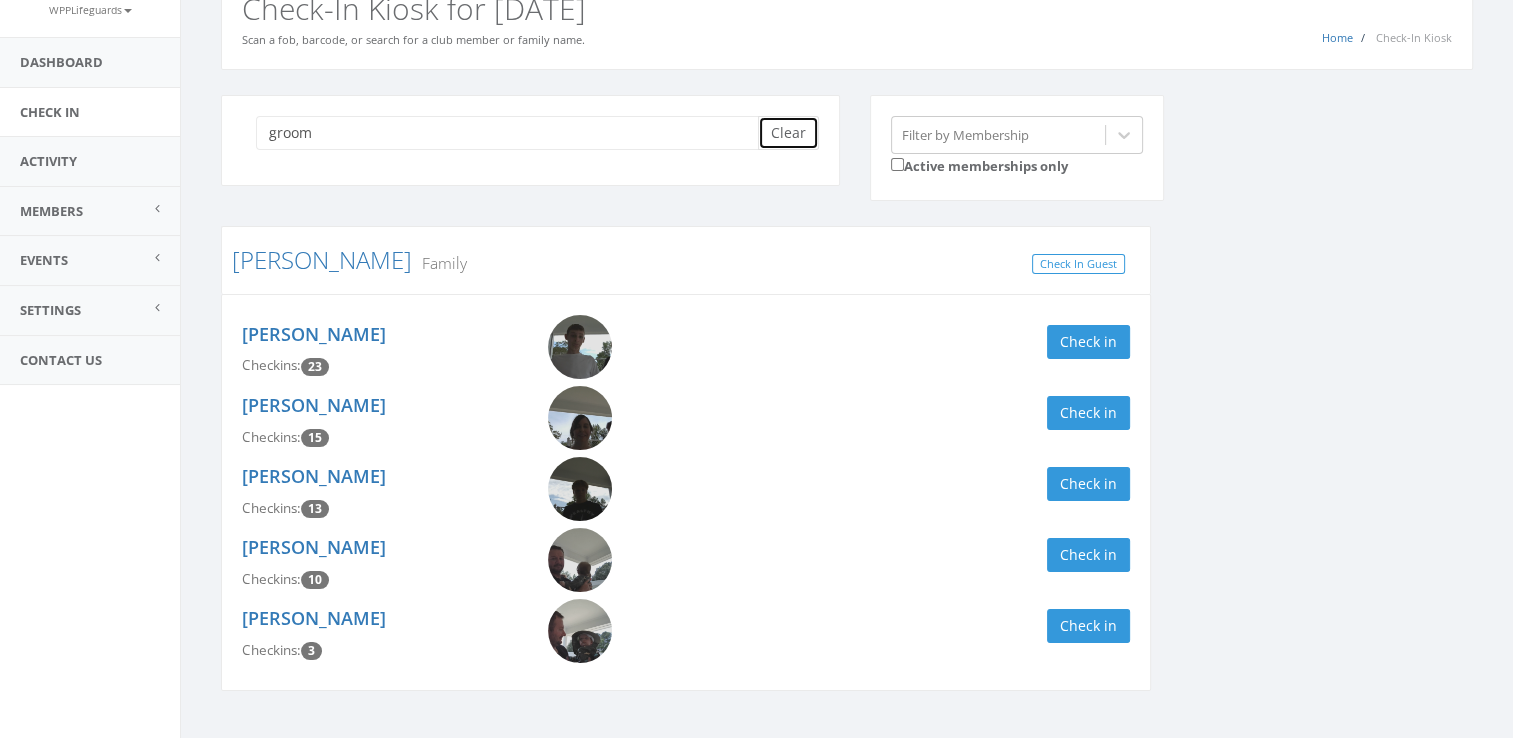 click on "Clear" at bounding box center (788, 133) 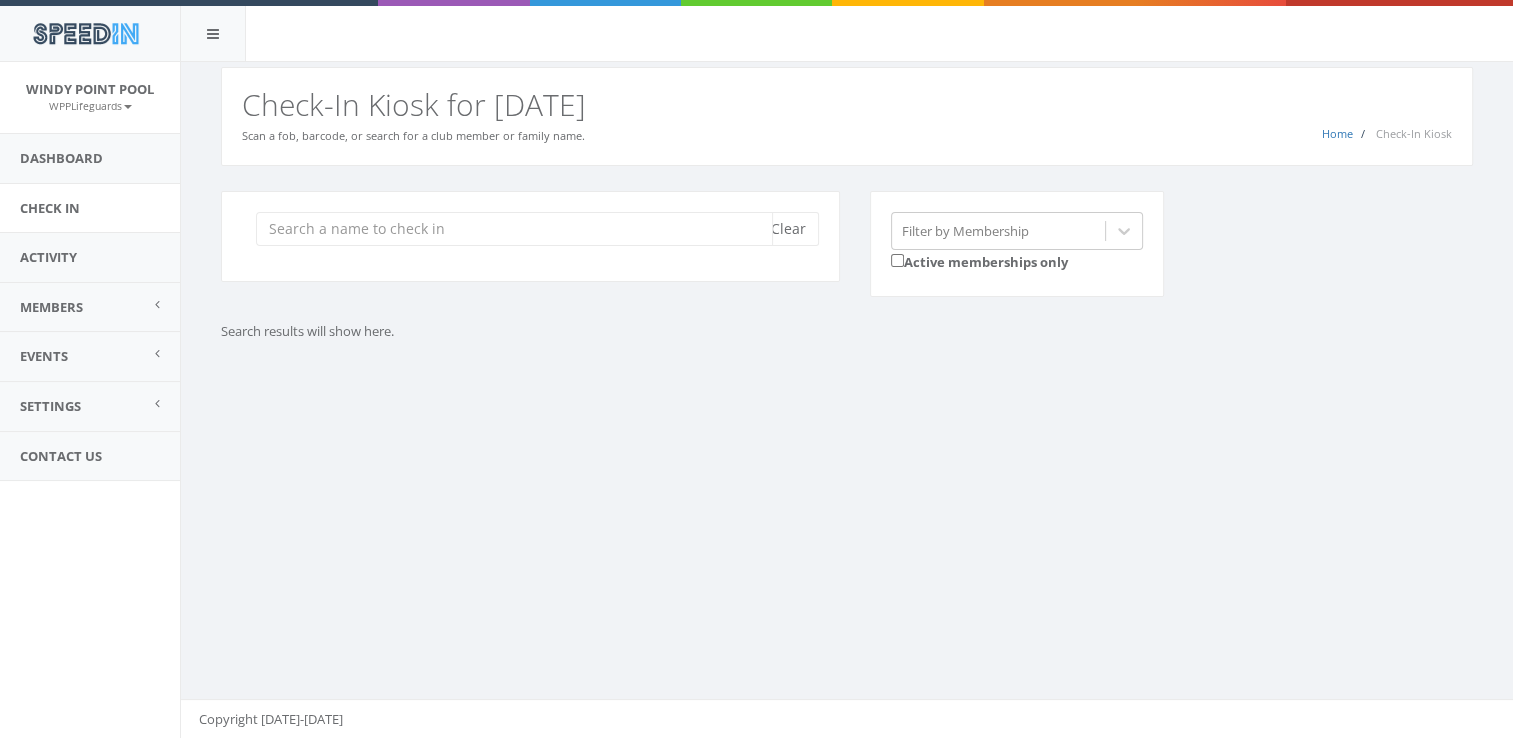 scroll, scrollTop: 0, scrollLeft: 0, axis: both 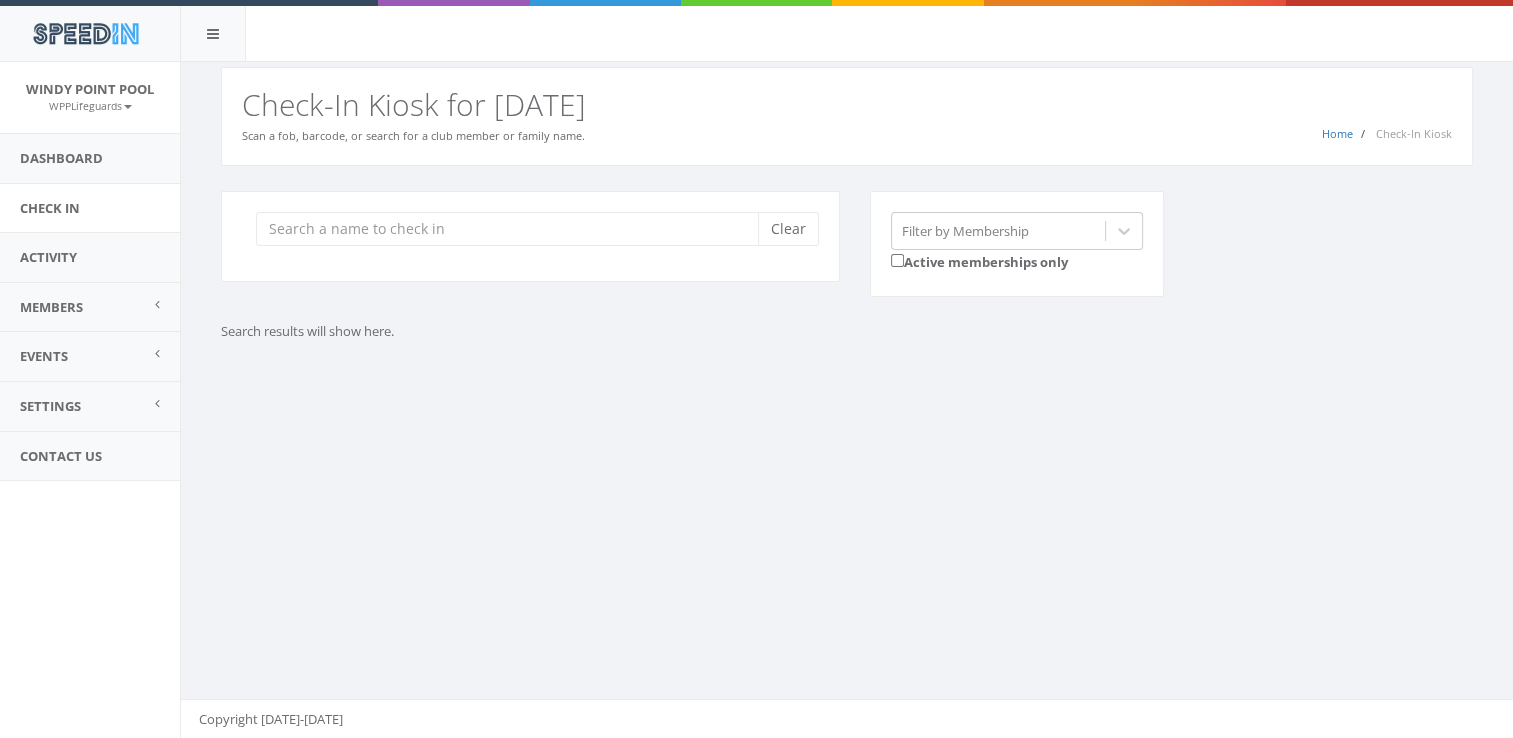 click on "Clear" at bounding box center (530, 236) 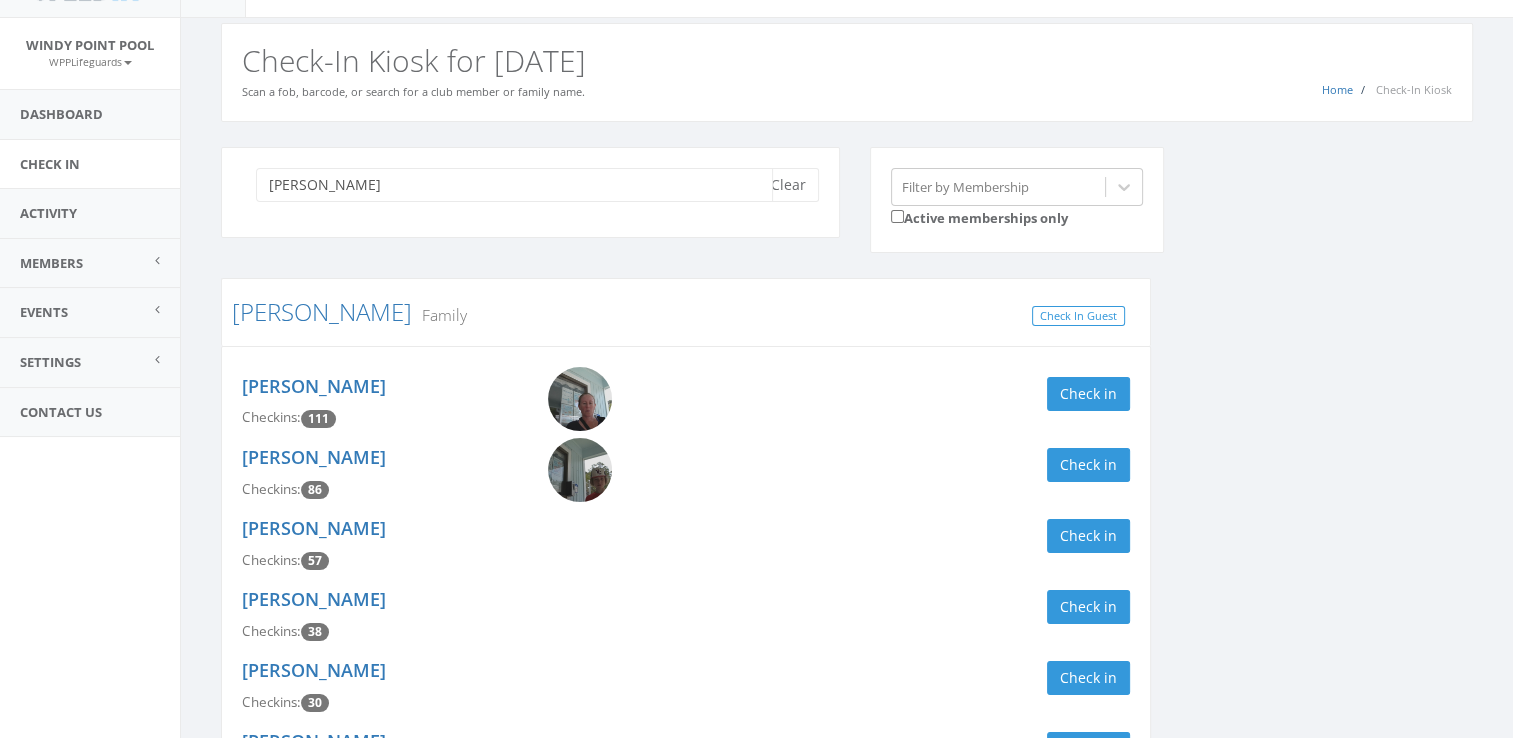 scroll, scrollTop: 46, scrollLeft: 0, axis: vertical 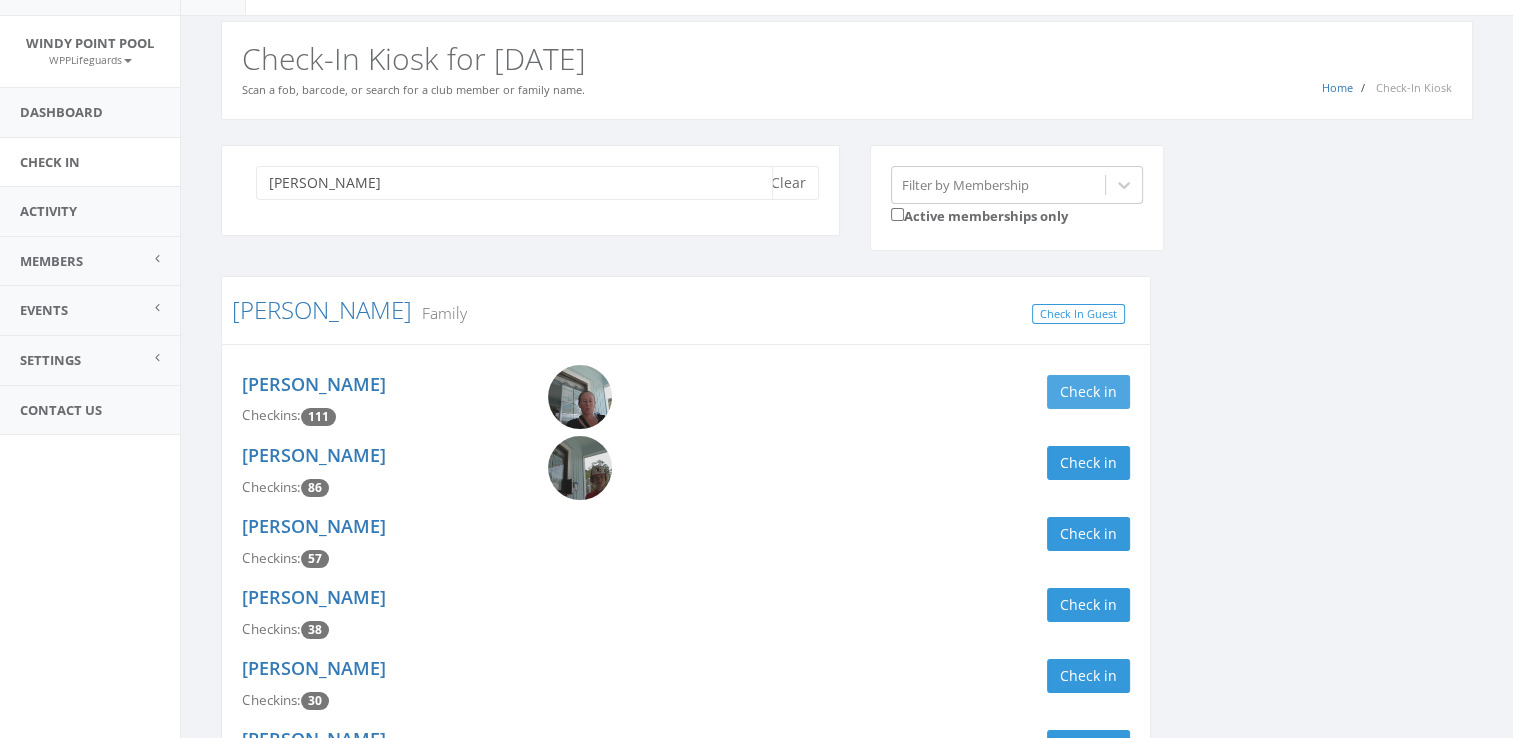 type on "[PERSON_NAME]" 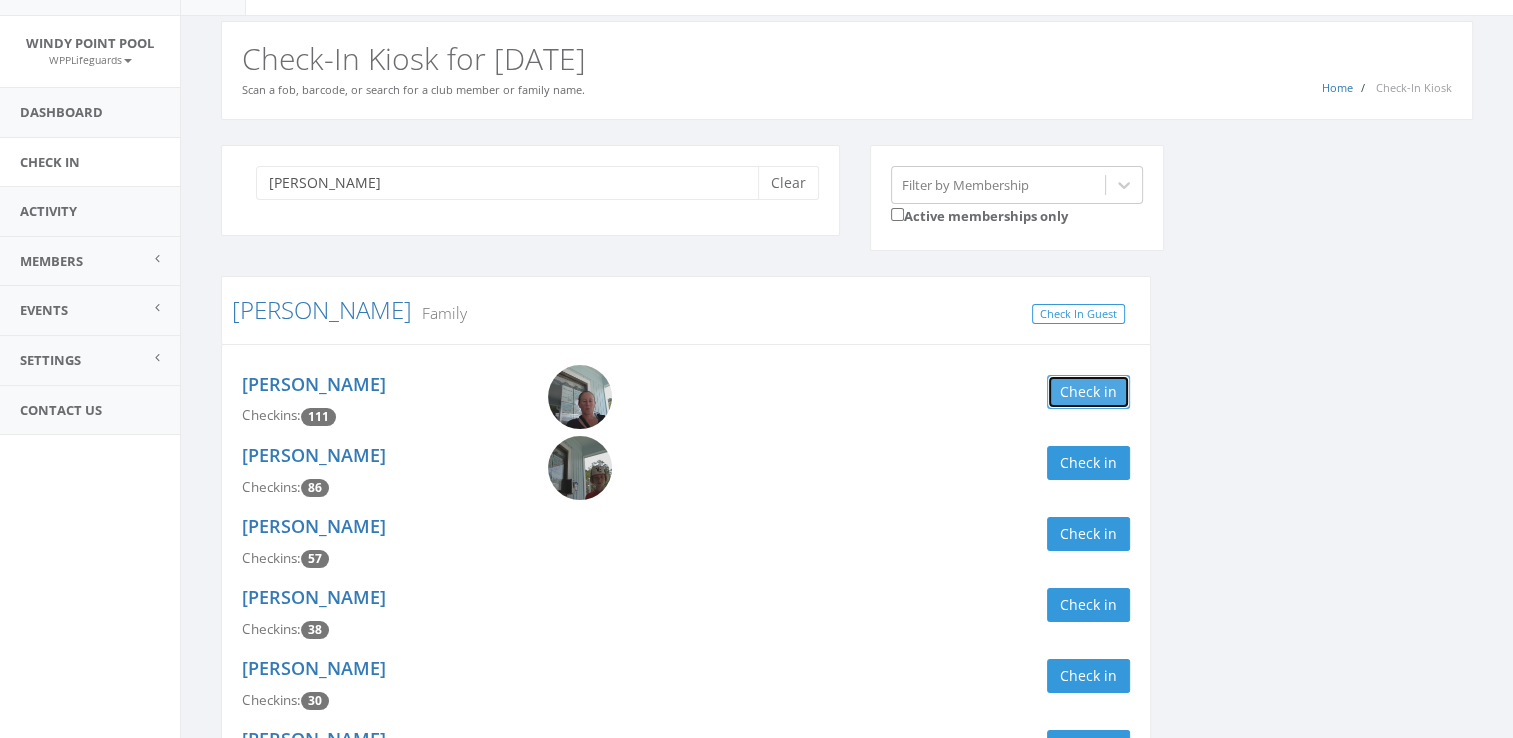 click on "Check in" at bounding box center [1088, 392] 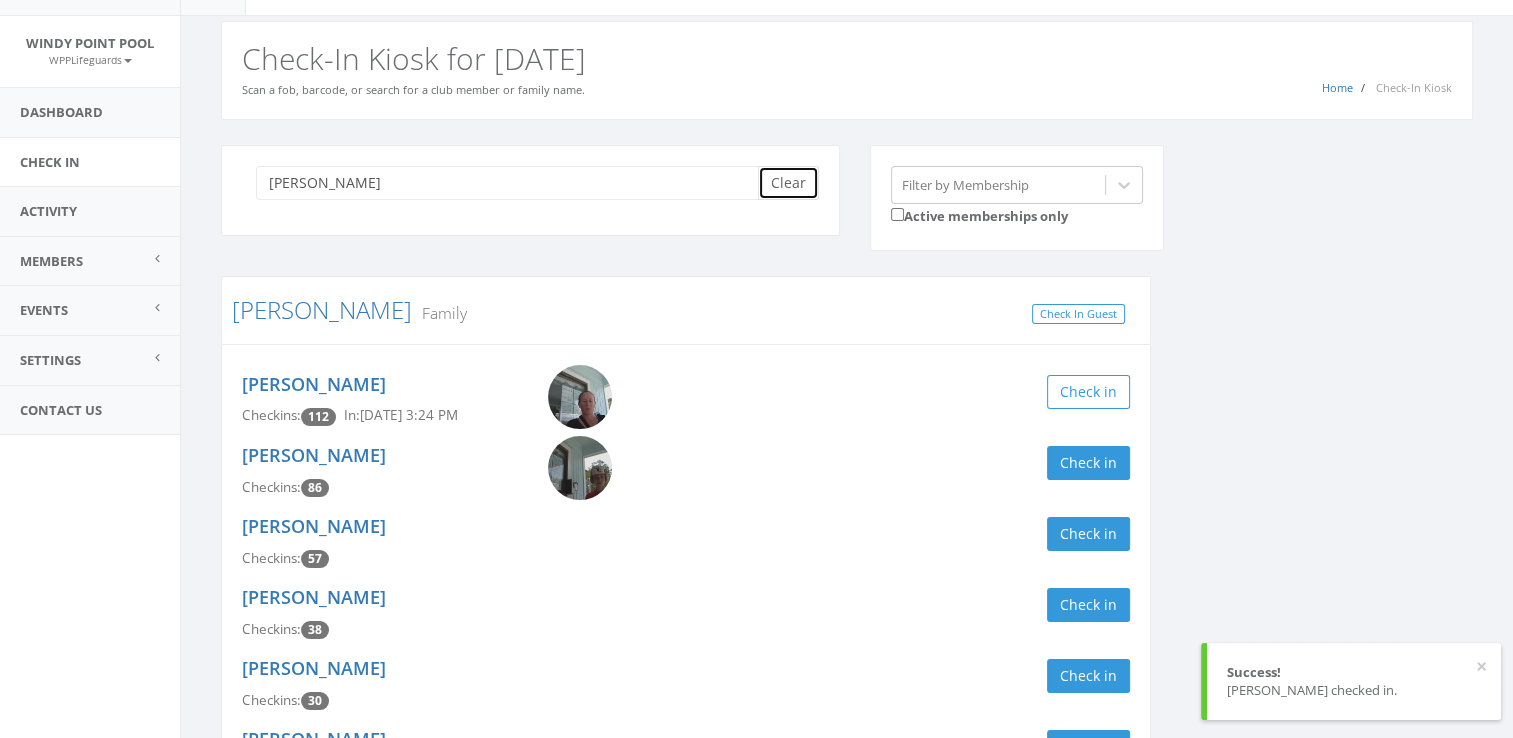 click on "Clear" at bounding box center (788, 183) 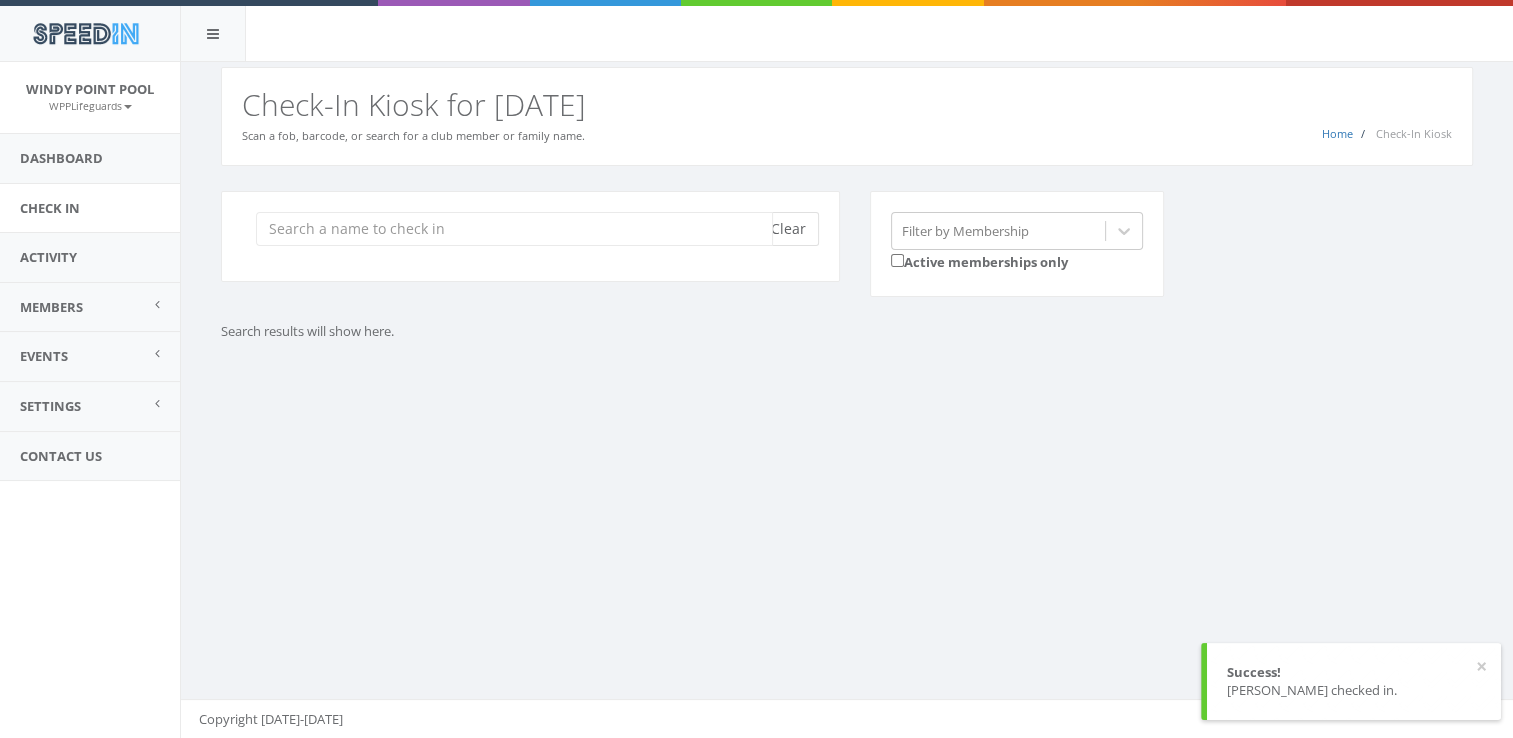 scroll, scrollTop: 0, scrollLeft: 0, axis: both 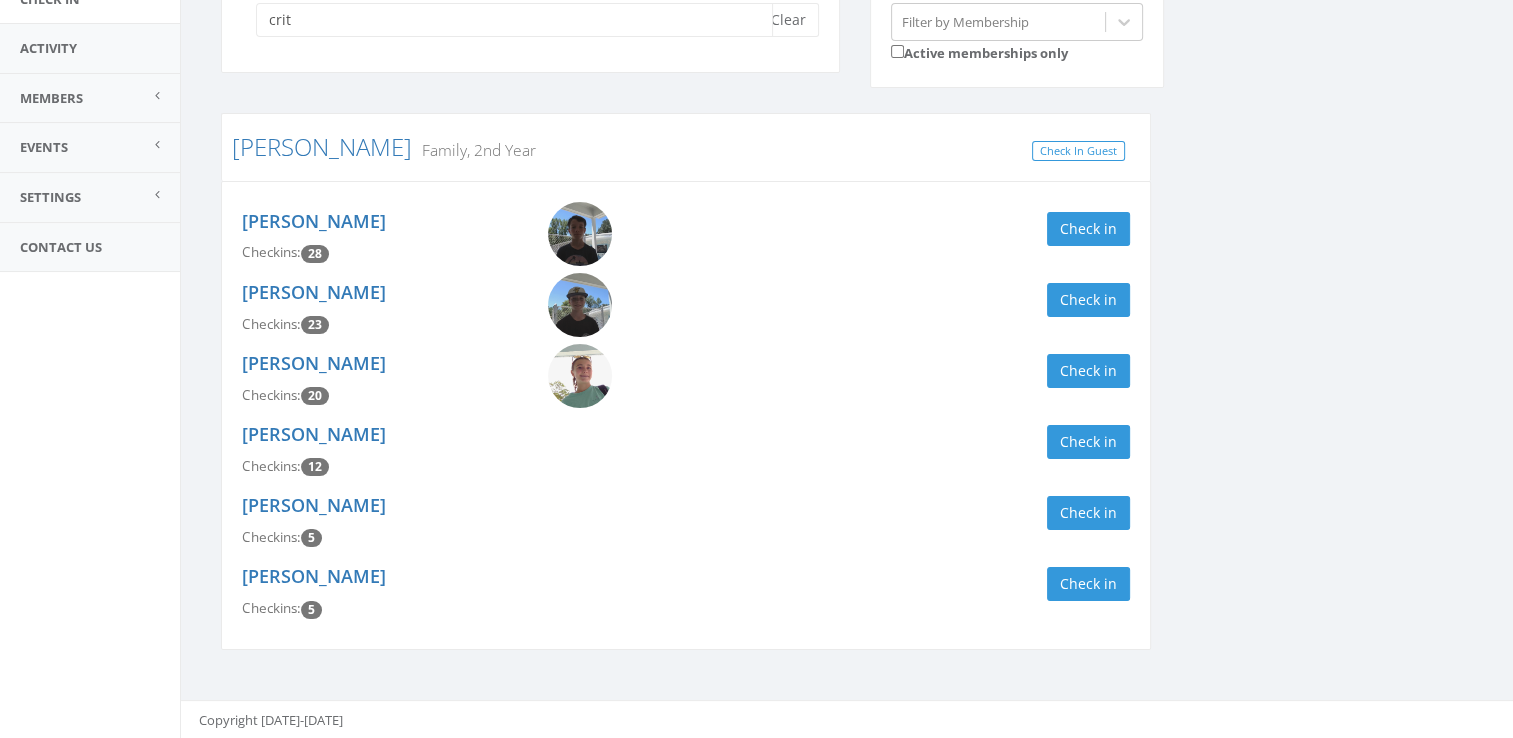 type on "crit" 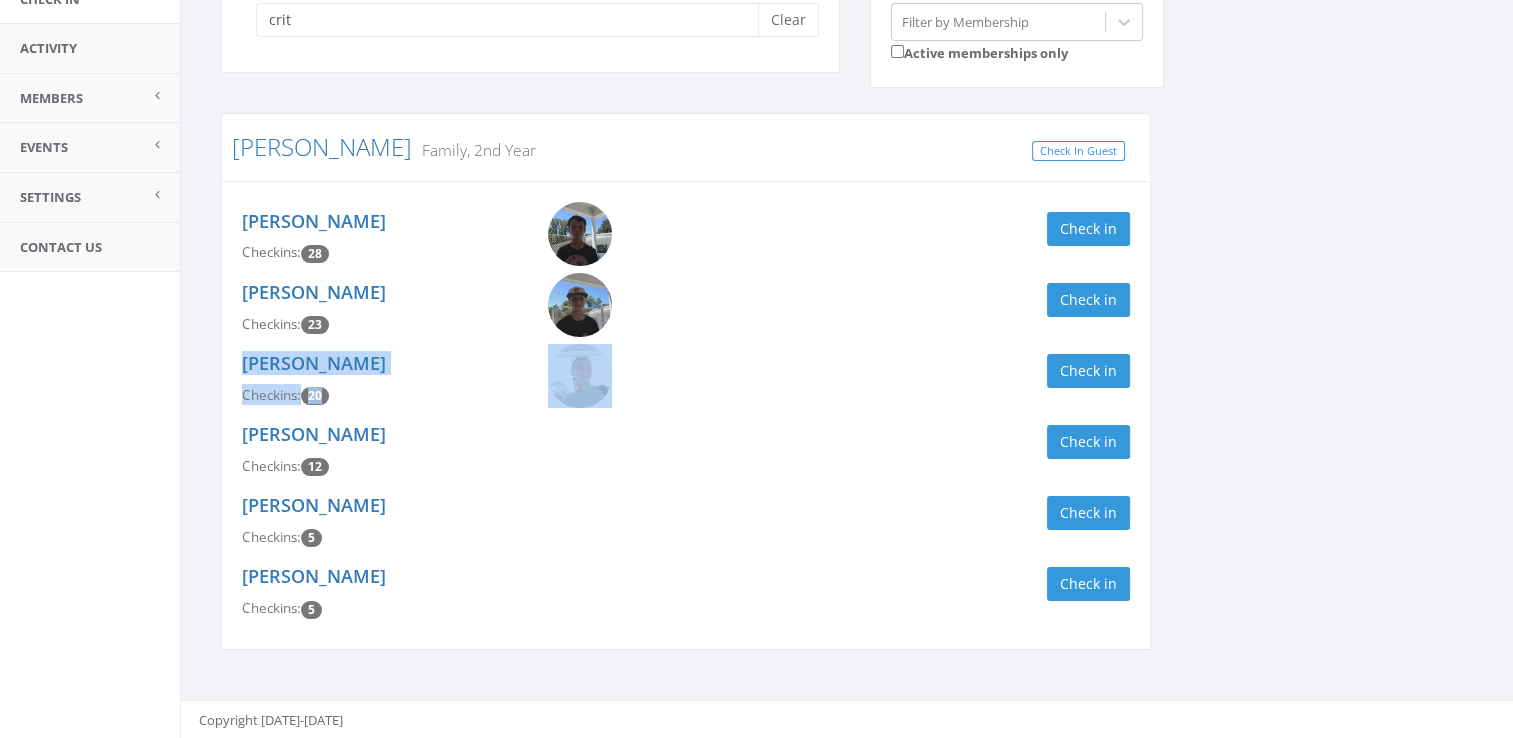 drag, startPoint x: 744, startPoint y: 343, endPoint x: 1120, endPoint y: 278, distance: 381.577 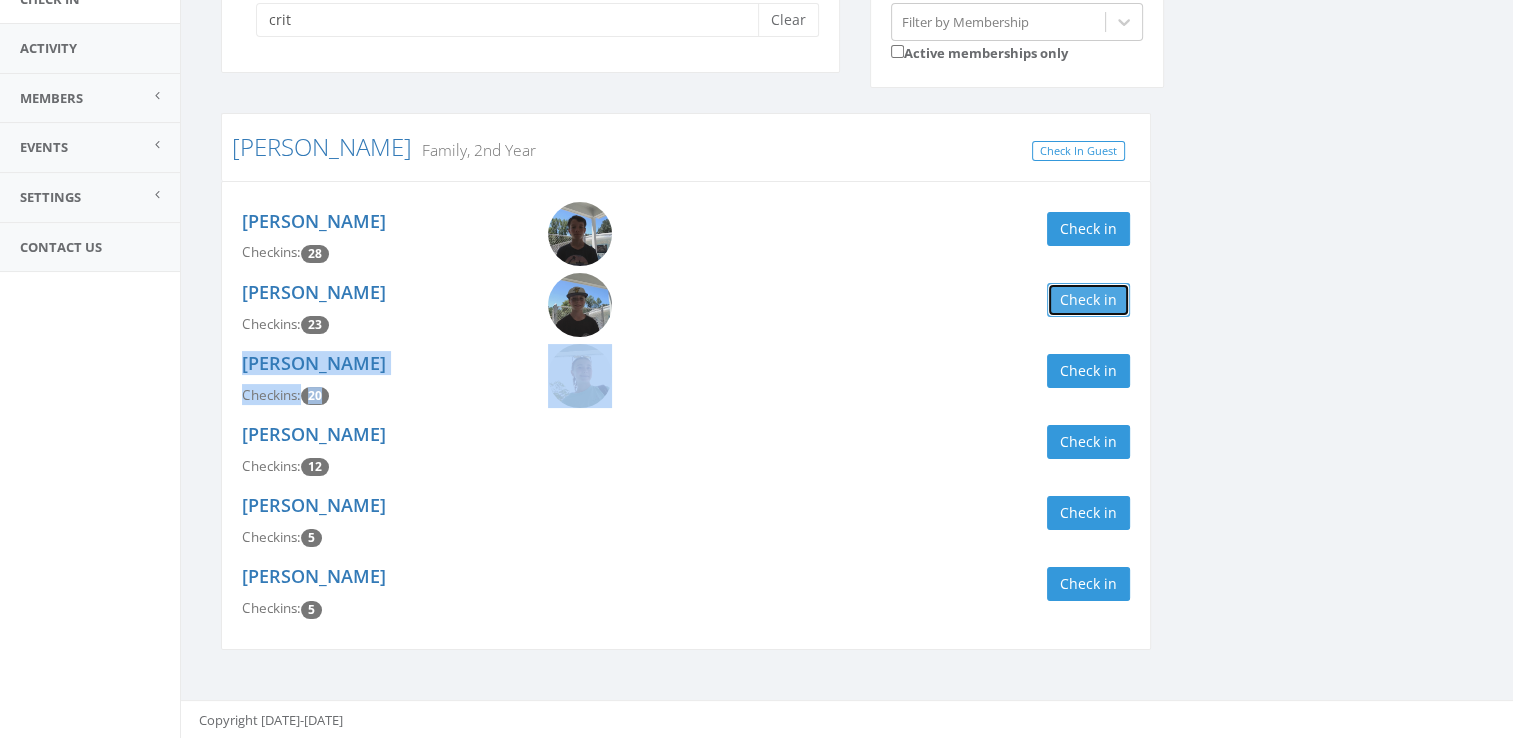 drag, startPoint x: 1120, startPoint y: 278, endPoint x: 1100, endPoint y: 294, distance: 25.612497 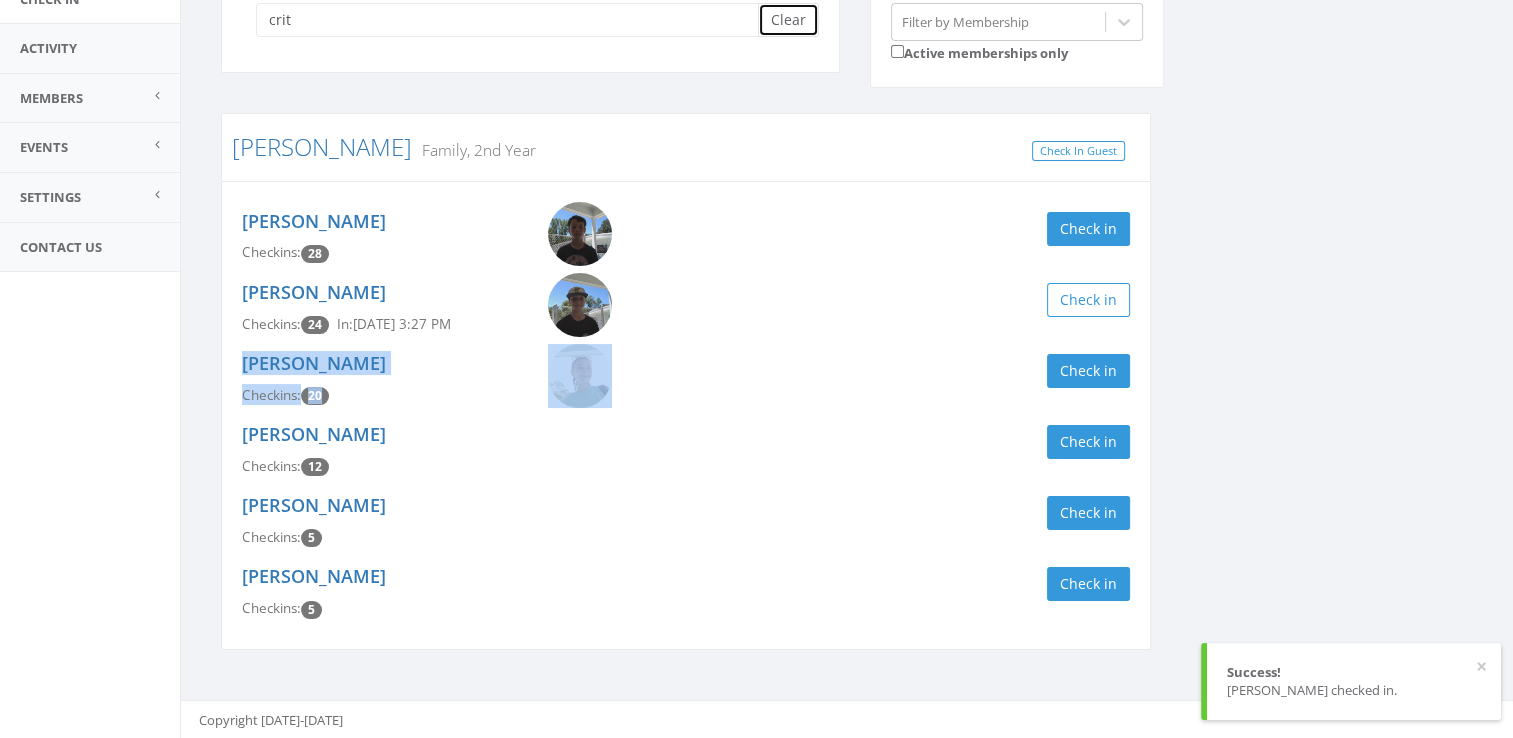 click on "Clear" at bounding box center [788, 20] 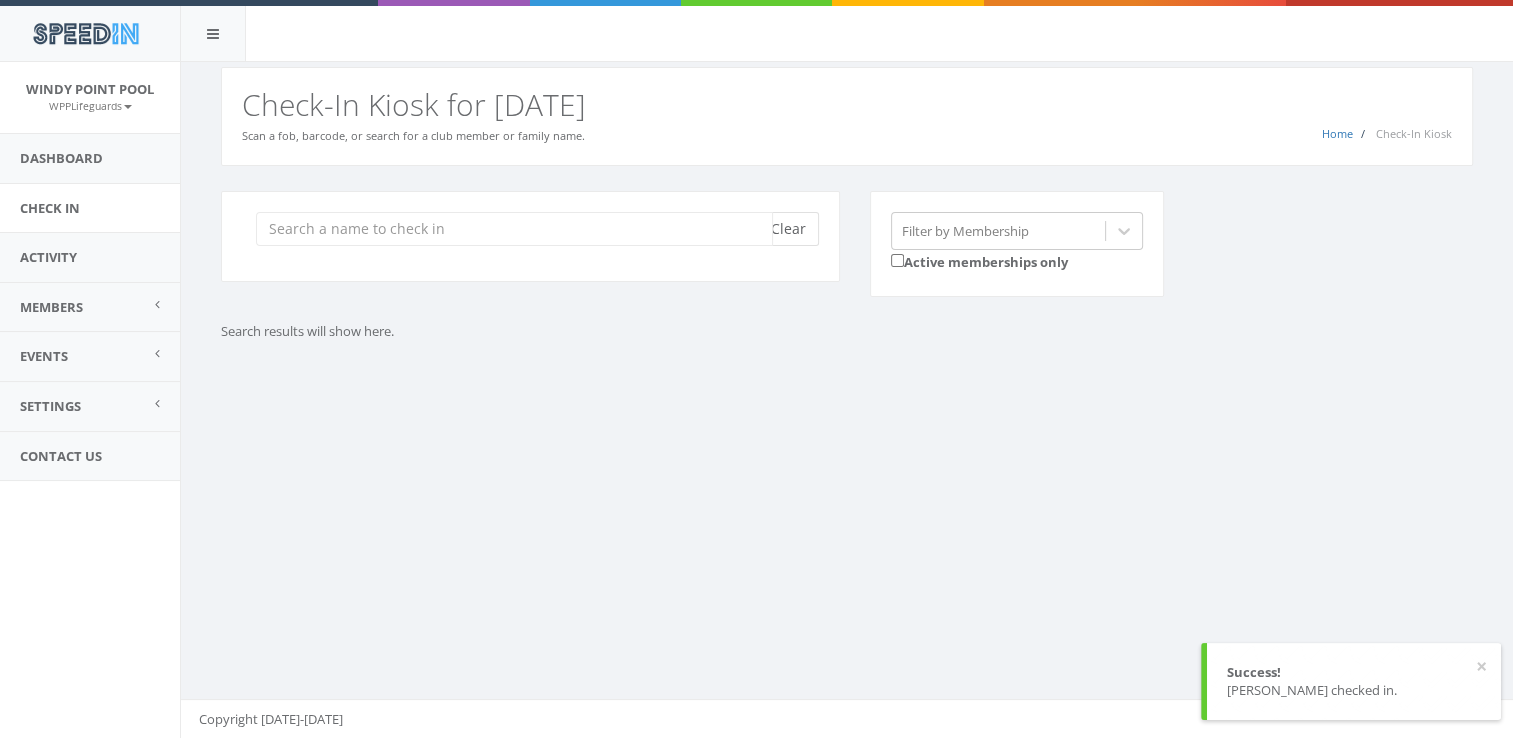 scroll, scrollTop: 0, scrollLeft: 0, axis: both 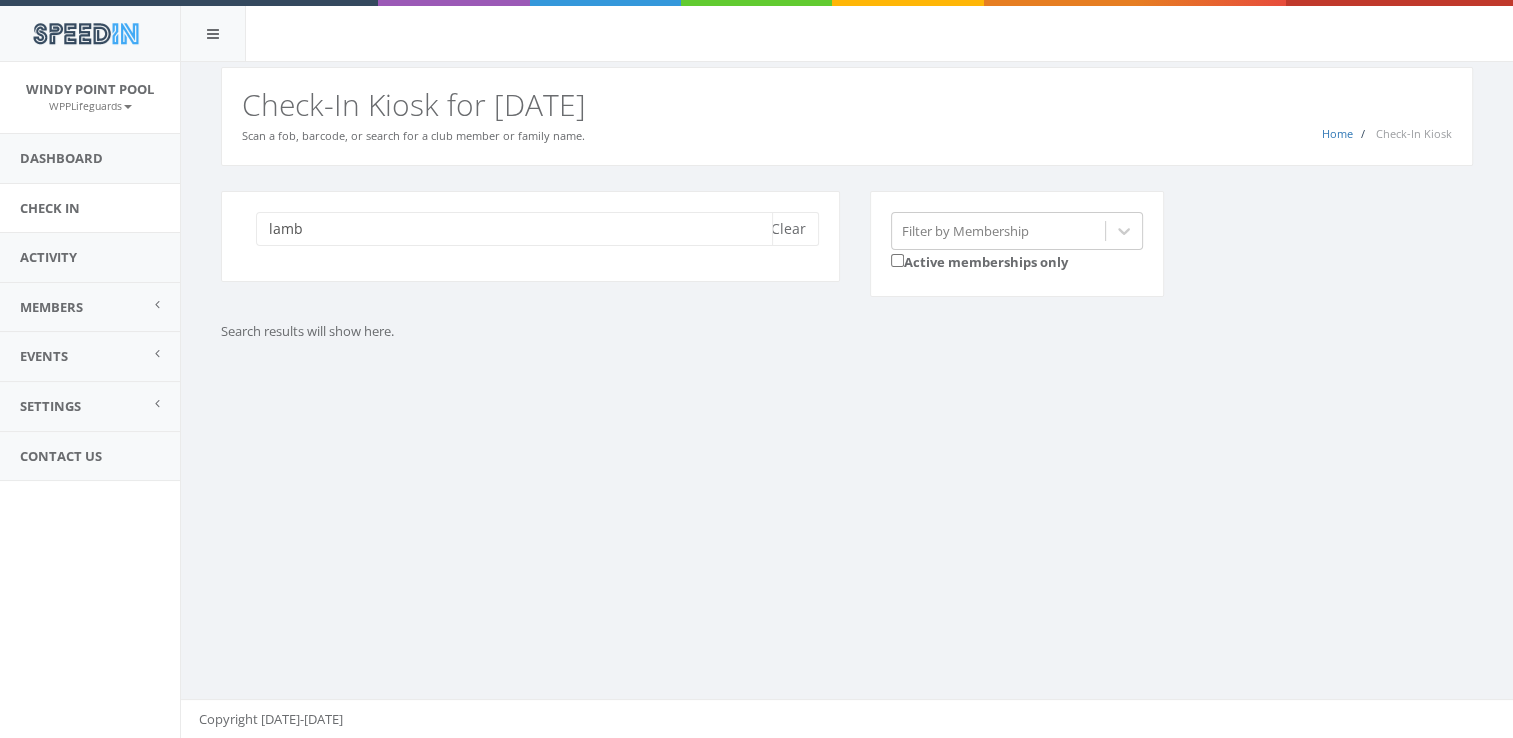 type on "lamb" 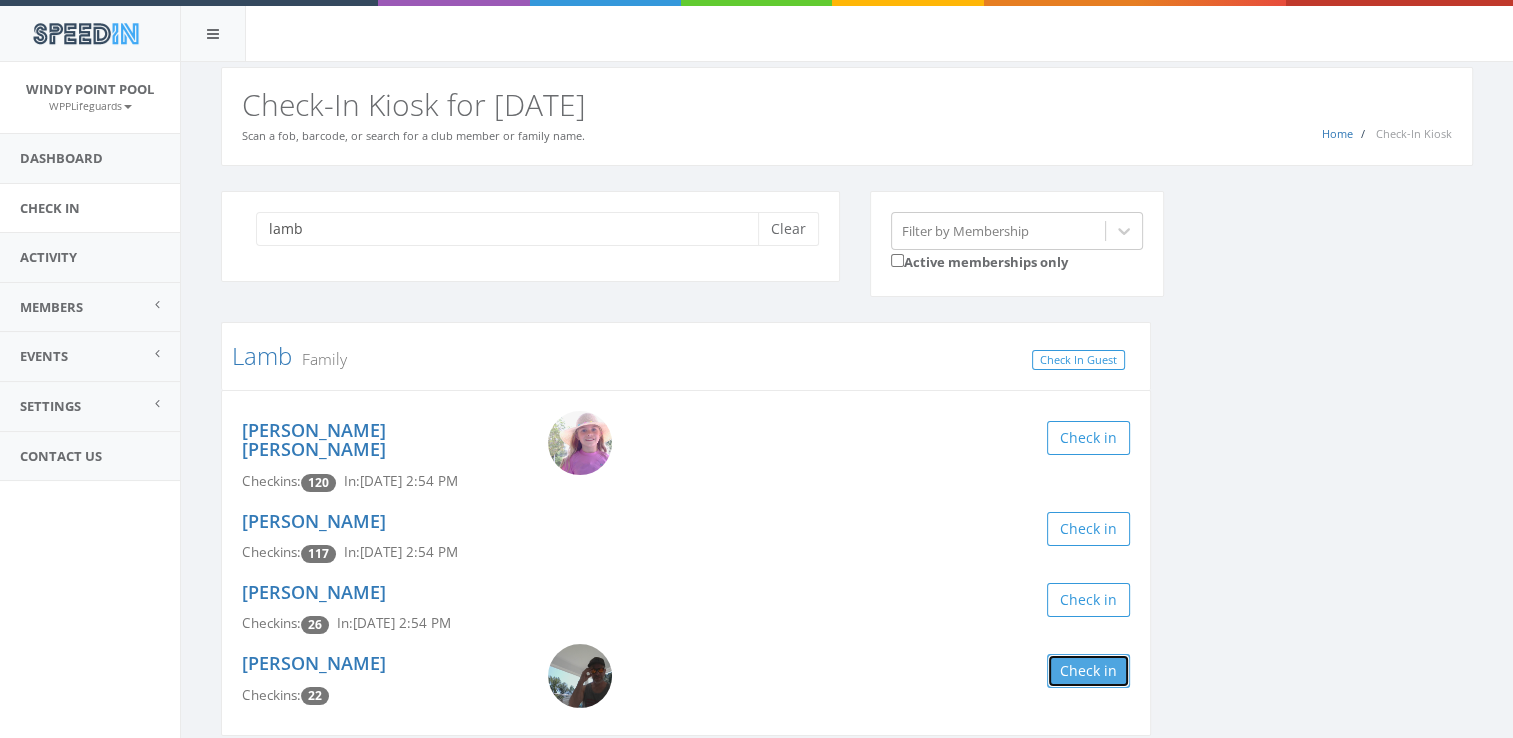 click on "Check in" at bounding box center (1088, 671) 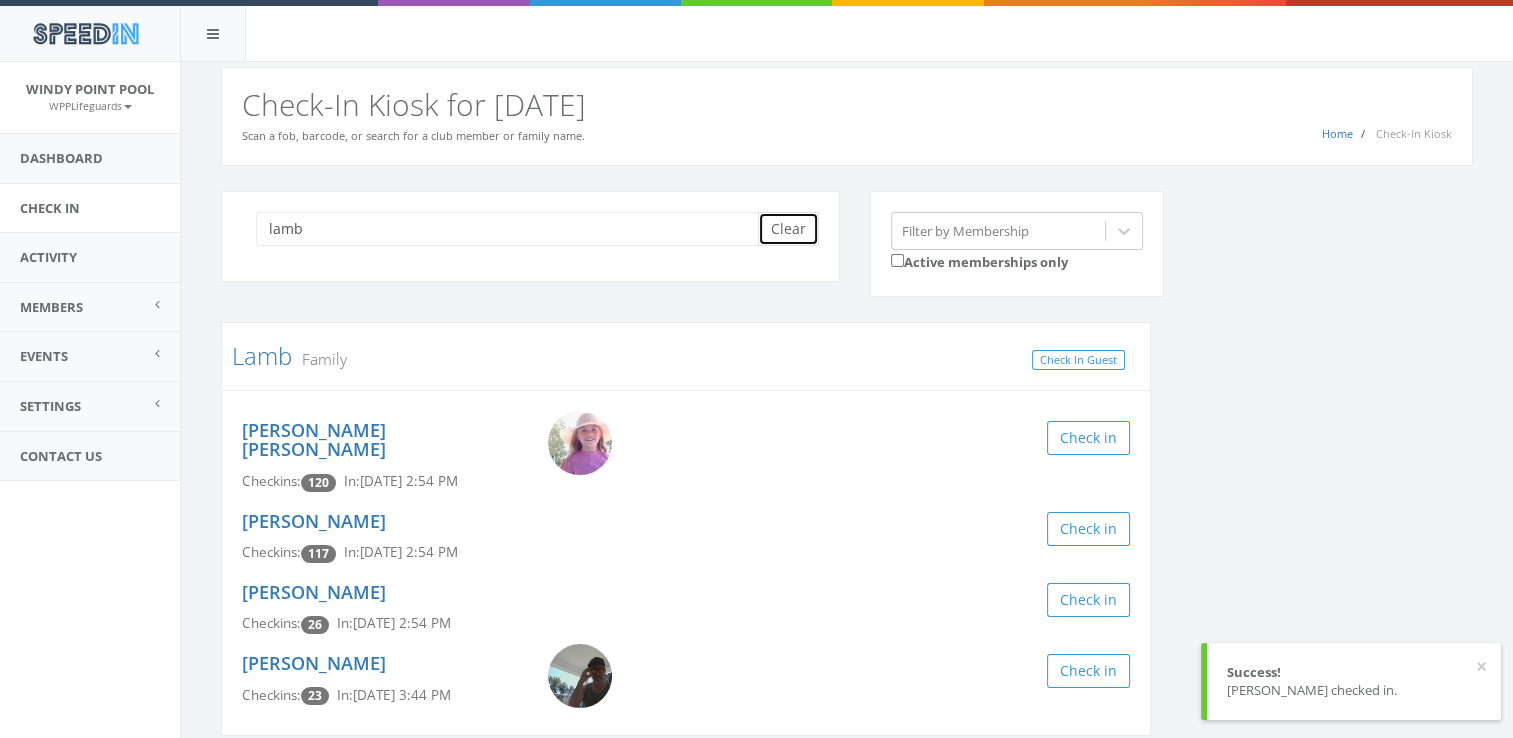 click on "Clear" at bounding box center [788, 229] 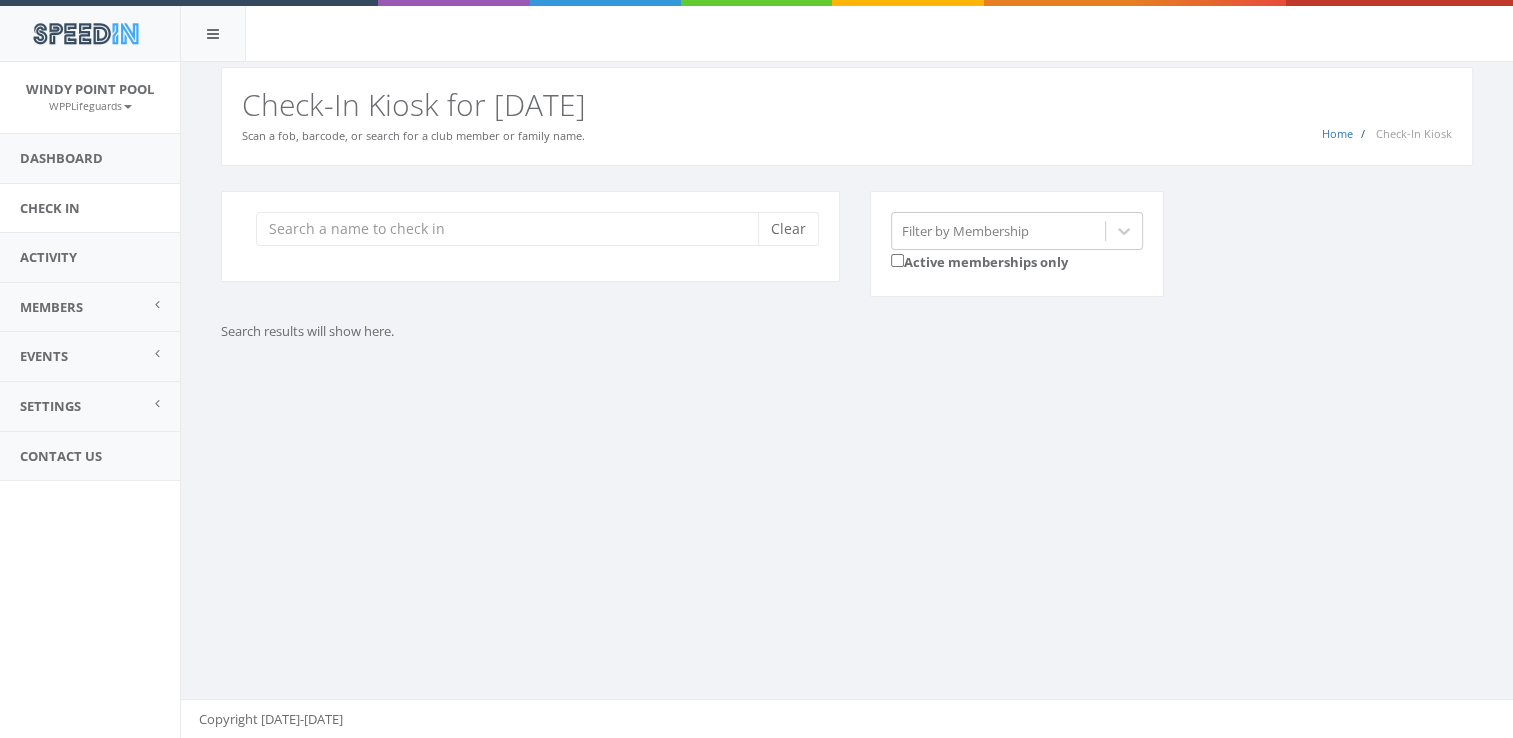 click on "You are using Internet Explorer, which is an old, insecure browser that does not work with this page. Please use another browser like Firefox, Chrome, or Edge.
Home
Check-In Kiosk
Check-In Kiosk for [DATE]
Scan a fob, barcode, or search for a club member or family name.
Clear Filter by Membership  Active memberships only Search results will show here.
Copyright [DATE]-[DATE]" at bounding box center (846, 400) 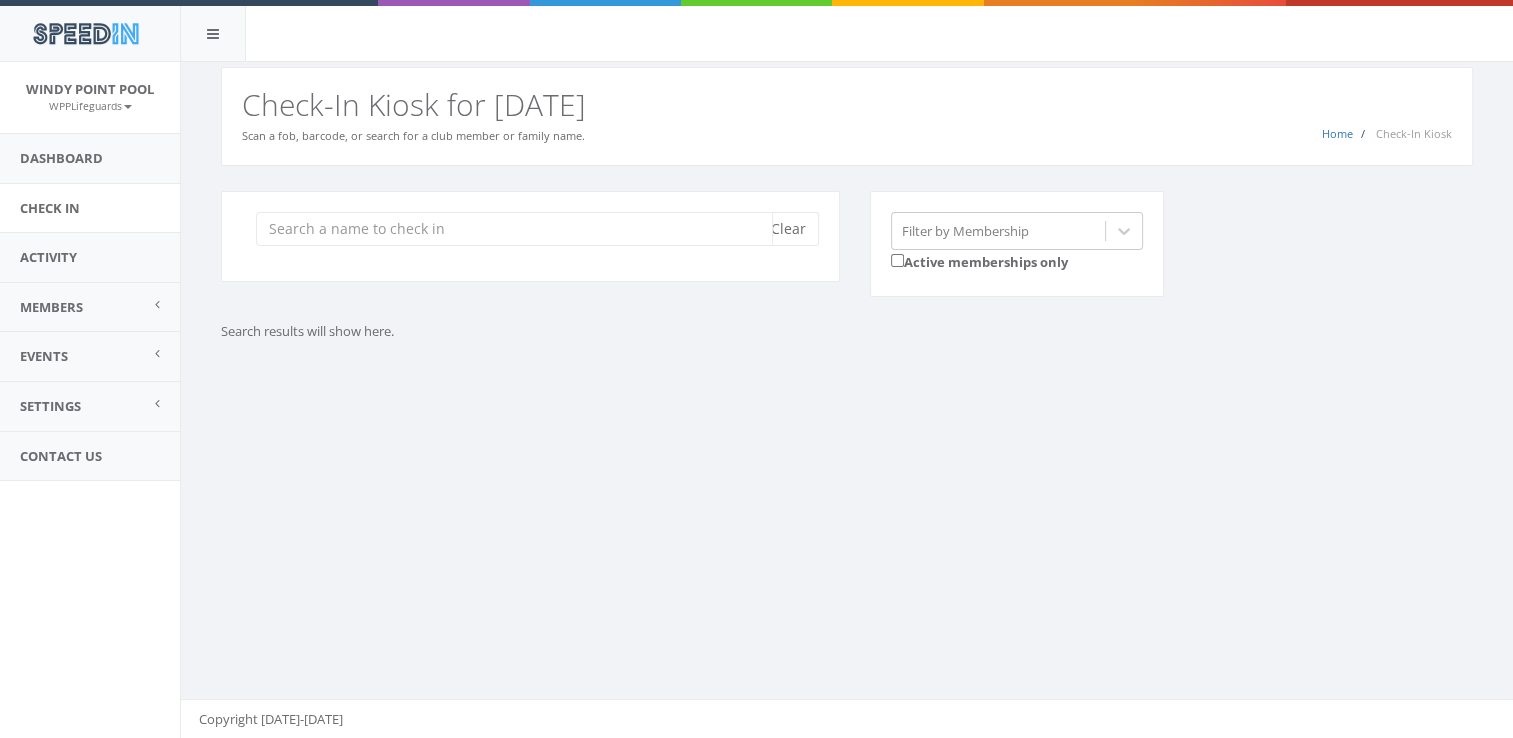 click at bounding box center (514, 229) 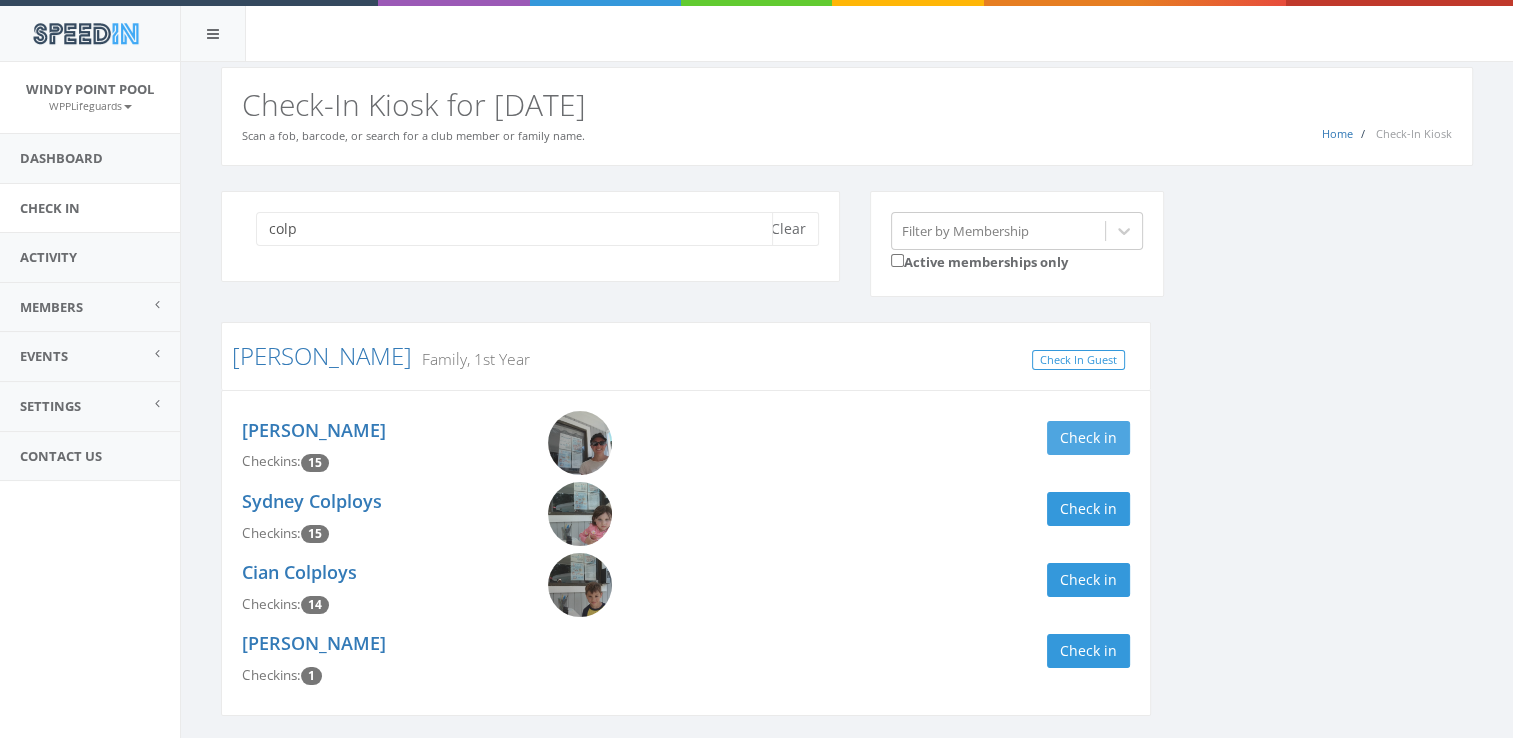 type on "colp" 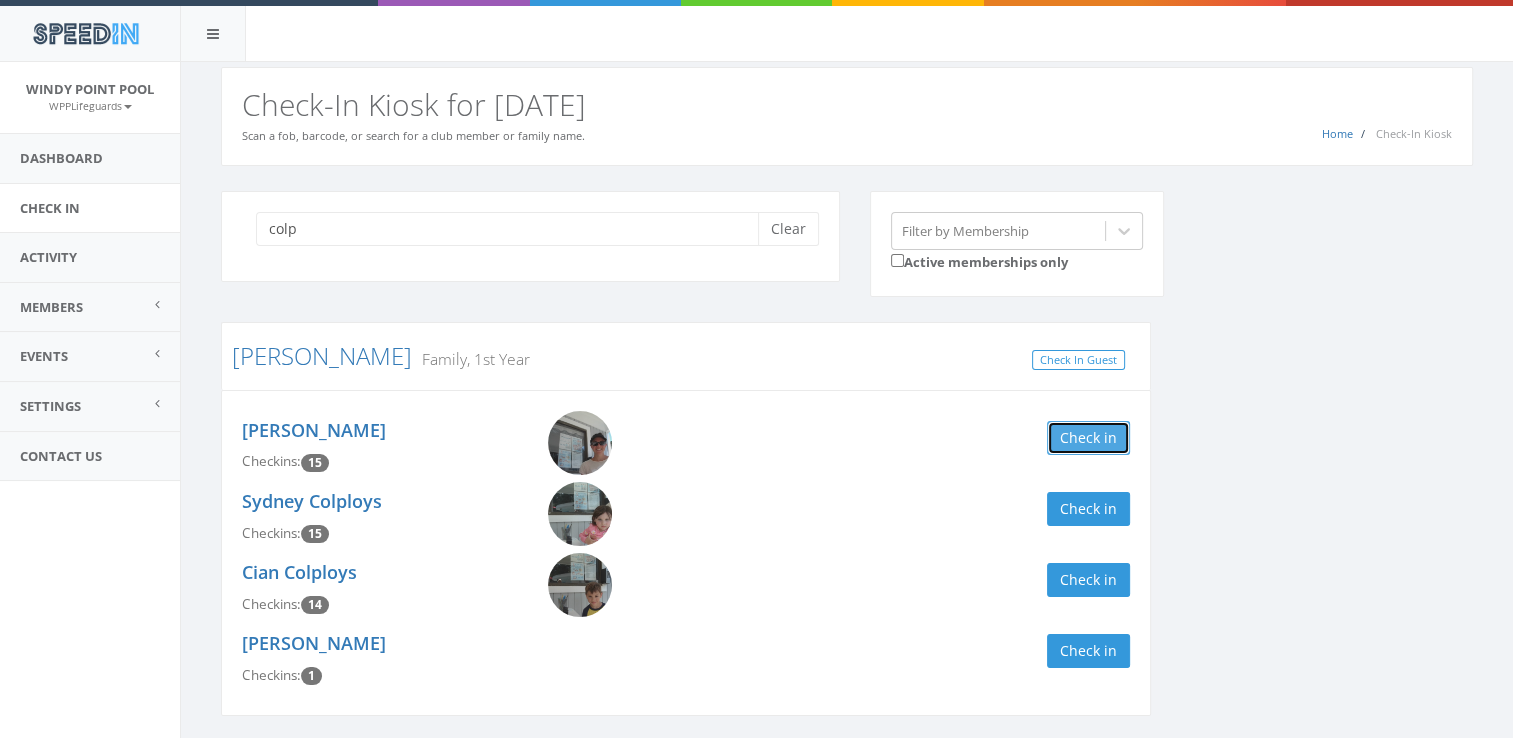 click on "Check in" at bounding box center [1088, 438] 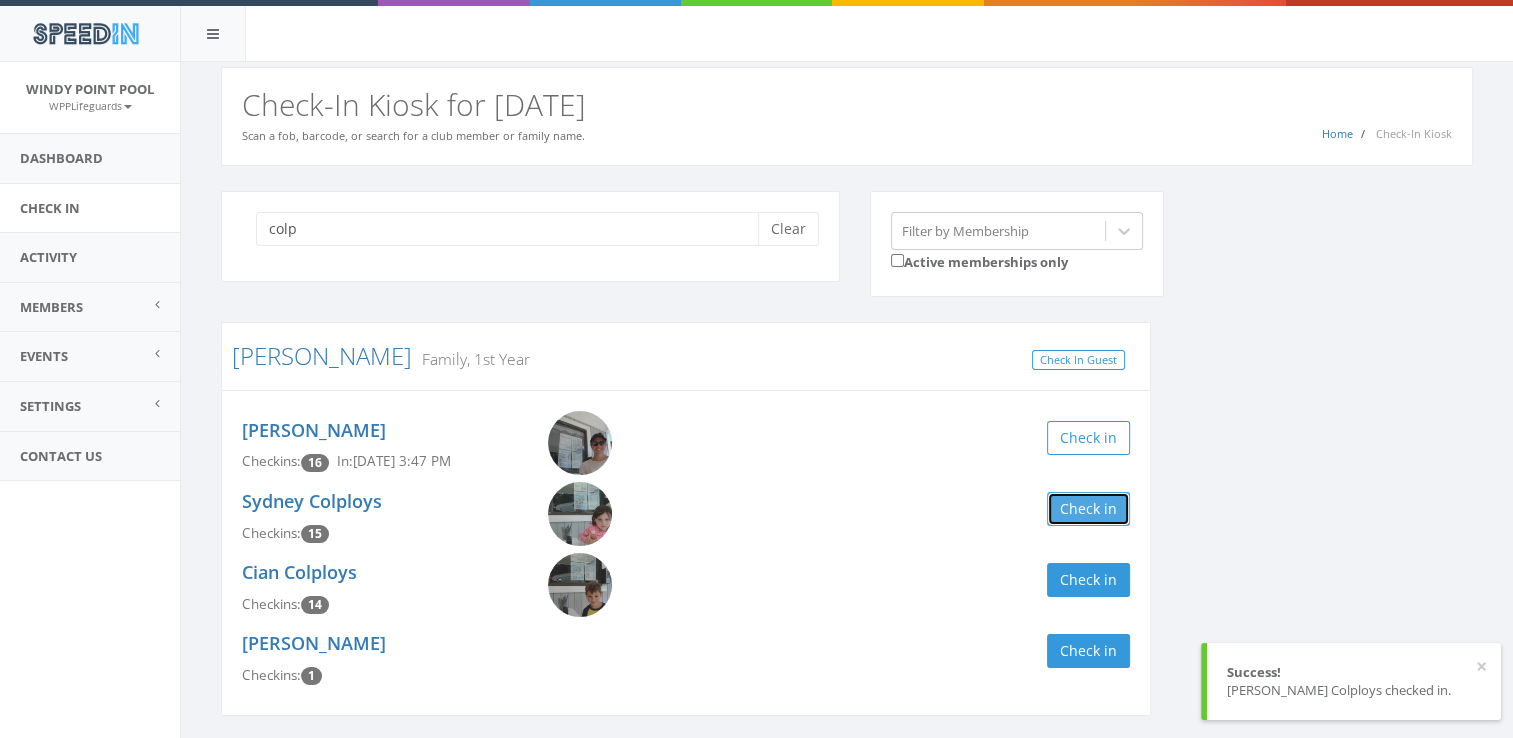 click on "Check in" at bounding box center (1088, 509) 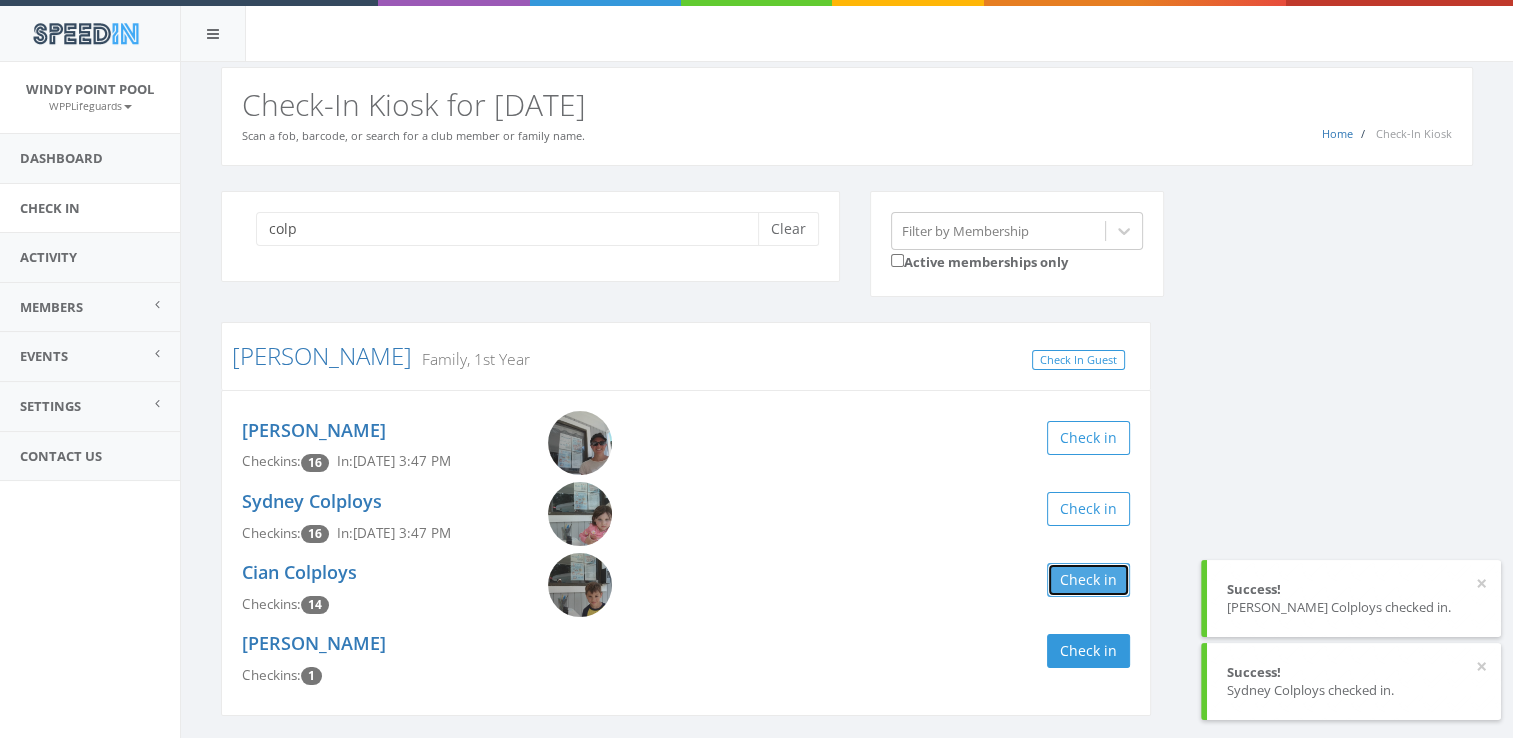 click on "Check in" at bounding box center (1088, 580) 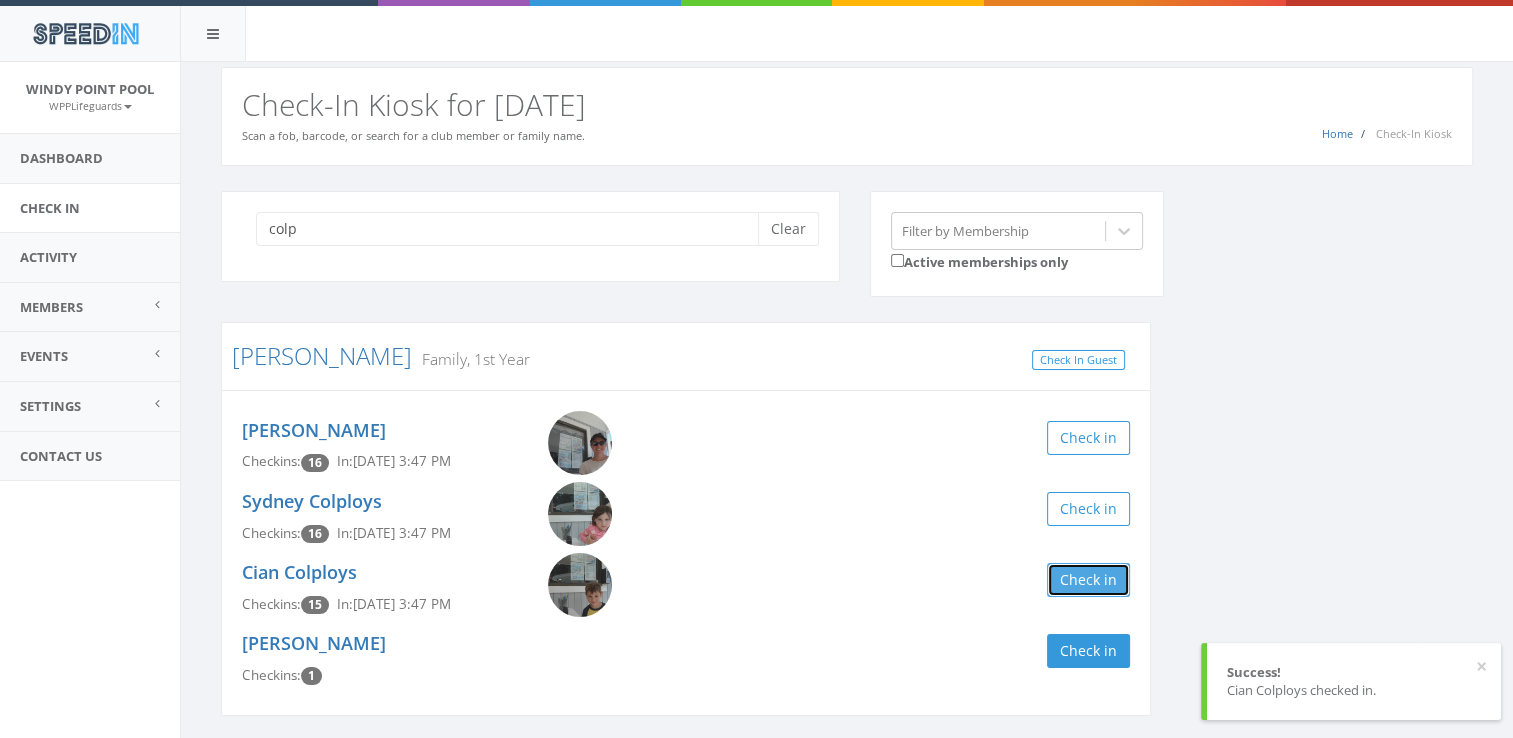 click on "Check in" at bounding box center [1088, 580] 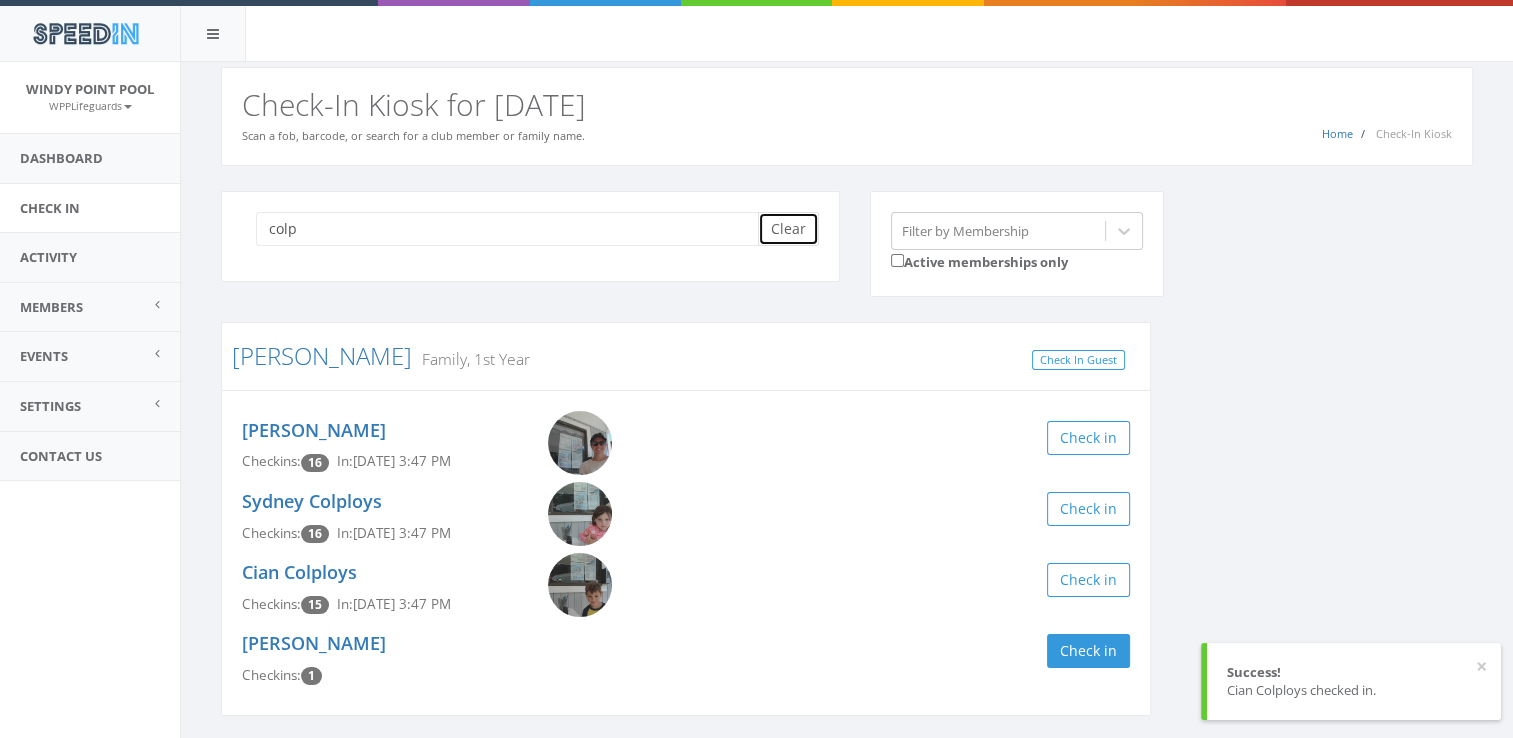 click on "Clear" at bounding box center (788, 229) 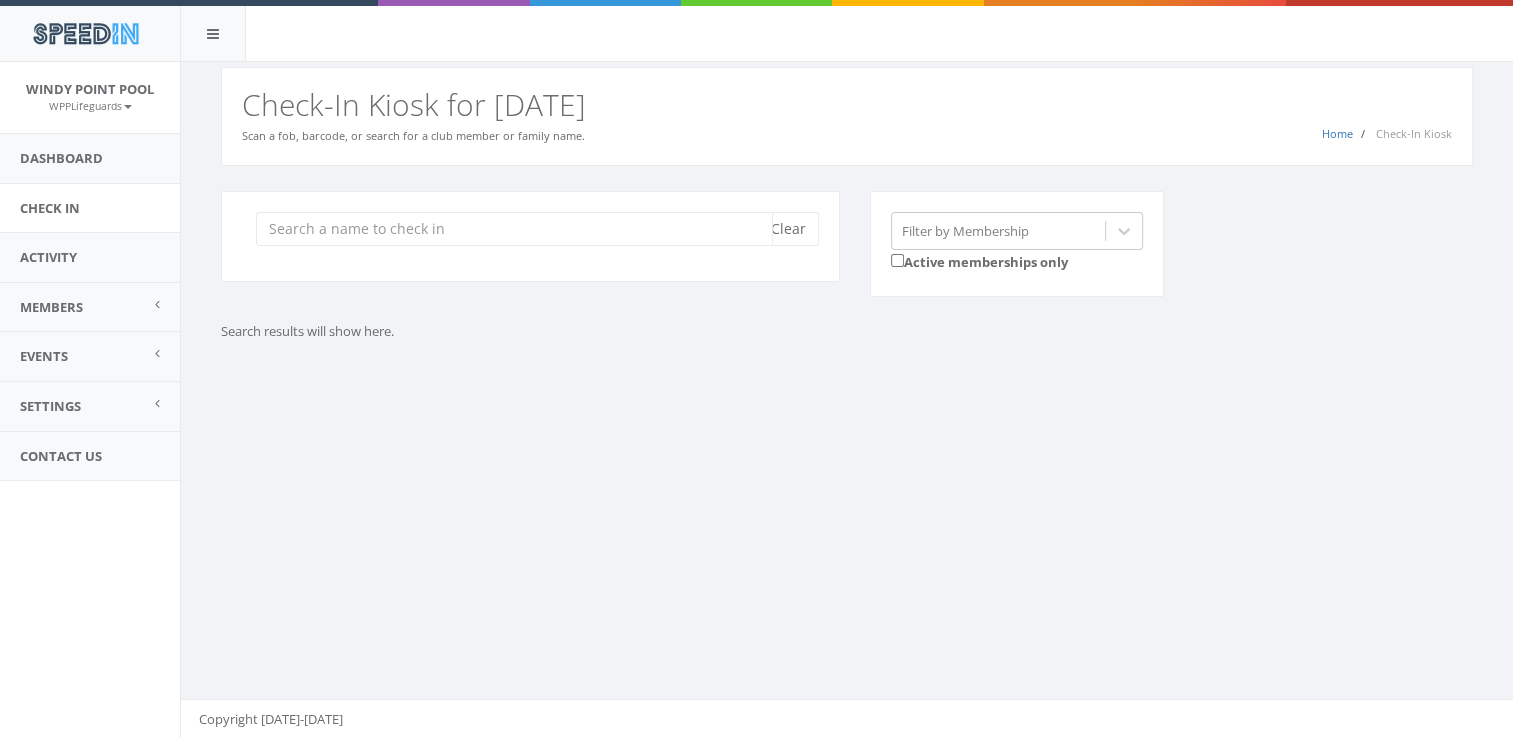 click at bounding box center [514, 229] 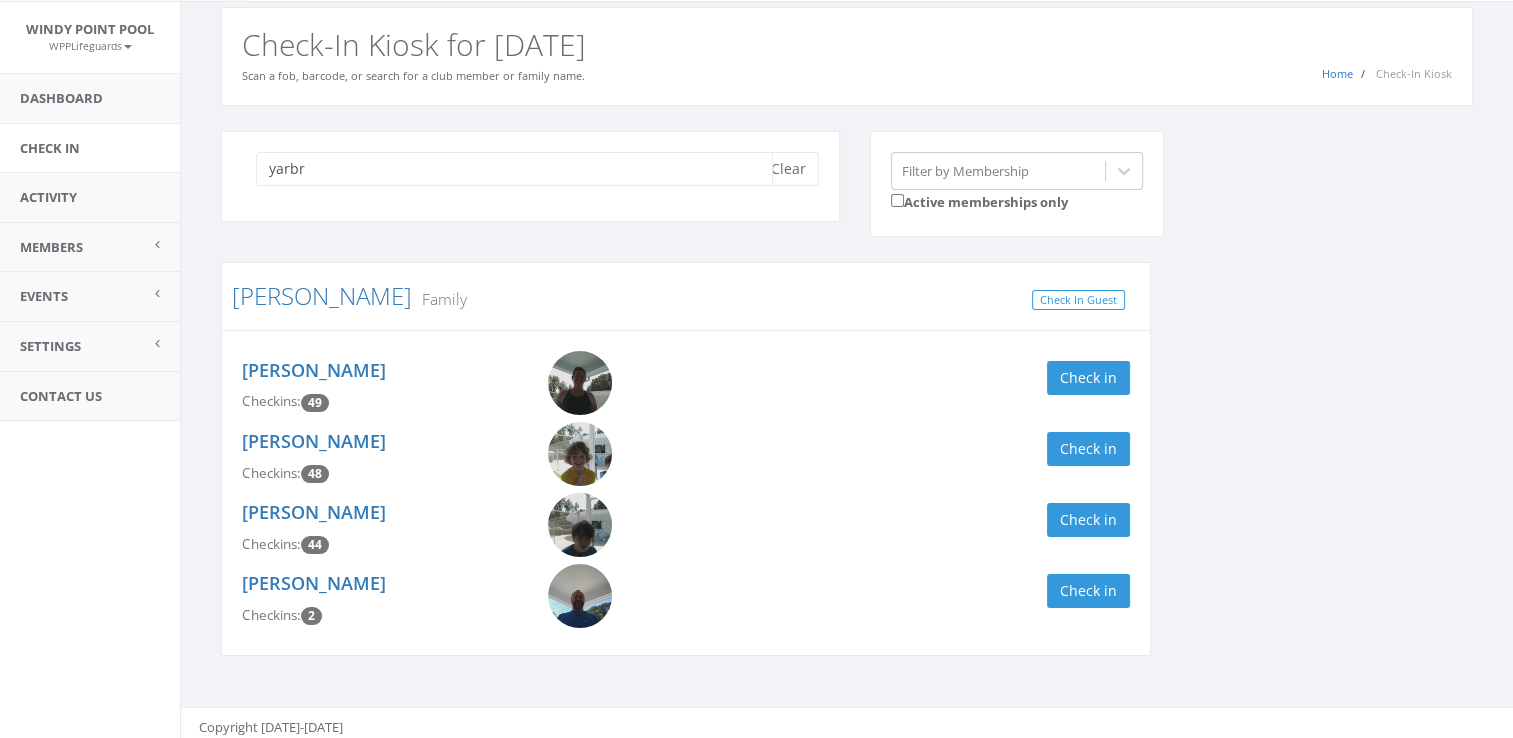 scroll, scrollTop: 67, scrollLeft: 0, axis: vertical 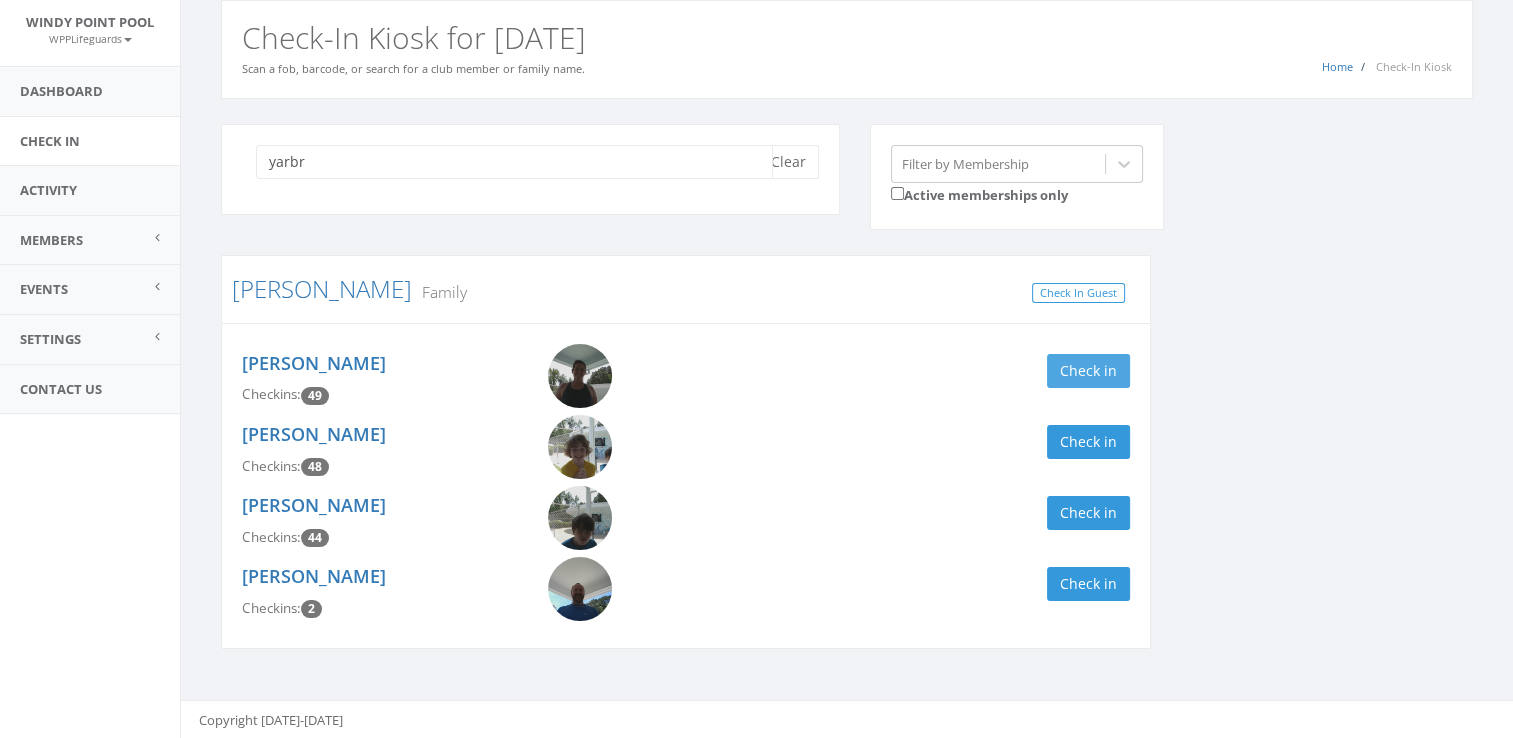type on "yarbr" 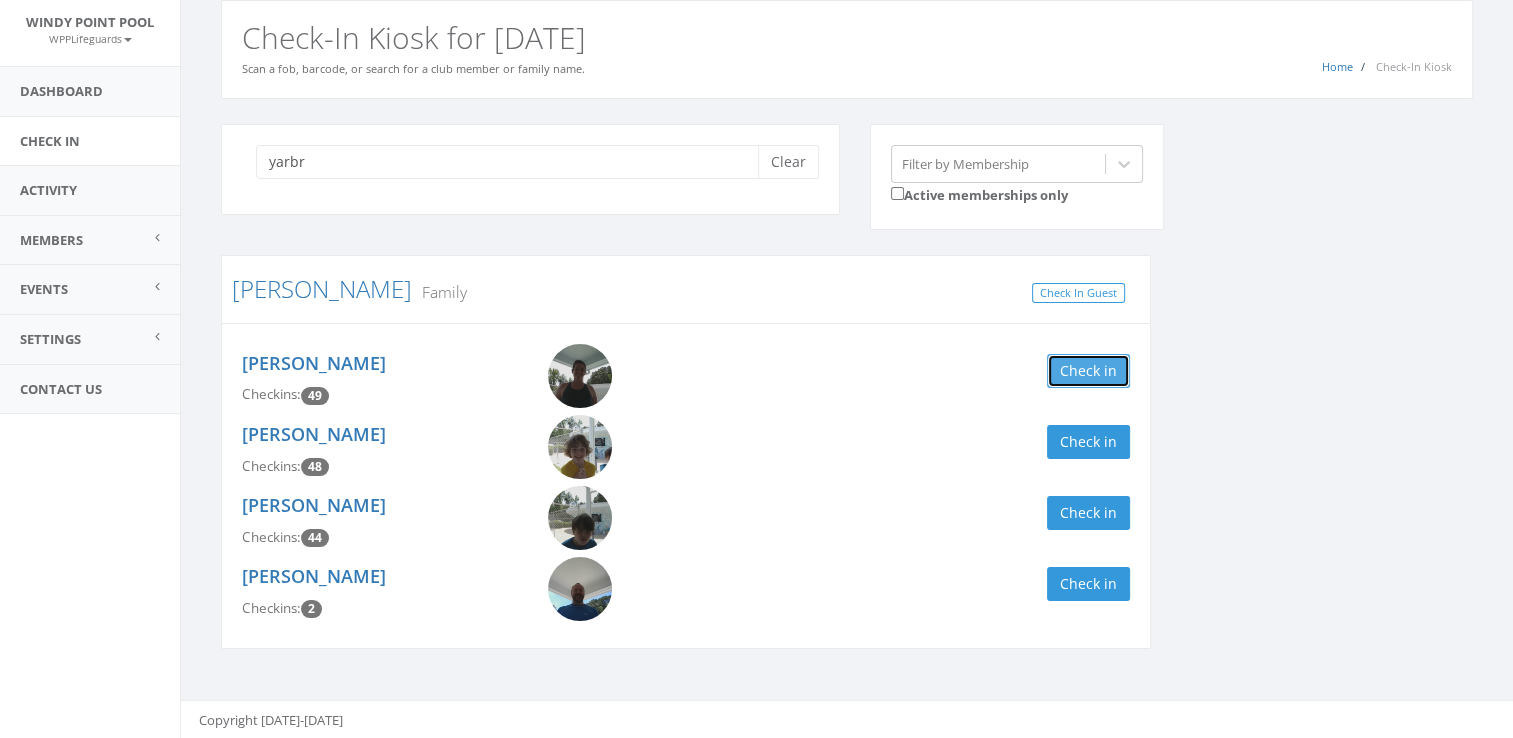 click on "Check in" at bounding box center (1088, 371) 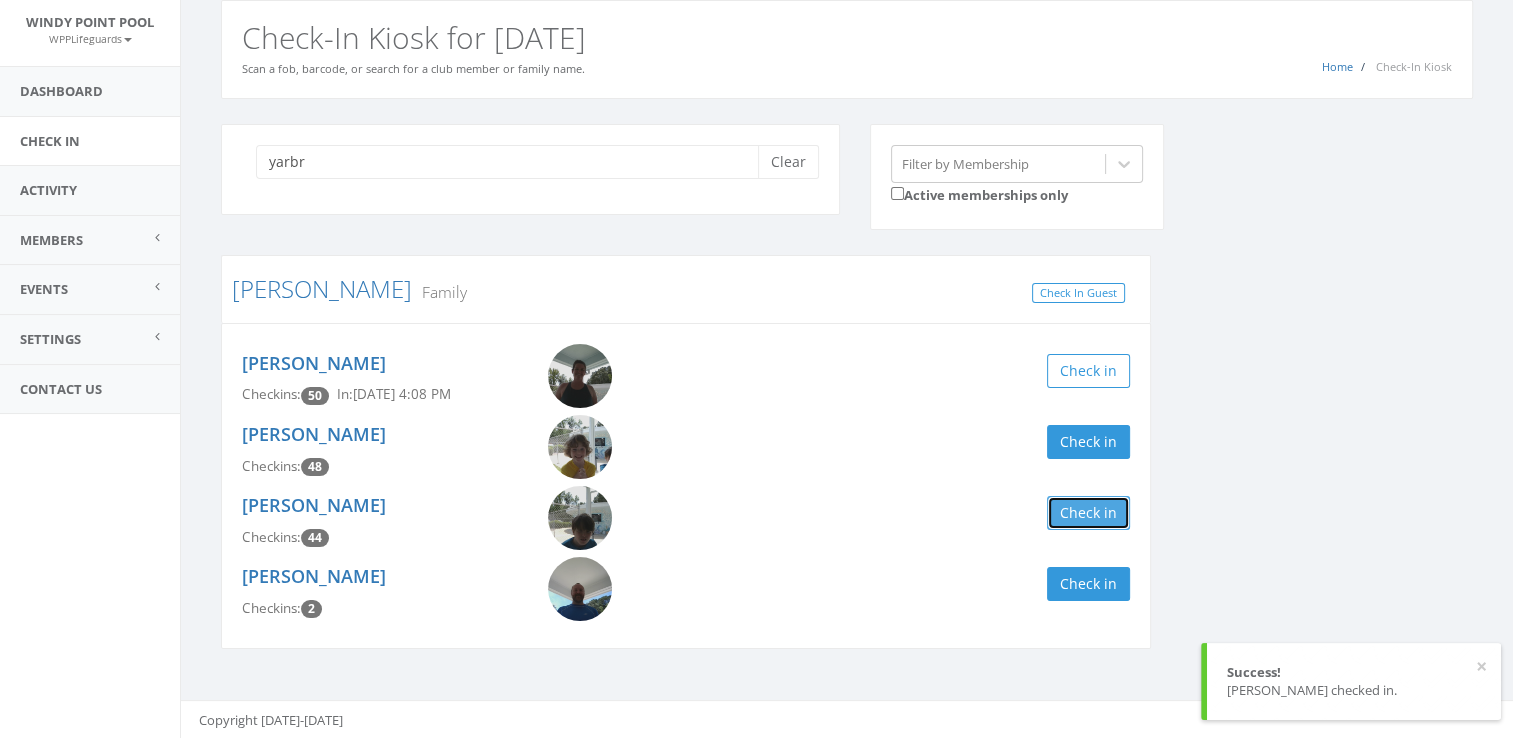 click on "Check in" at bounding box center (1088, 513) 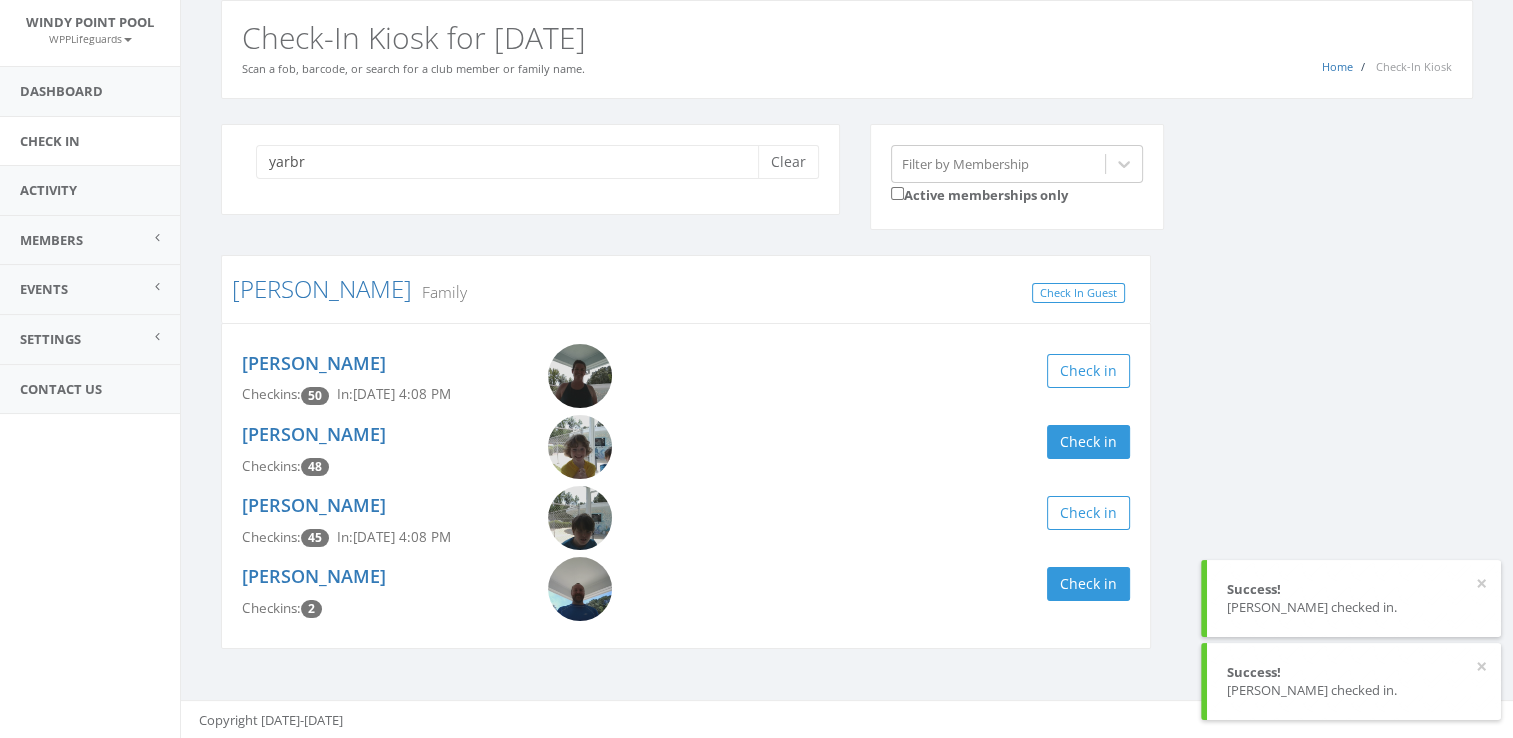 click on "[PERSON_NAME] Checkins:  48 Check in" at bounding box center [686, 450] 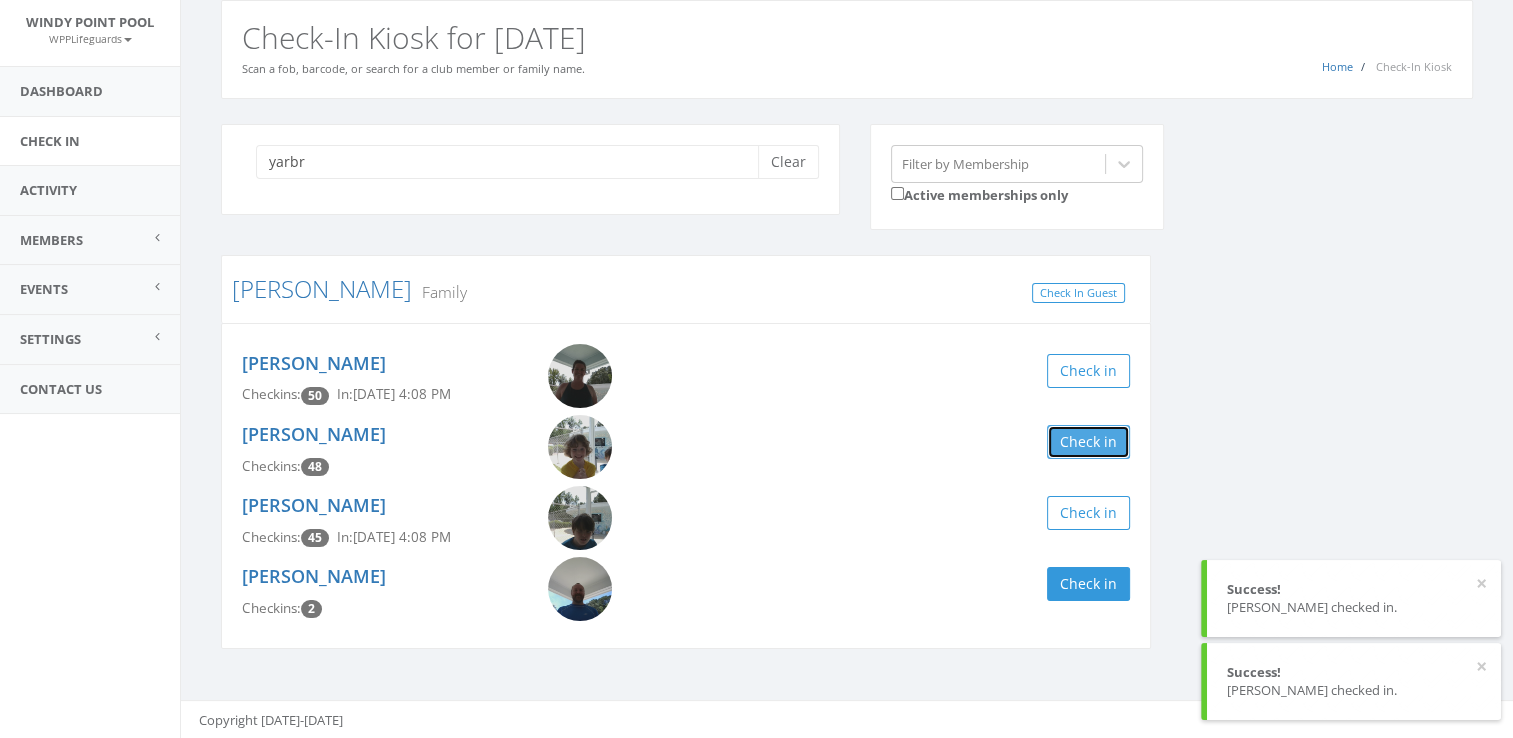 click on "Check in" at bounding box center [1088, 442] 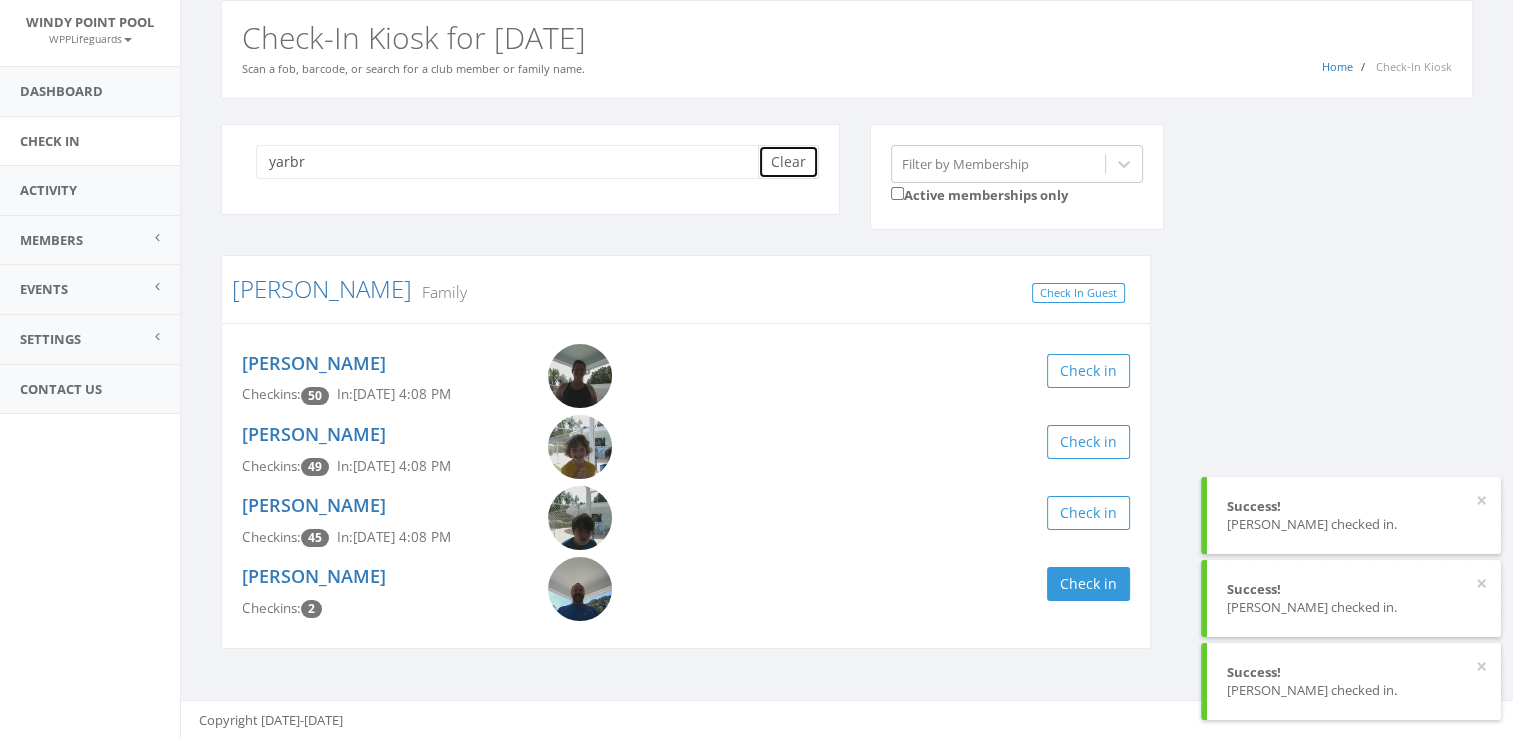 click on "Clear" at bounding box center (788, 162) 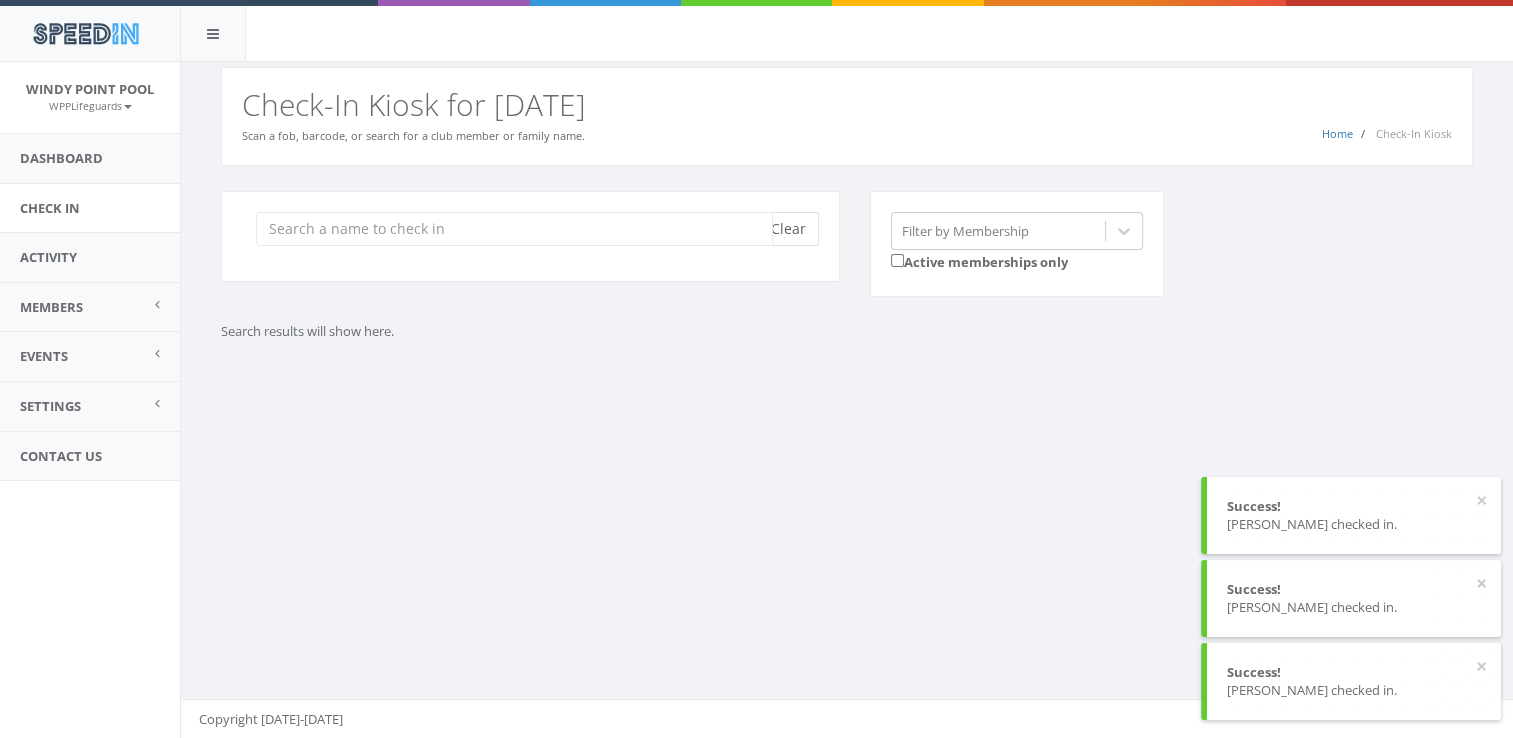 scroll, scrollTop: 0, scrollLeft: 0, axis: both 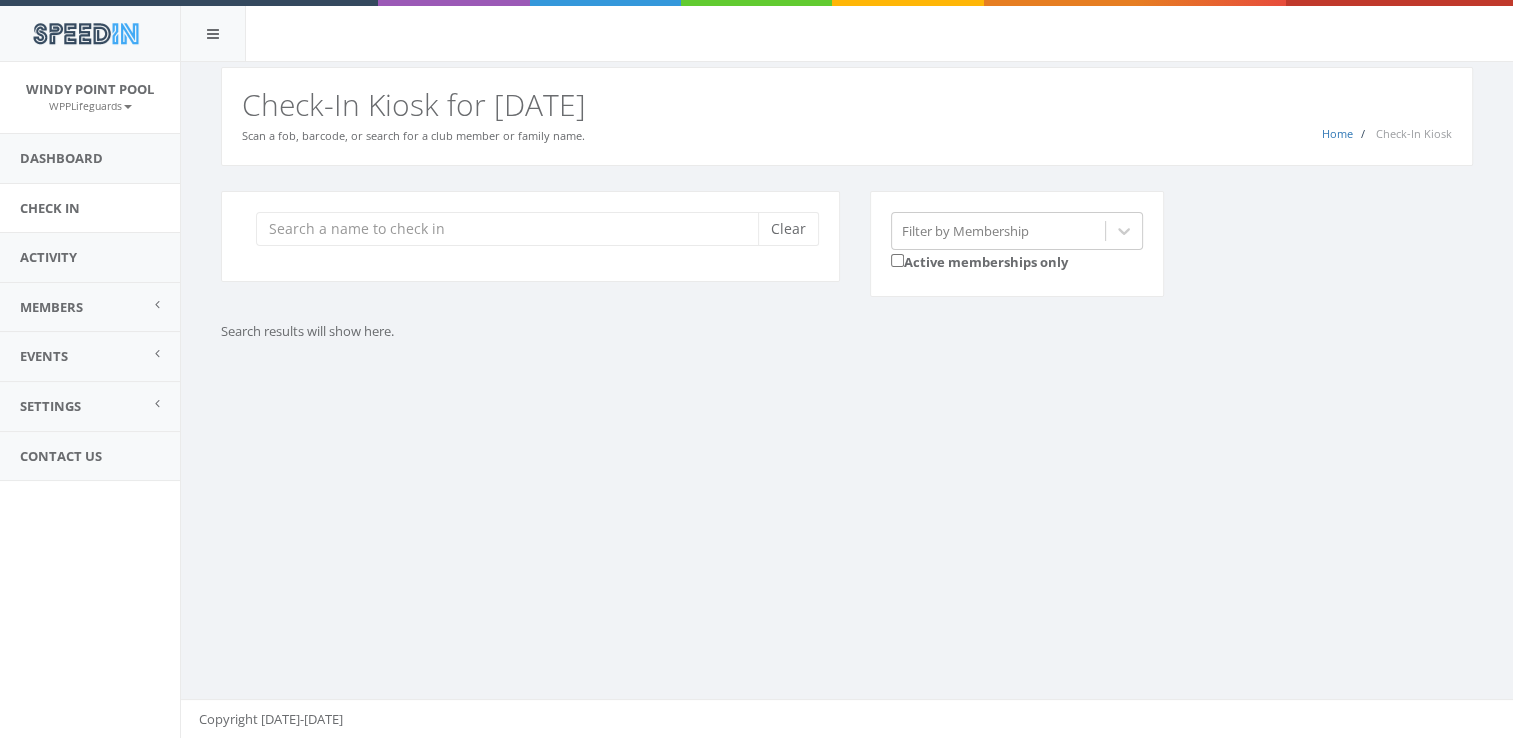 click on "Clear Filter by Membership  Active memberships only Search results will show here." at bounding box center [847, 291] 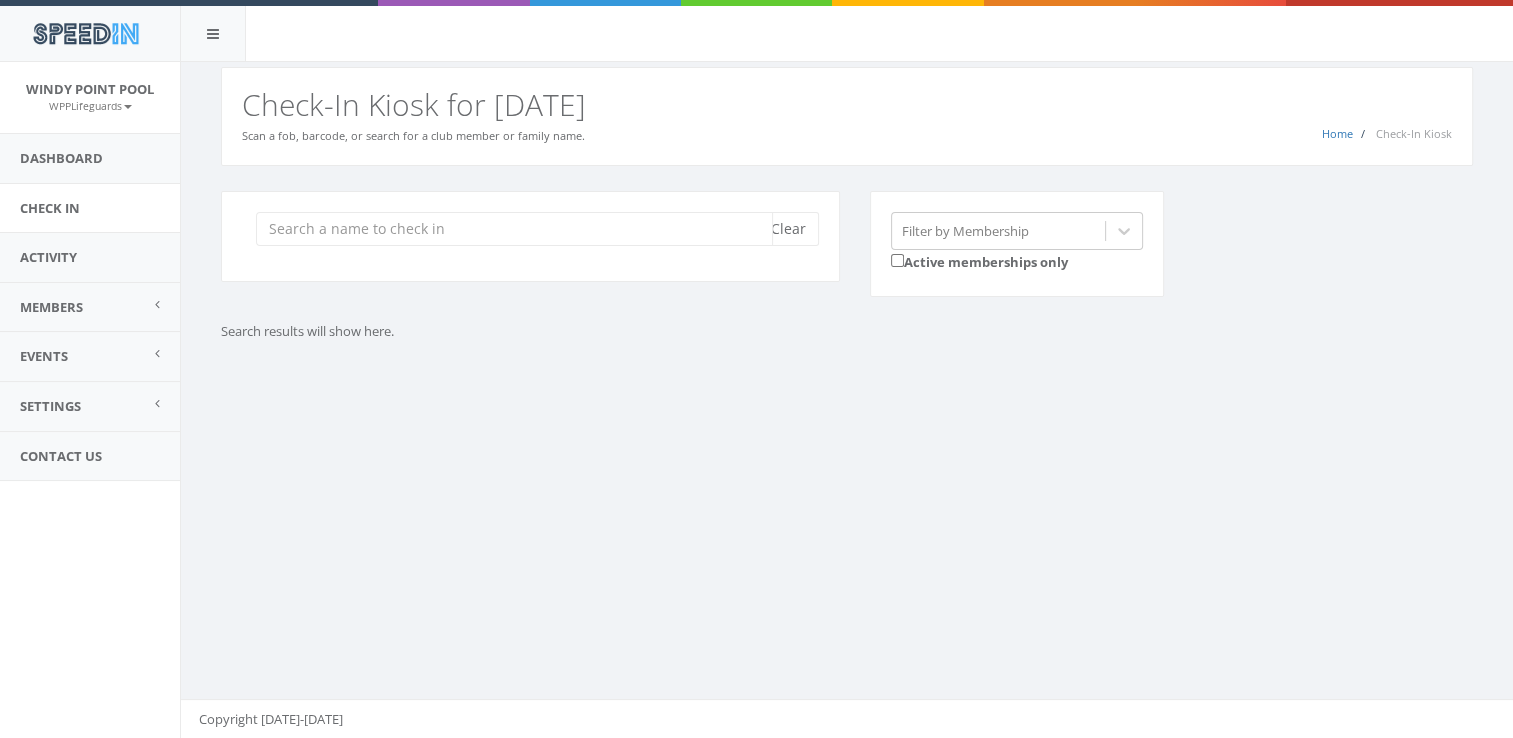 click at bounding box center [514, 229] 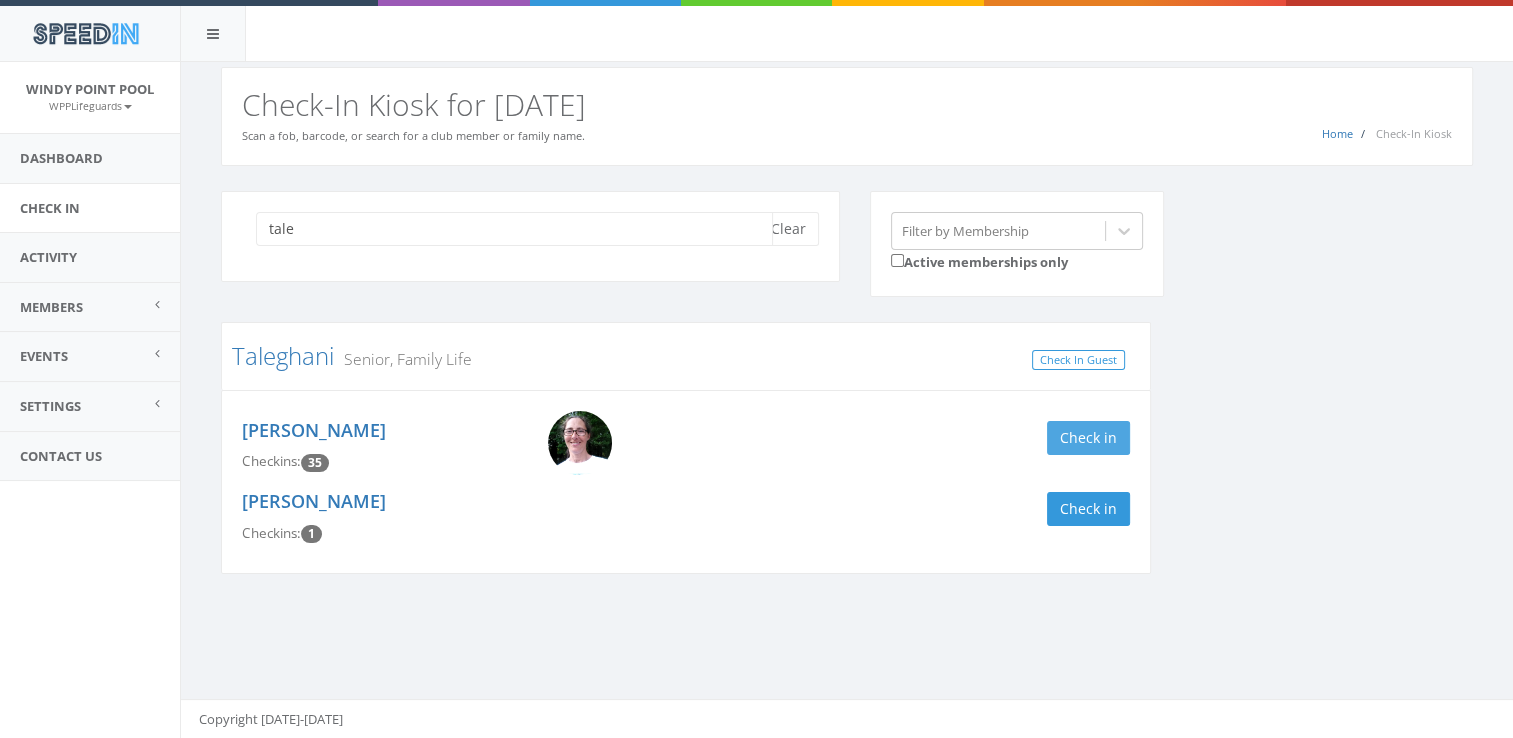 type on "tale" 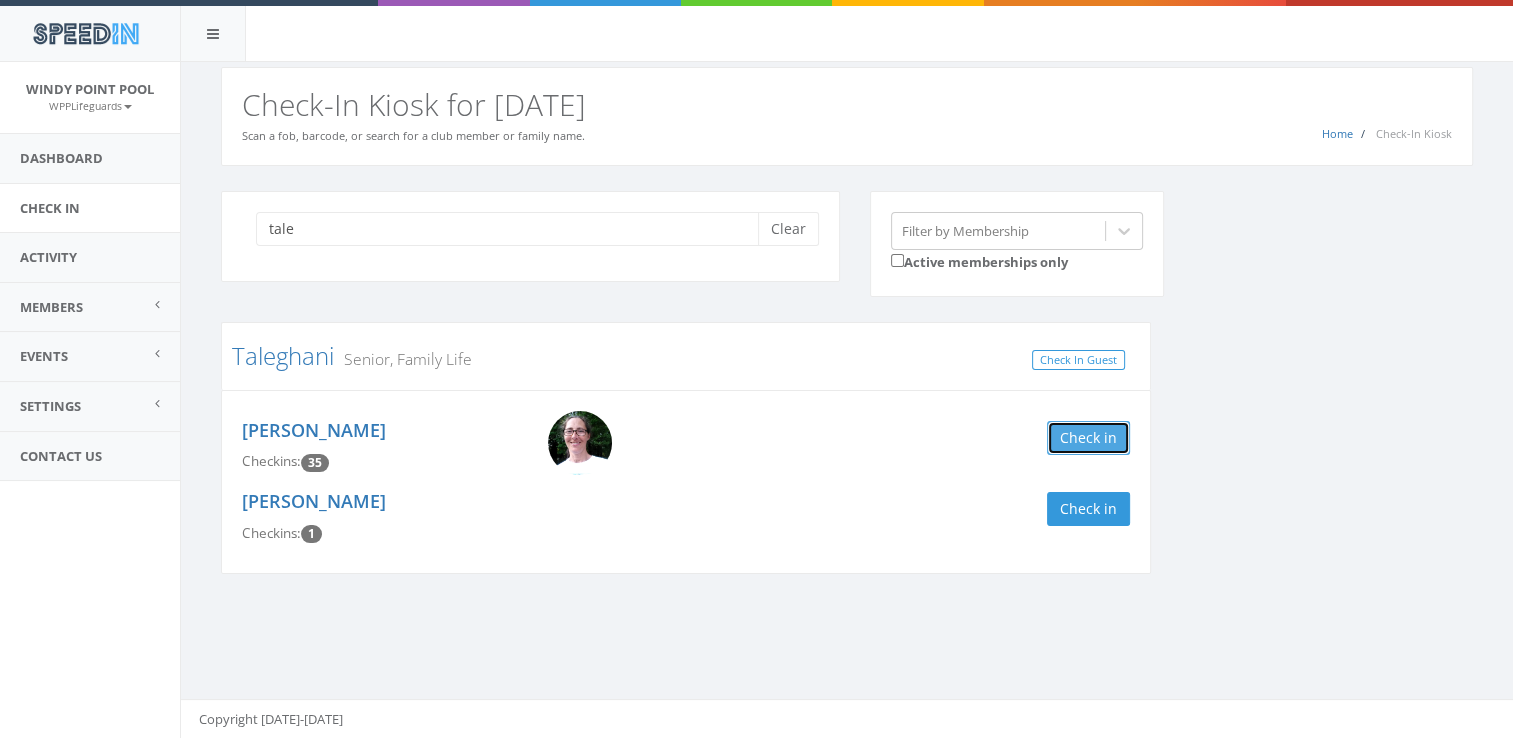 click on "Check in" at bounding box center [1088, 438] 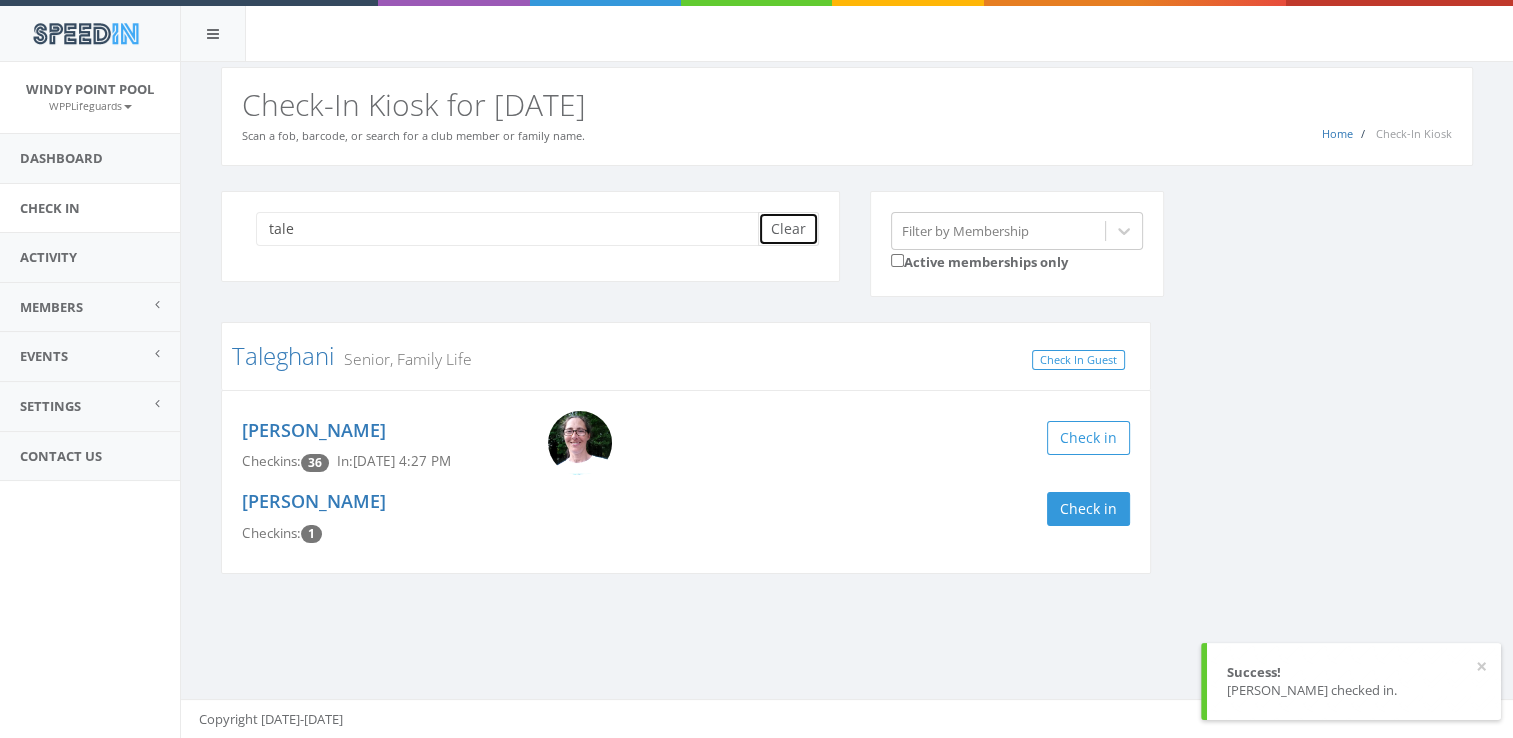 click on "Clear" at bounding box center [788, 229] 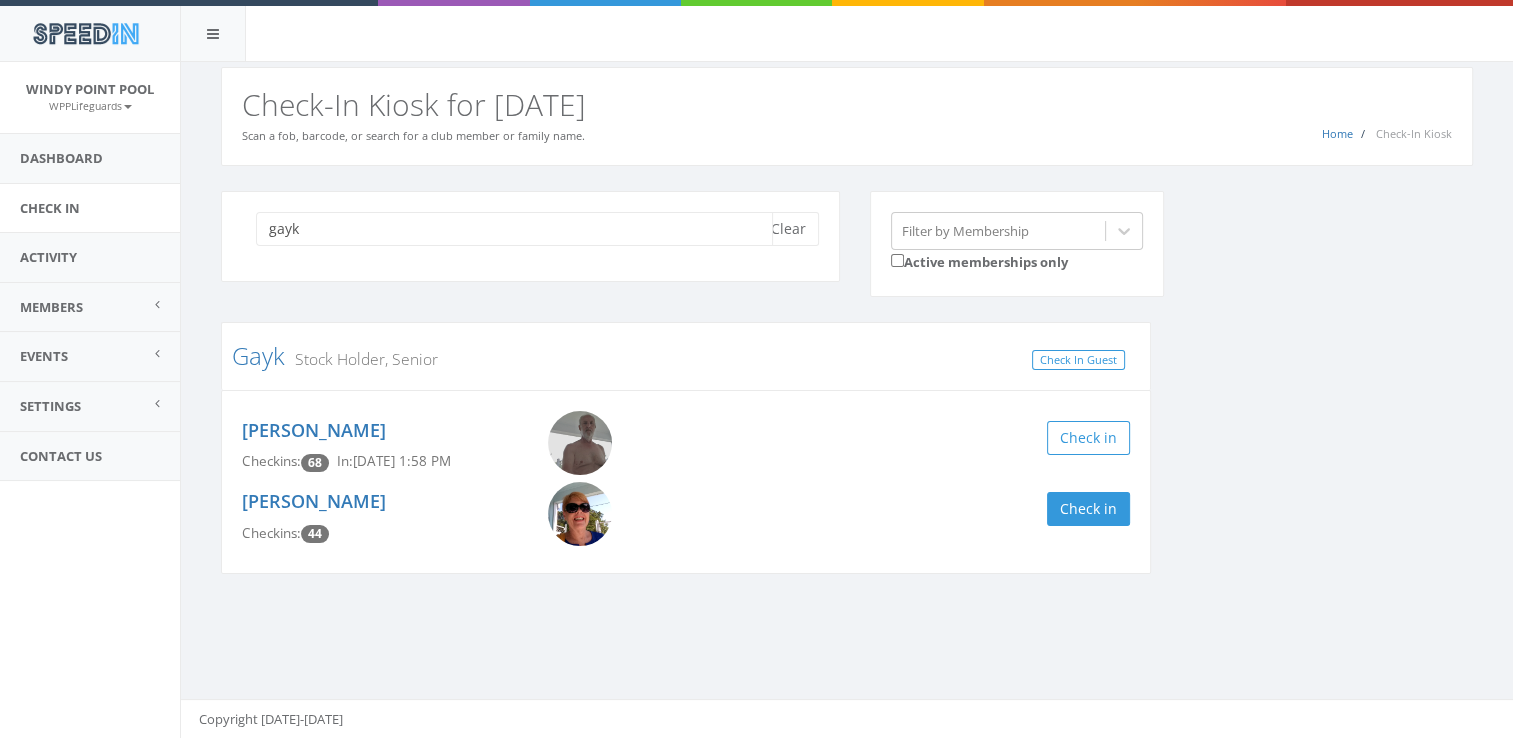 type on "gayk" 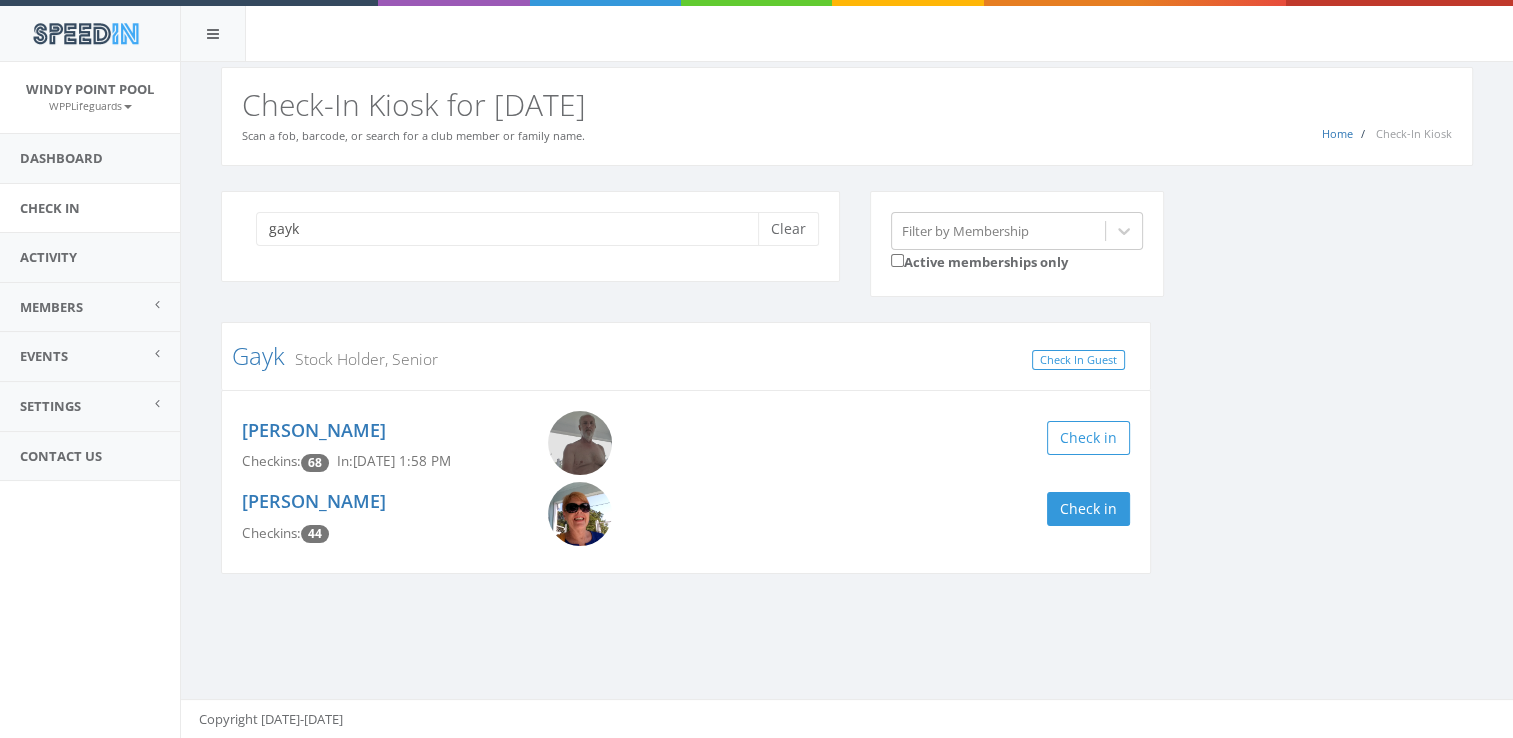 click on "[PERSON_NAME] Checkins:  44" at bounding box center (380, 517) 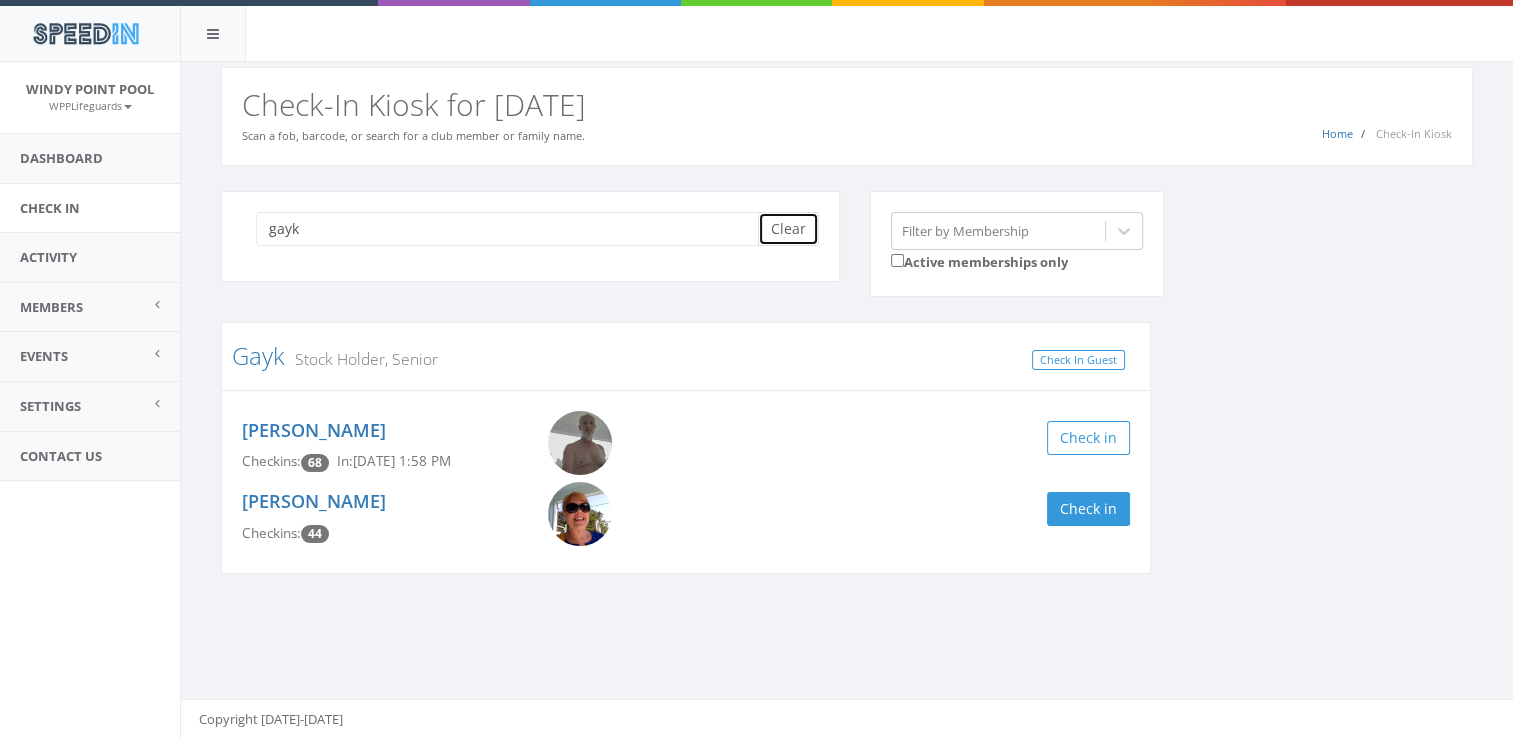 click on "Clear" at bounding box center (788, 229) 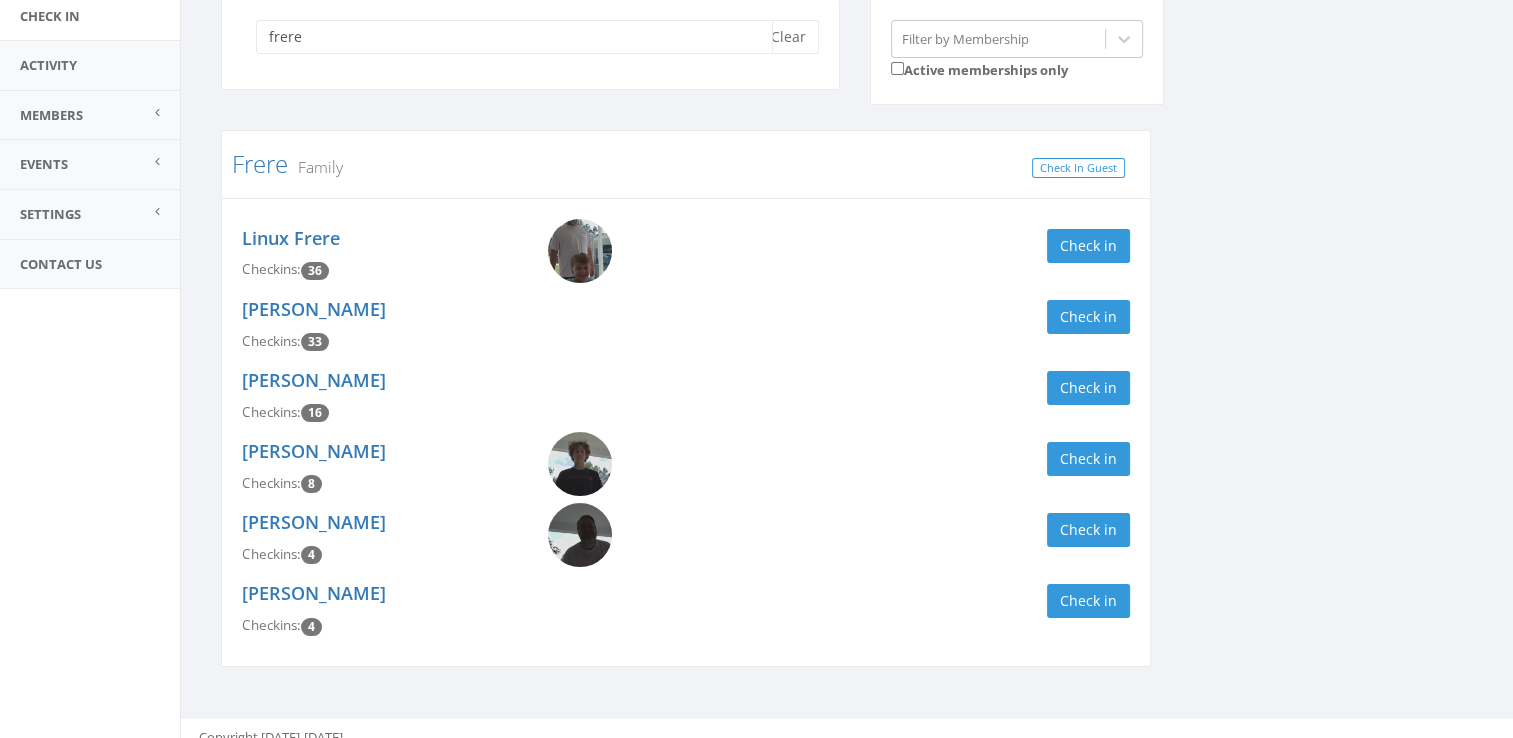 scroll, scrollTop: 196, scrollLeft: 0, axis: vertical 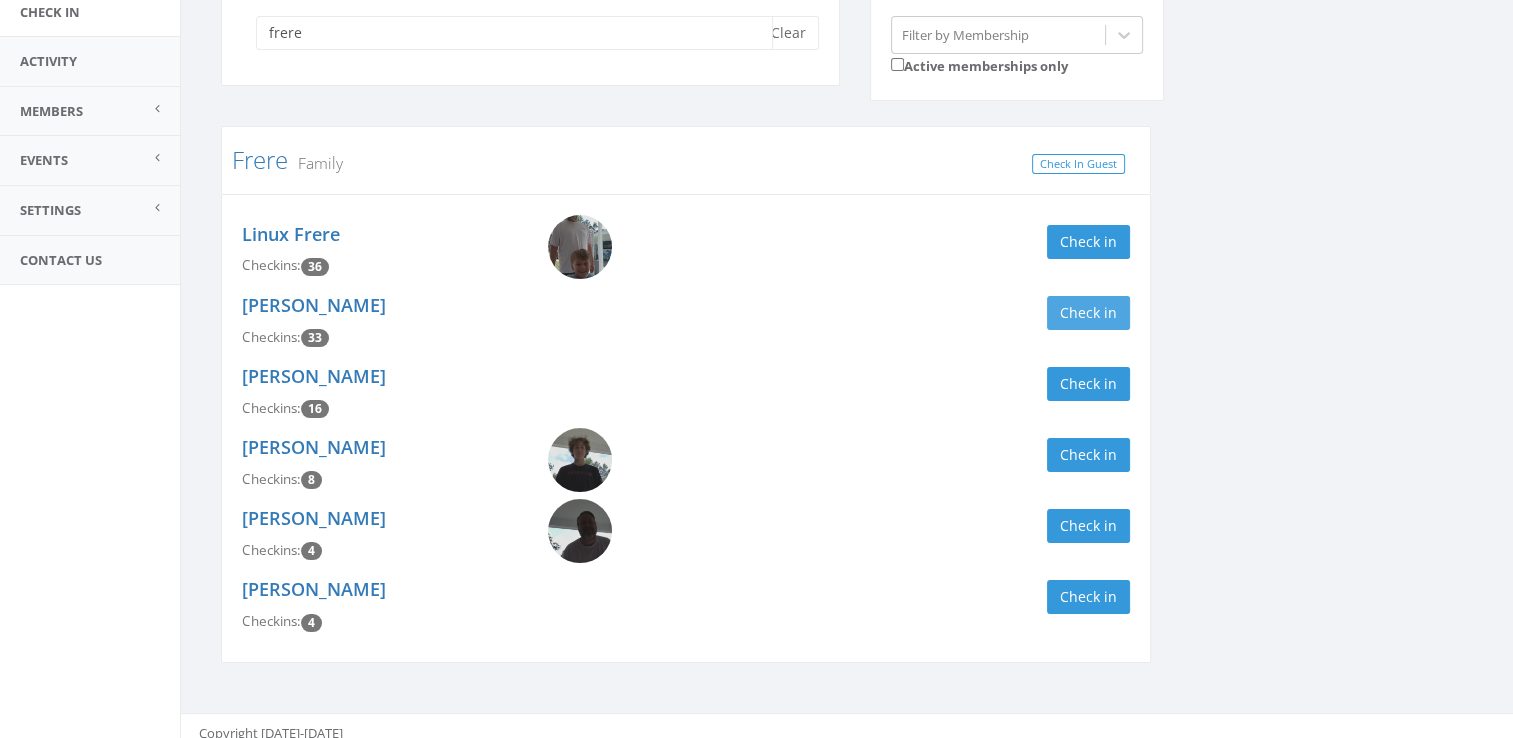 type on "frere" 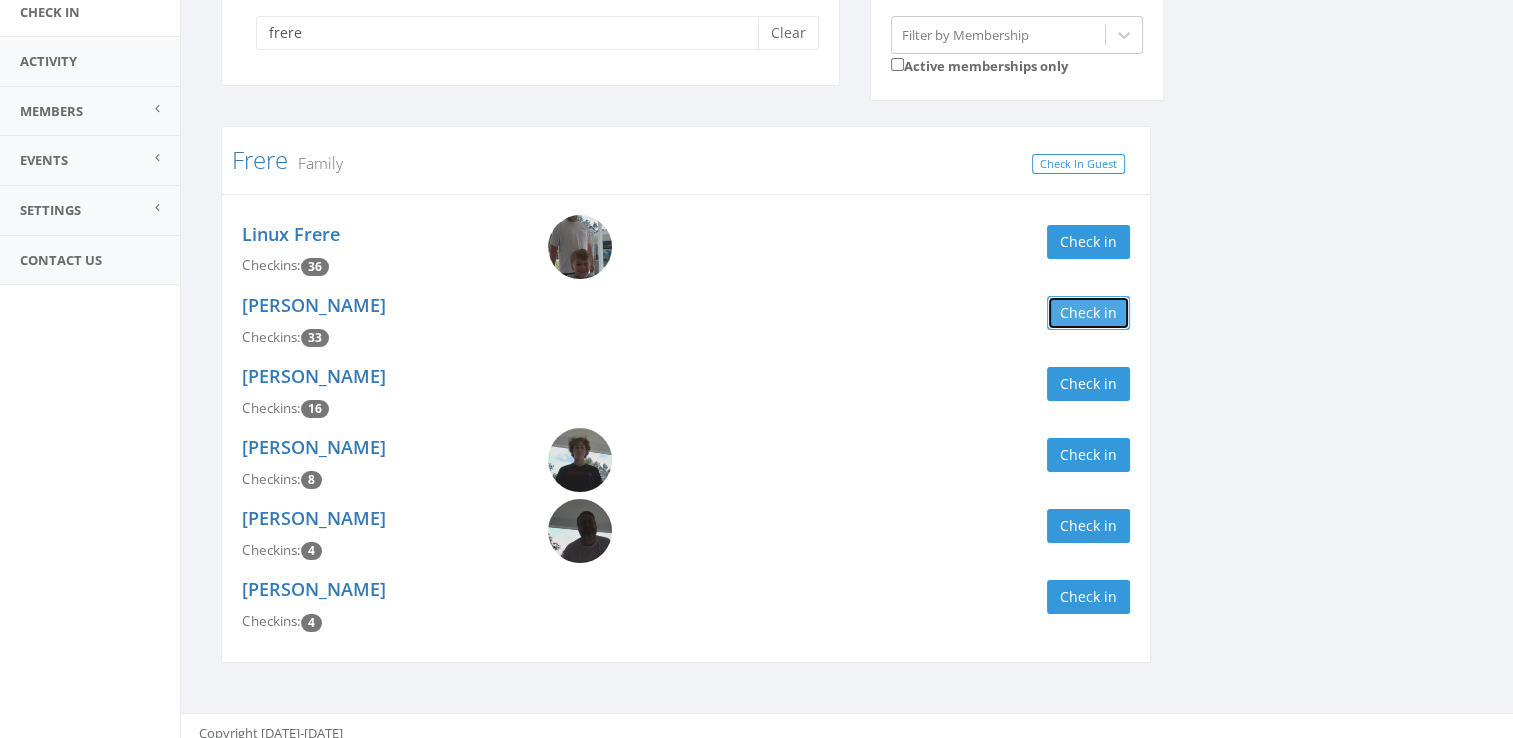click on "Check in" at bounding box center [1088, 313] 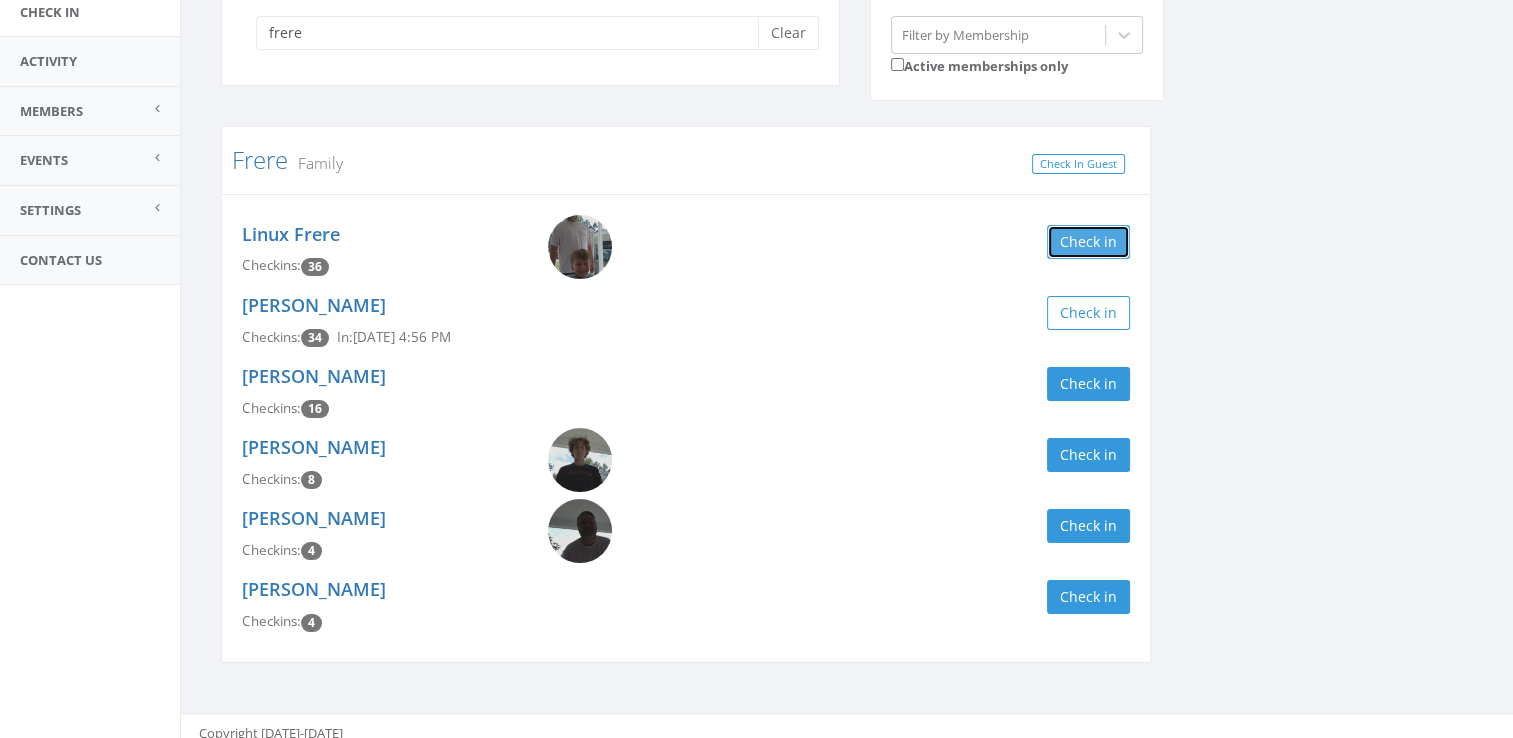 click on "Check in" at bounding box center (1088, 242) 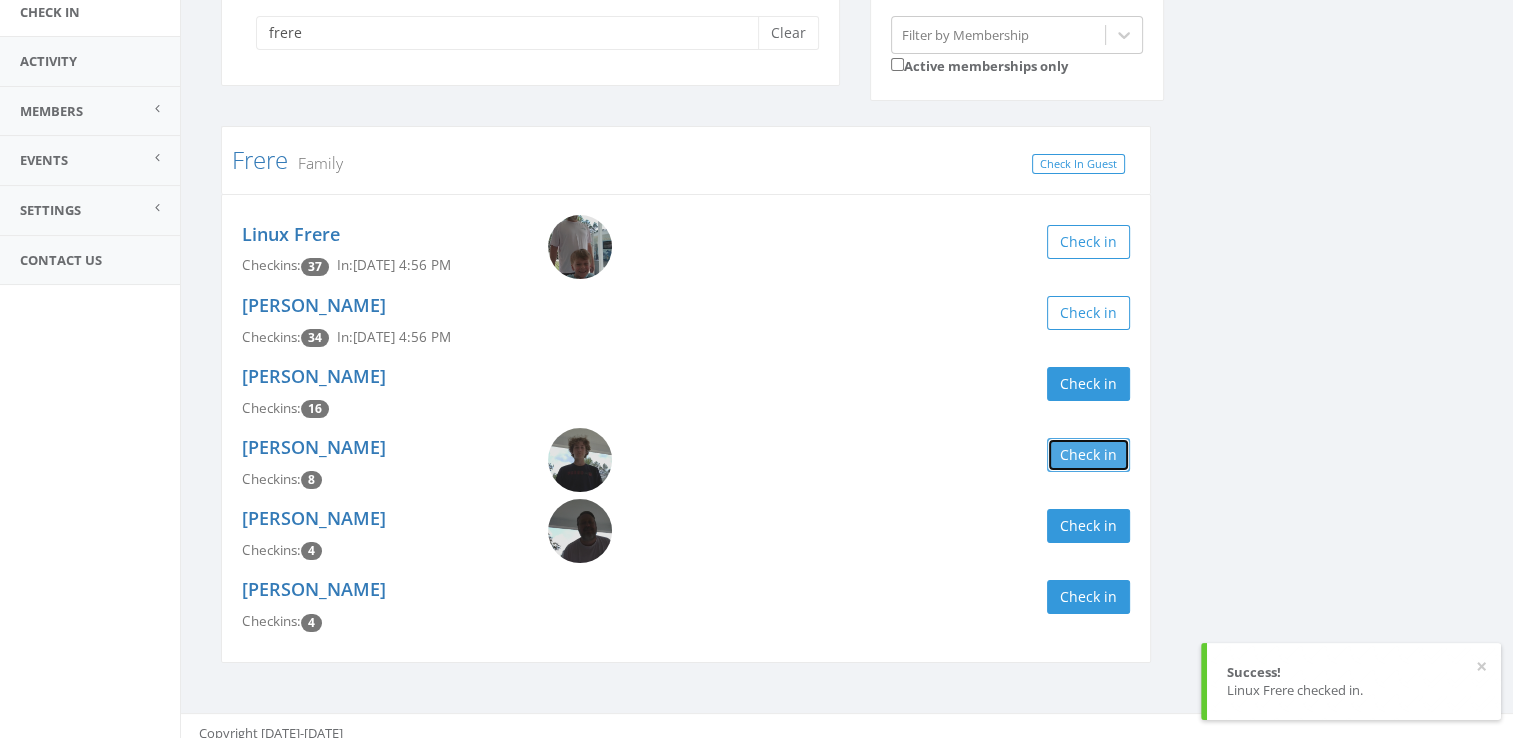 click on "Check in" at bounding box center [1088, 455] 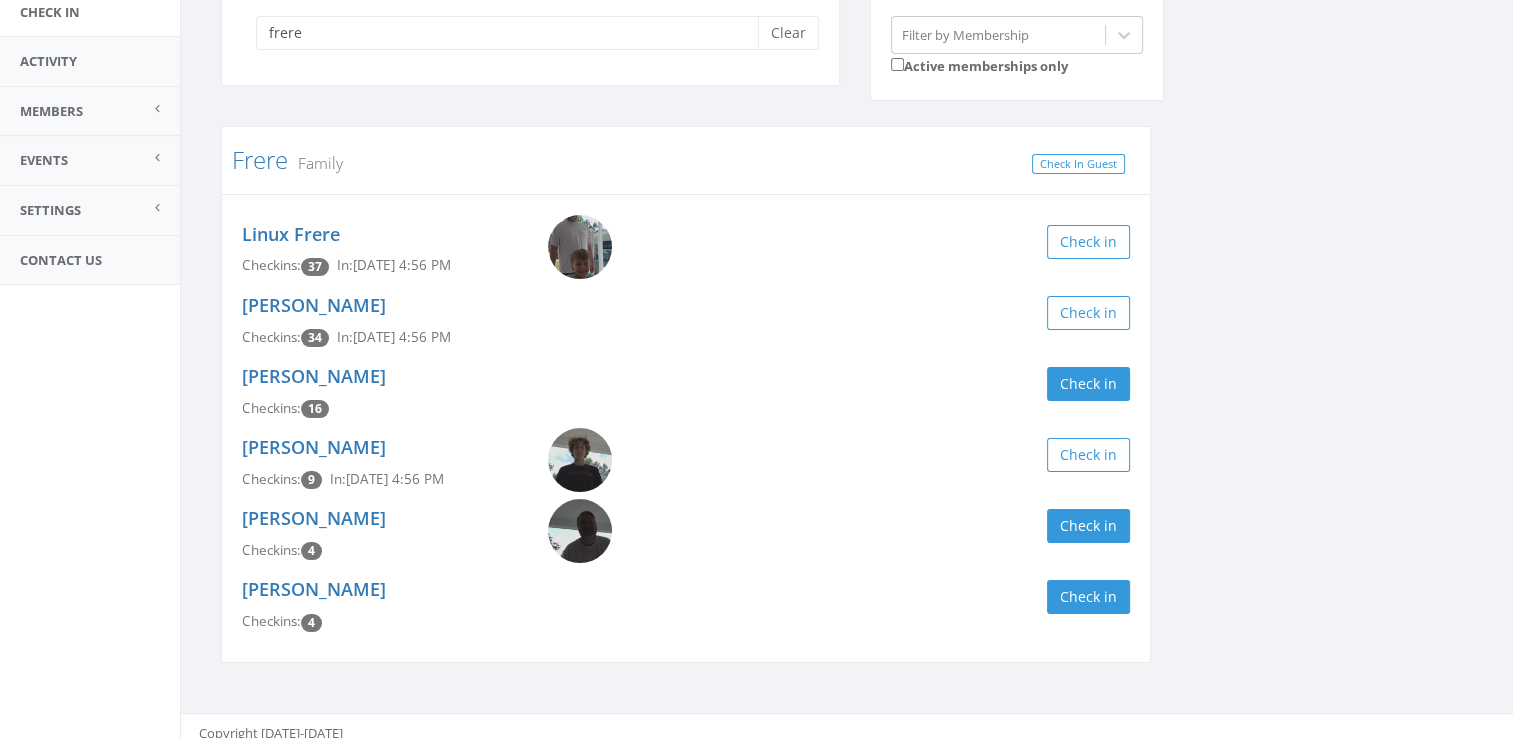 click on "frere Clear Filter by Membership  Active memberships only Frere Family Check In Guest Linux Frere Checkins:  37 In:  [DATE] 4:56 PM Check in [PERSON_NAME] Checkins:  34 In:  [DATE] 4:56 PM Check in [PERSON_NAME] Checkins:  16 Check in [PERSON_NAME] Checkins:  9 In:  [DATE] 4:56 PM Check in [PERSON_NAME] Checkins:  4 Check in [PERSON_NAME] Checkins:  4 Check in" at bounding box center (847, 341) 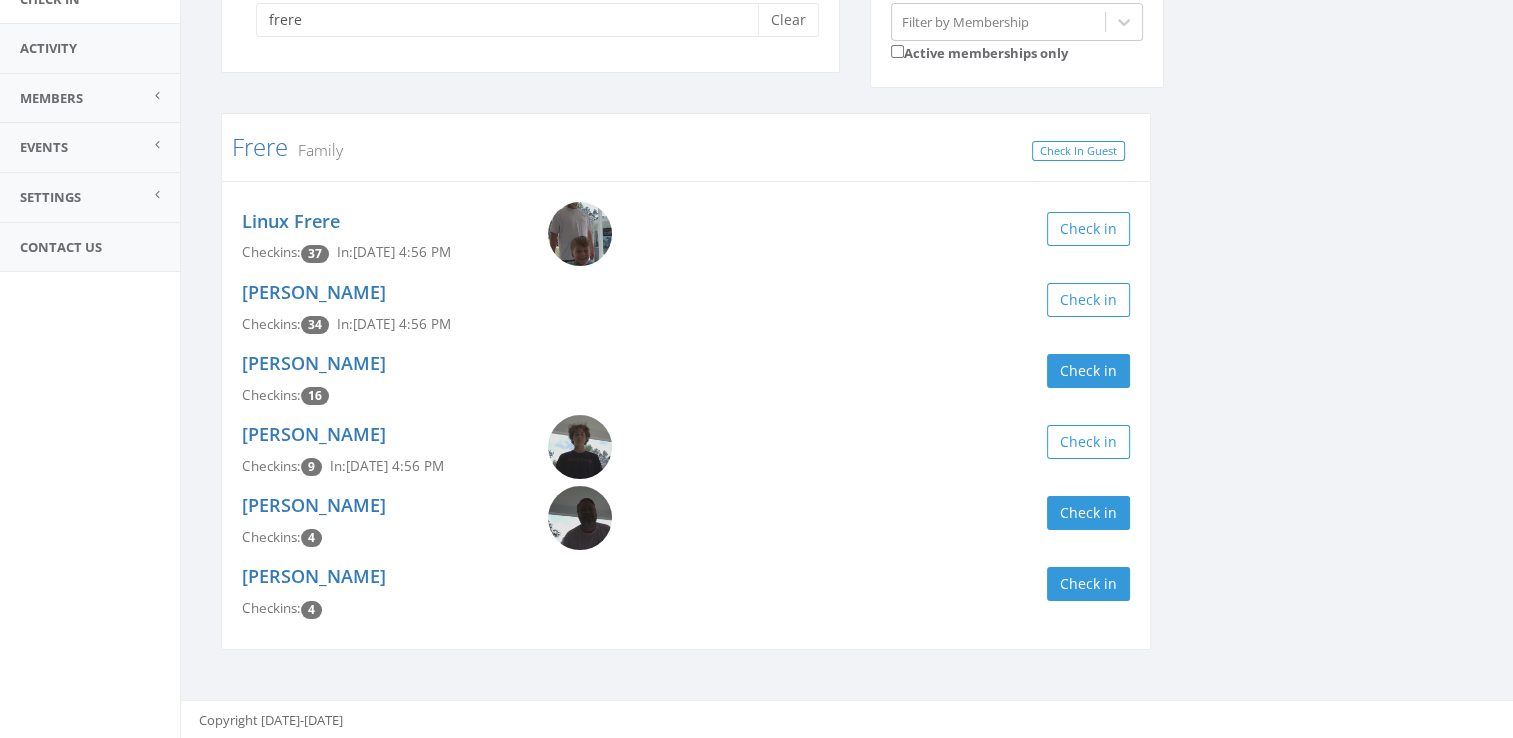 scroll, scrollTop: 0, scrollLeft: 0, axis: both 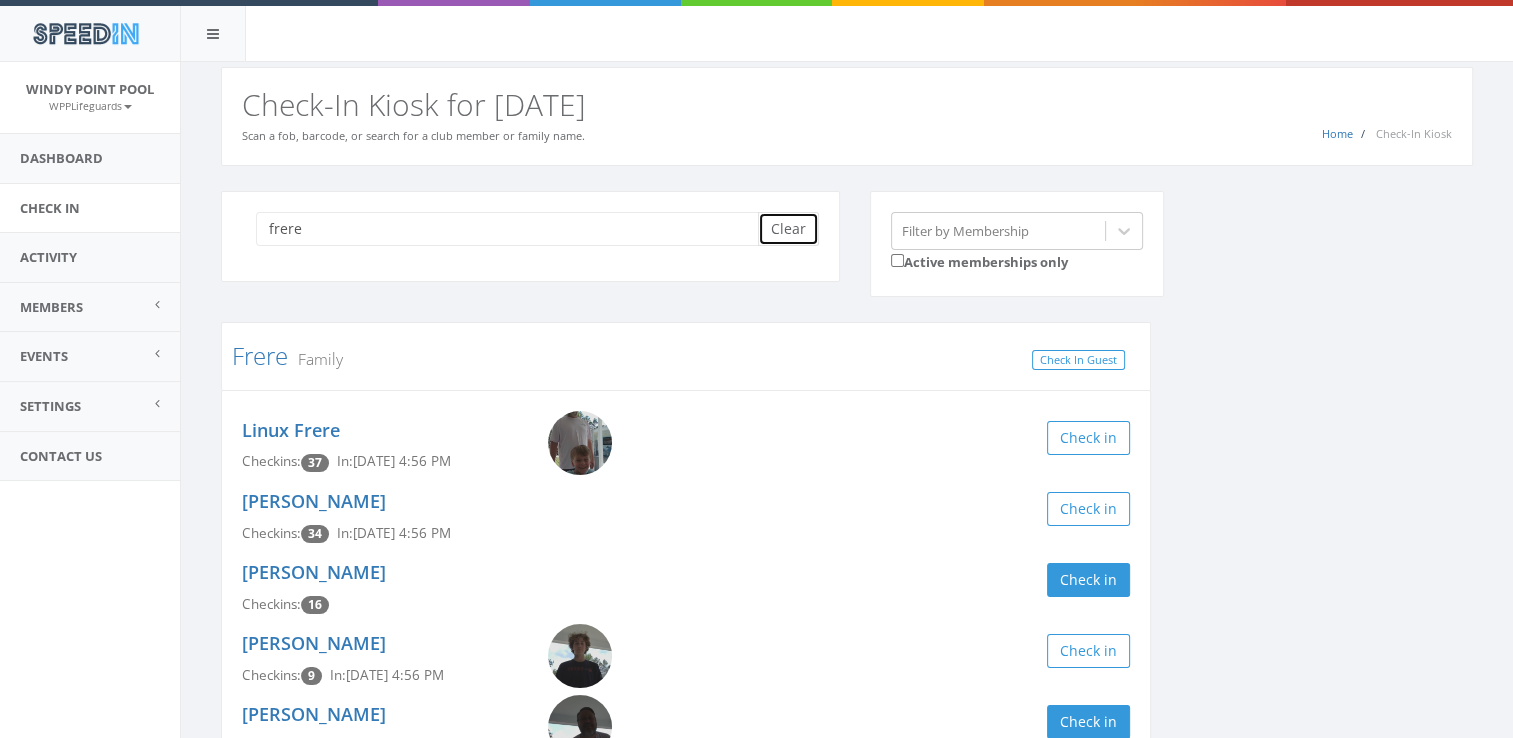click on "Clear" at bounding box center (788, 229) 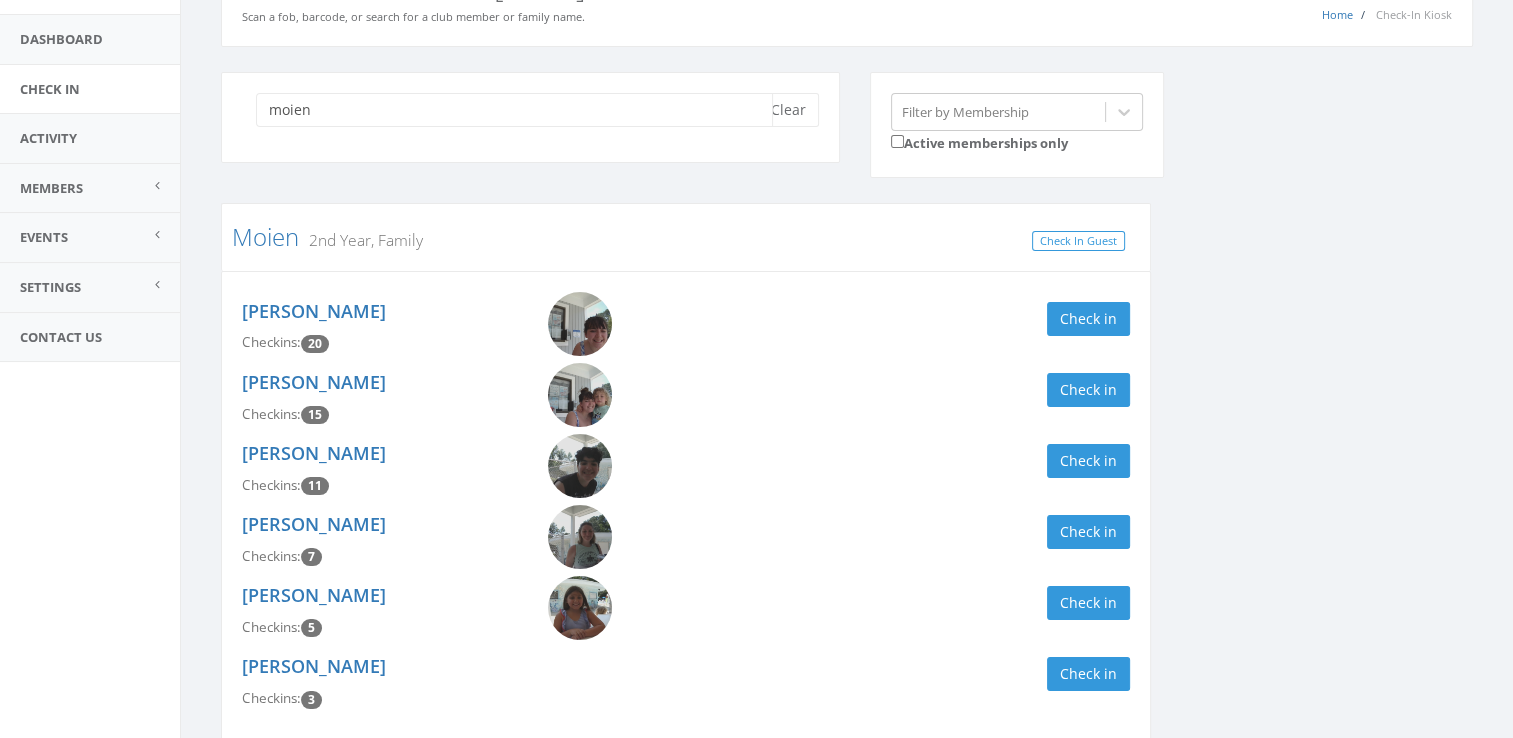 scroll, scrollTop: 120, scrollLeft: 0, axis: vertical 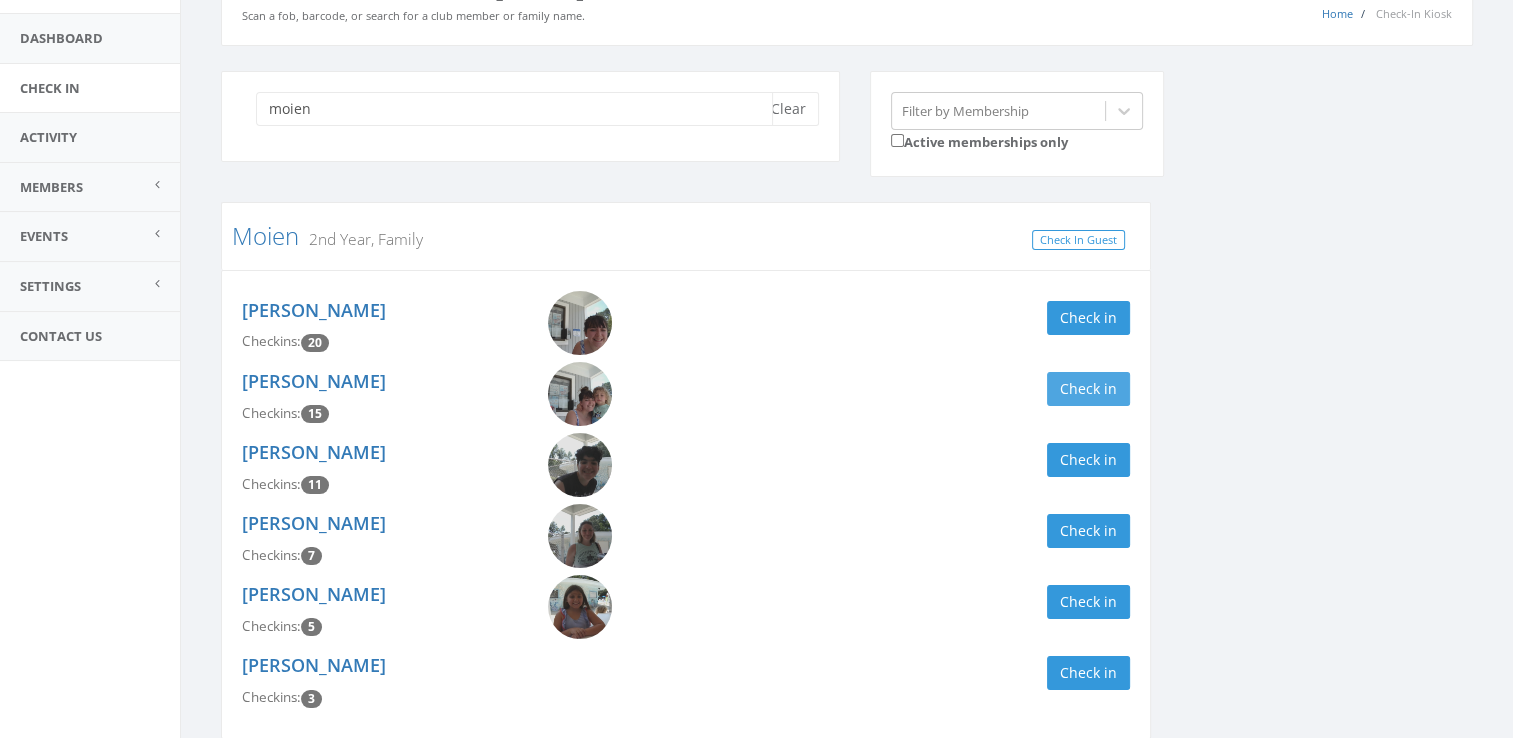 type on "moien" 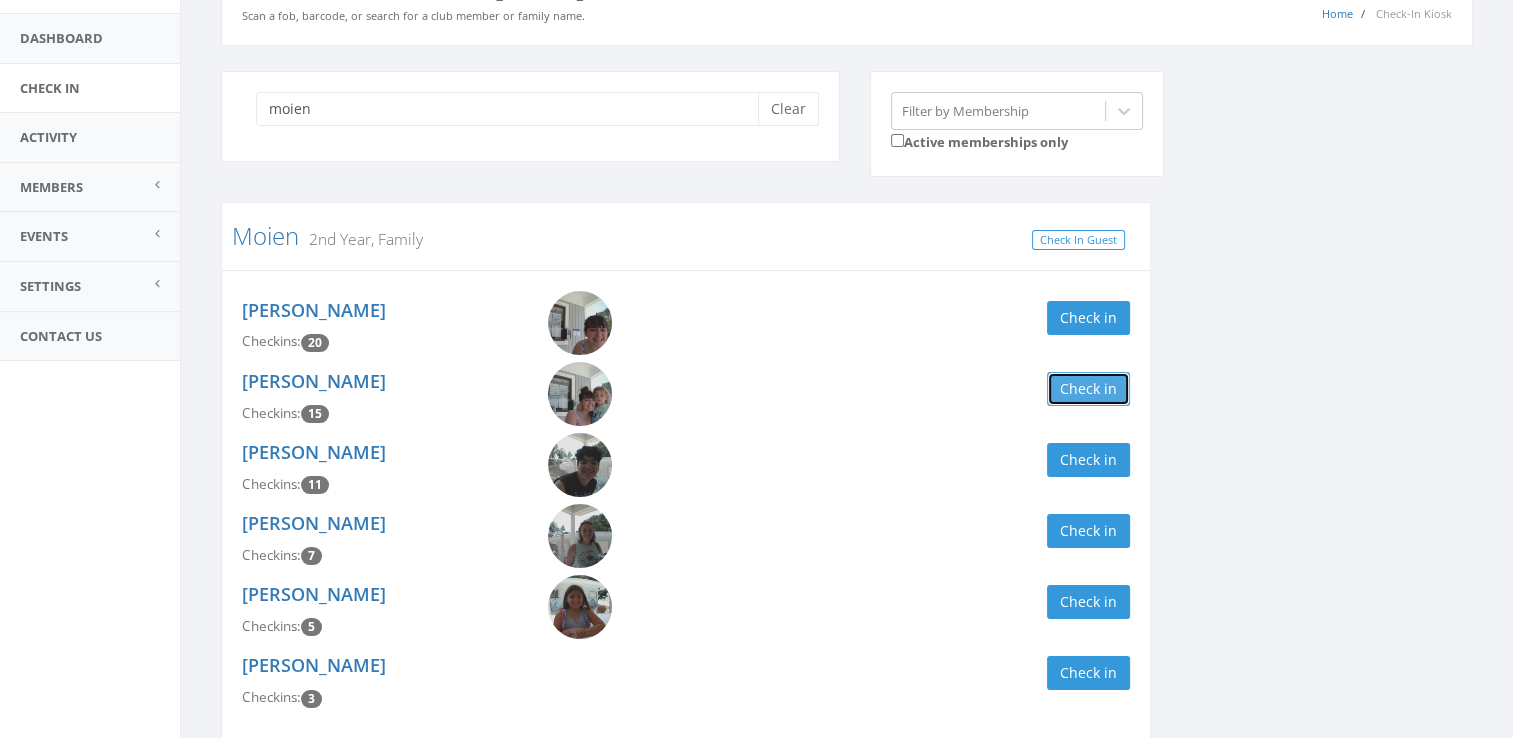click on "Check in" at bounding box center [1088, 389] 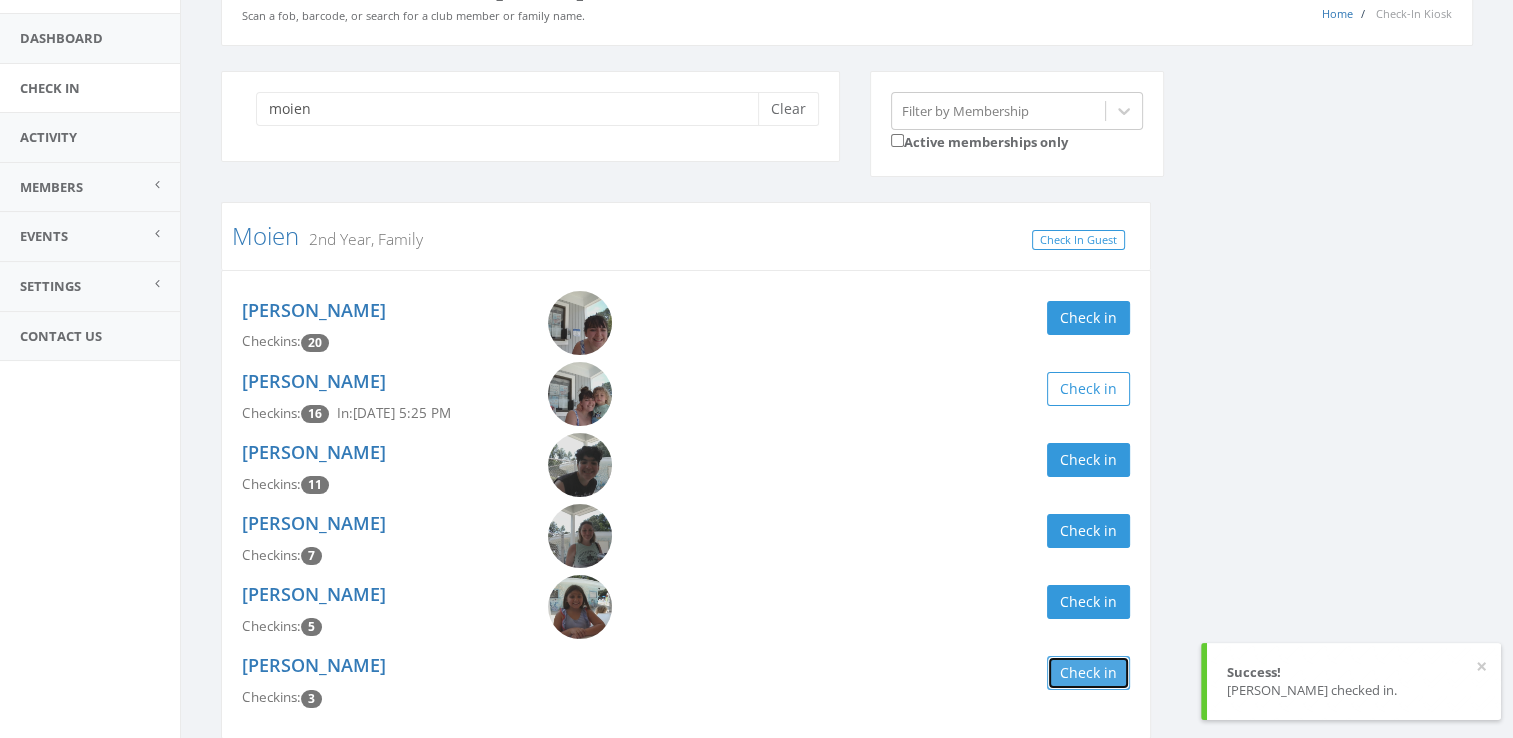 click on "Check in" at bounding box center [1088, 673] 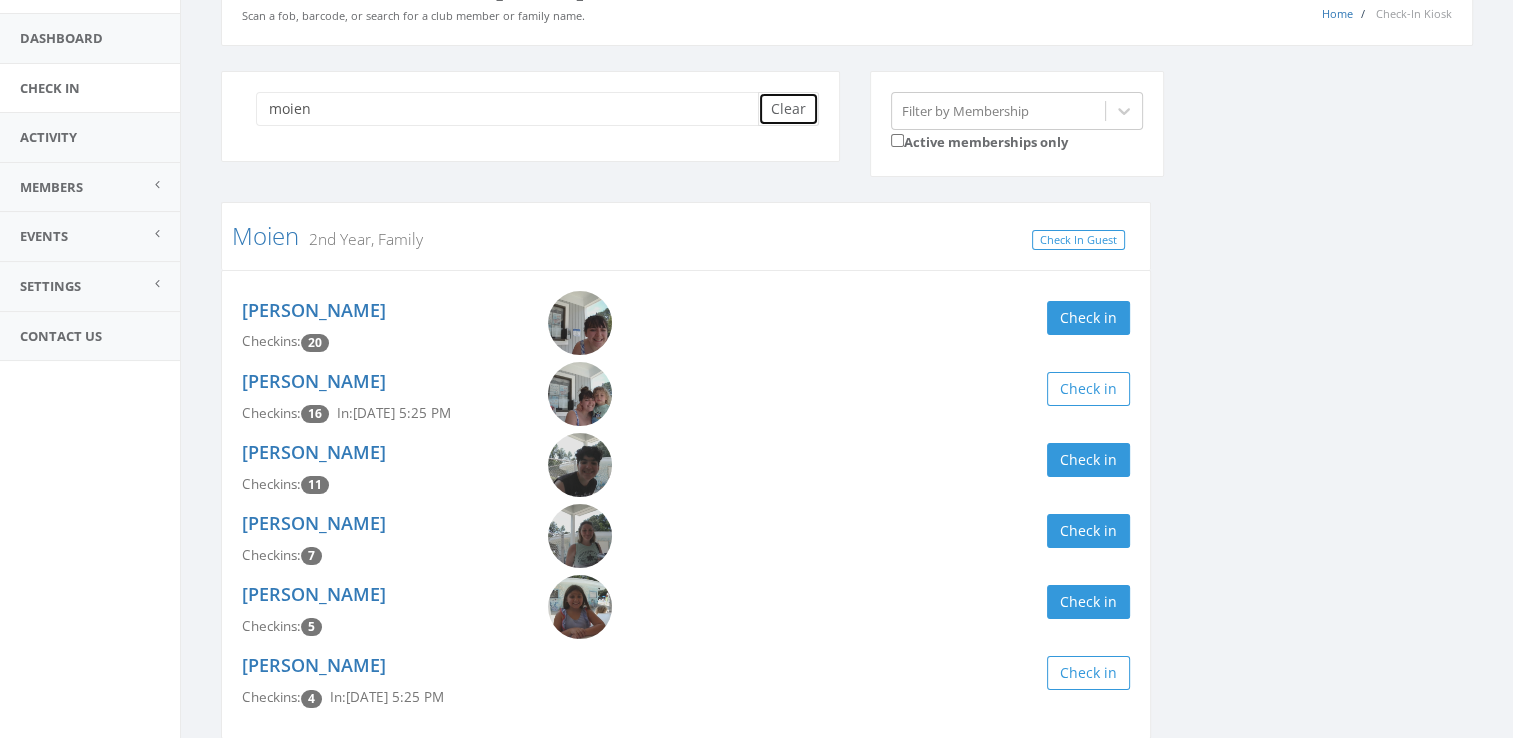 click on "Clear" at bounding box center [788, 109] 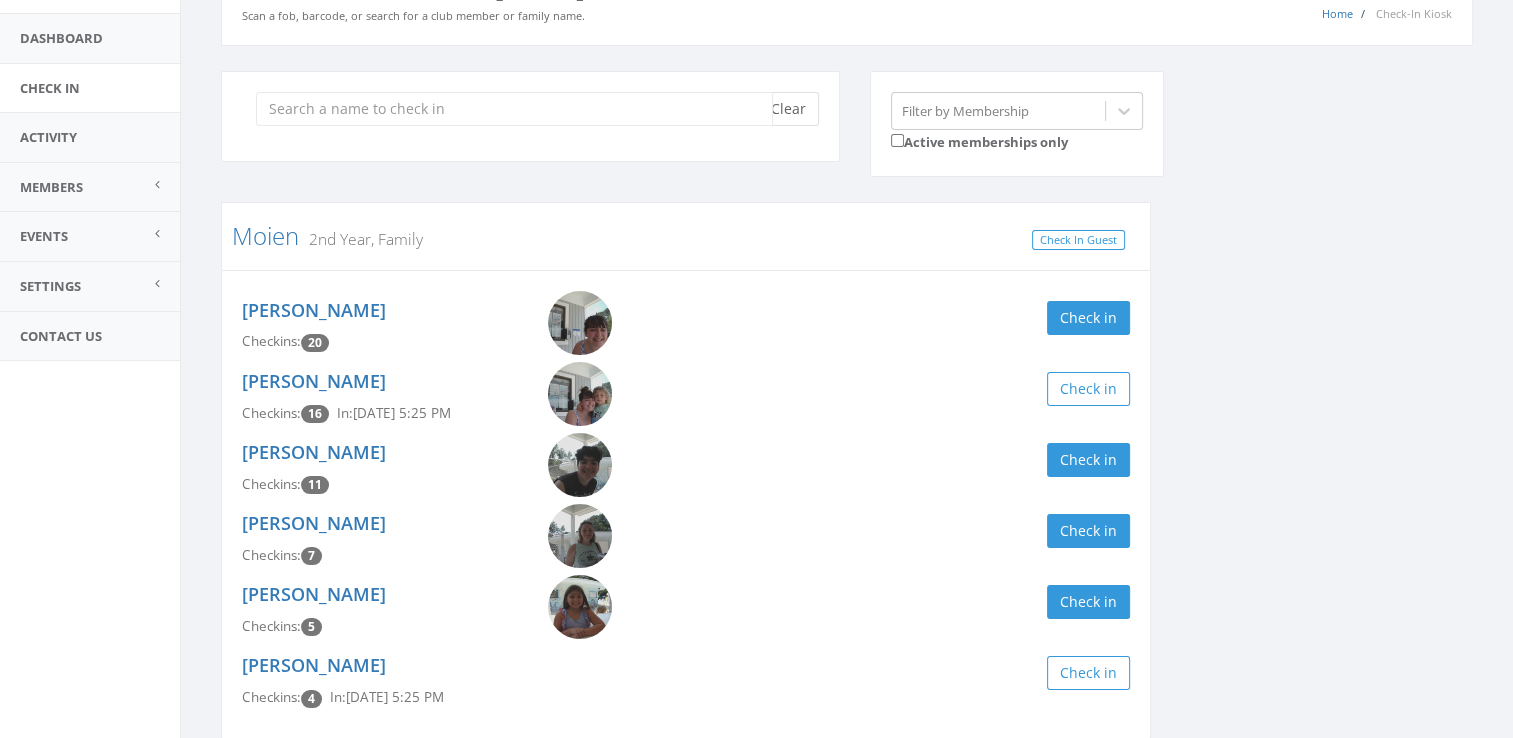 scroll, scrollTop: 0, scrollLeft: 0, axis: both 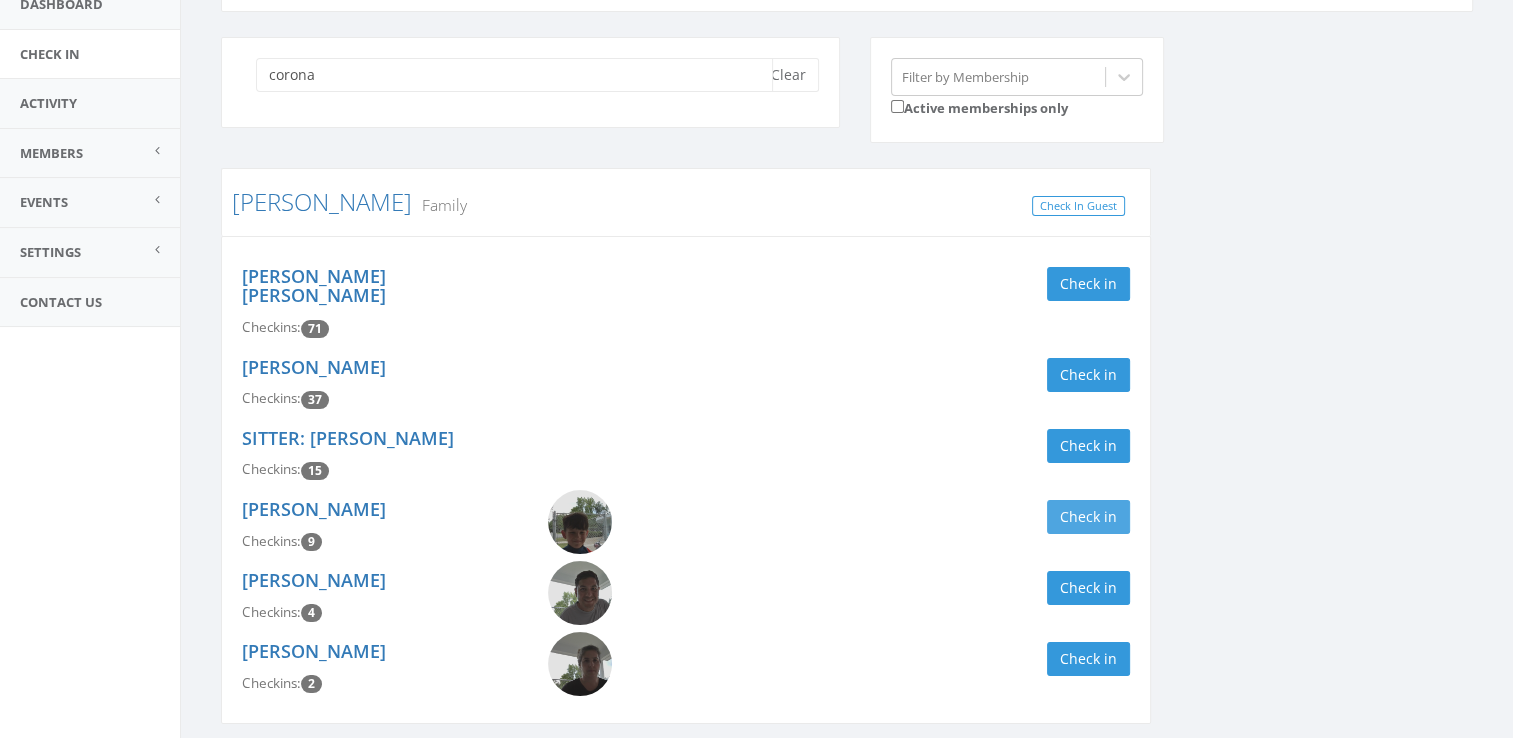 type on "corona" 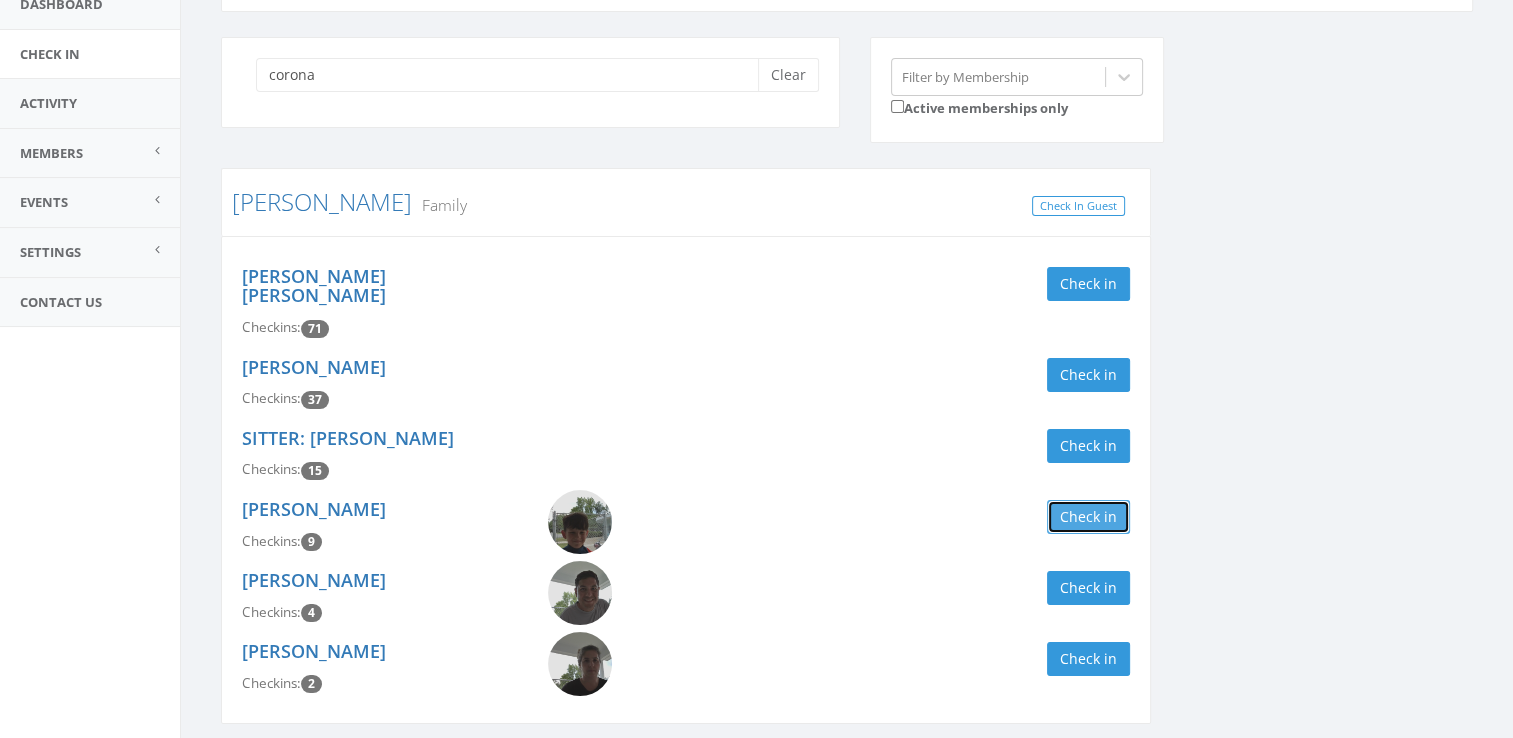 click on "Check in" at bounding box center [1088, 517] 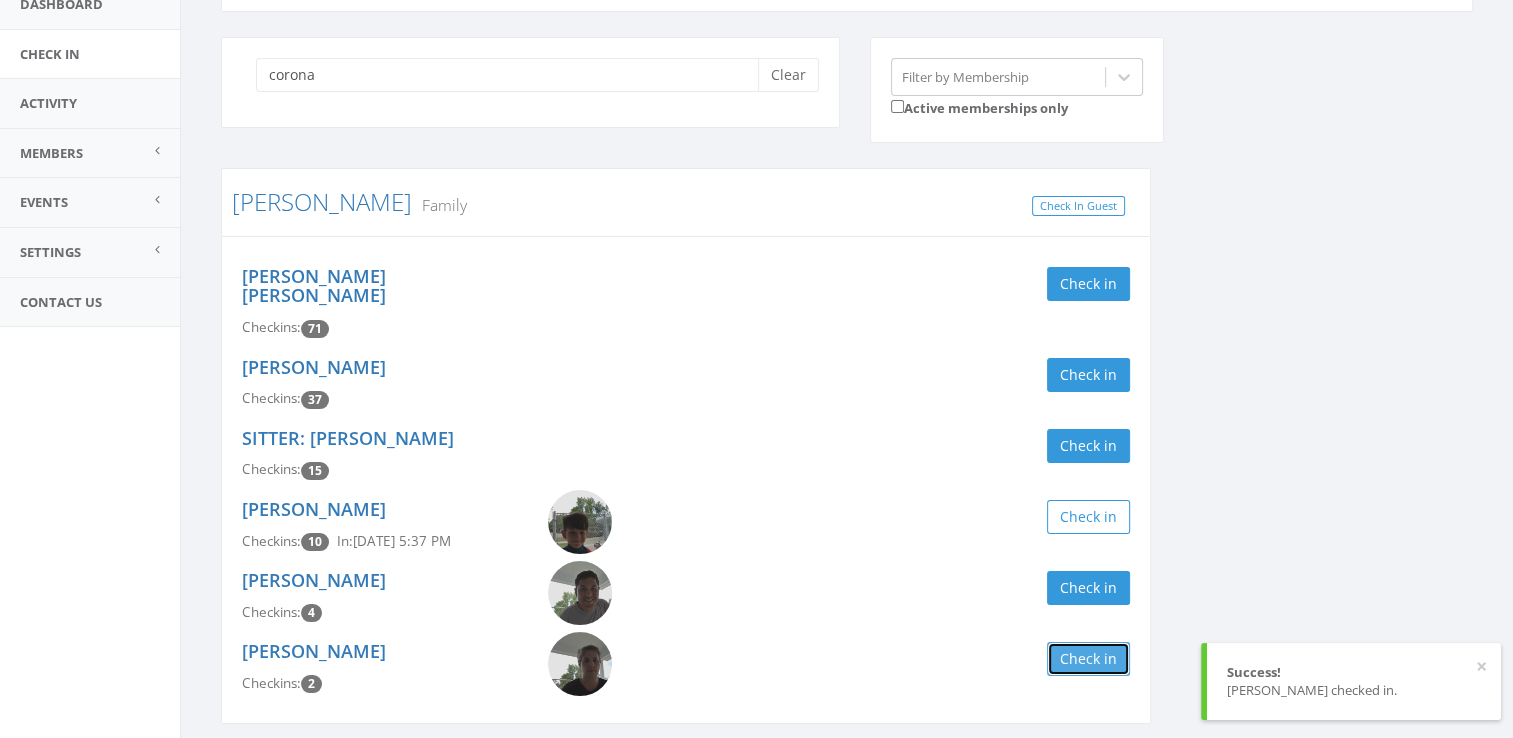 click on "Check in" at bounding box center (1088, 659) 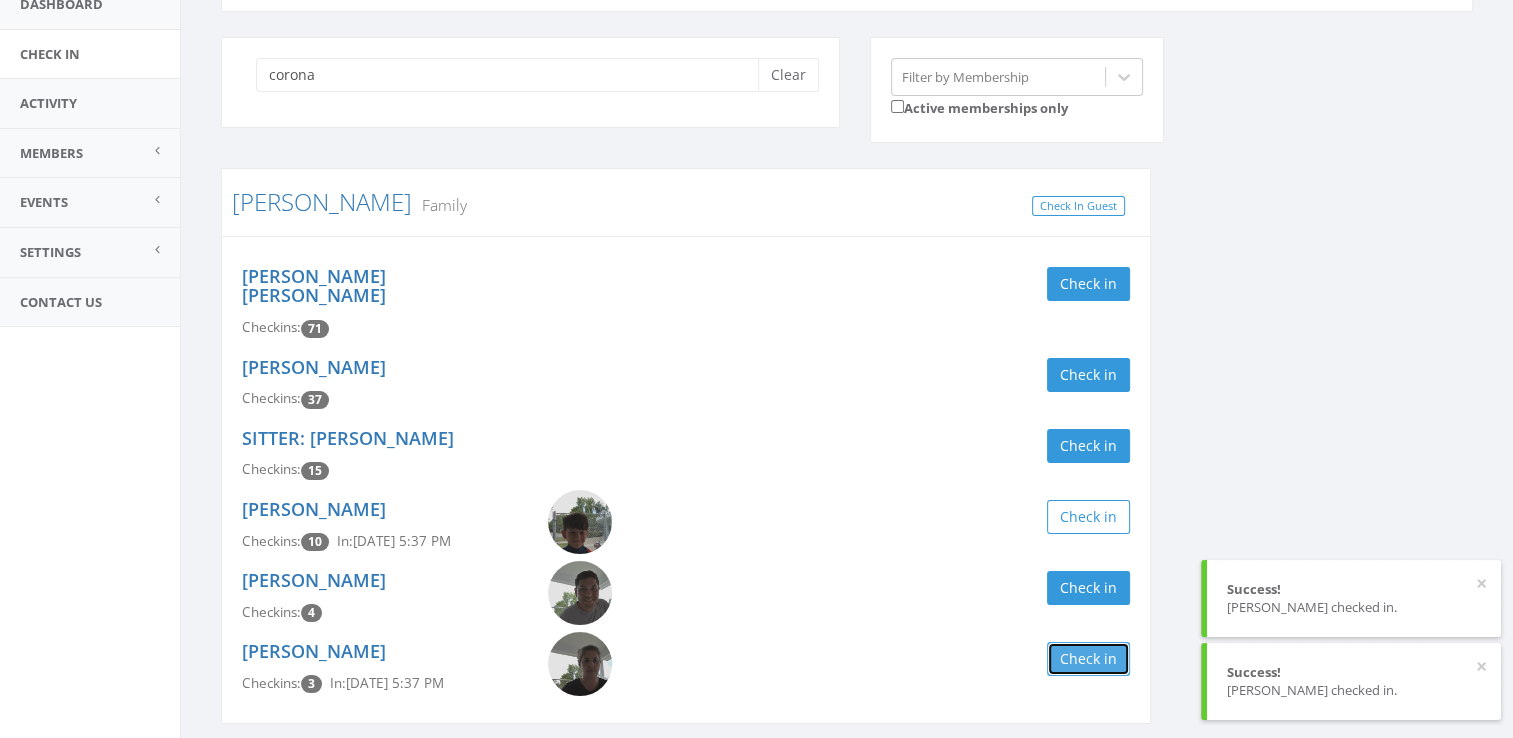 scroll, scrollTop: 0, scrollLeft: 0, axis: both 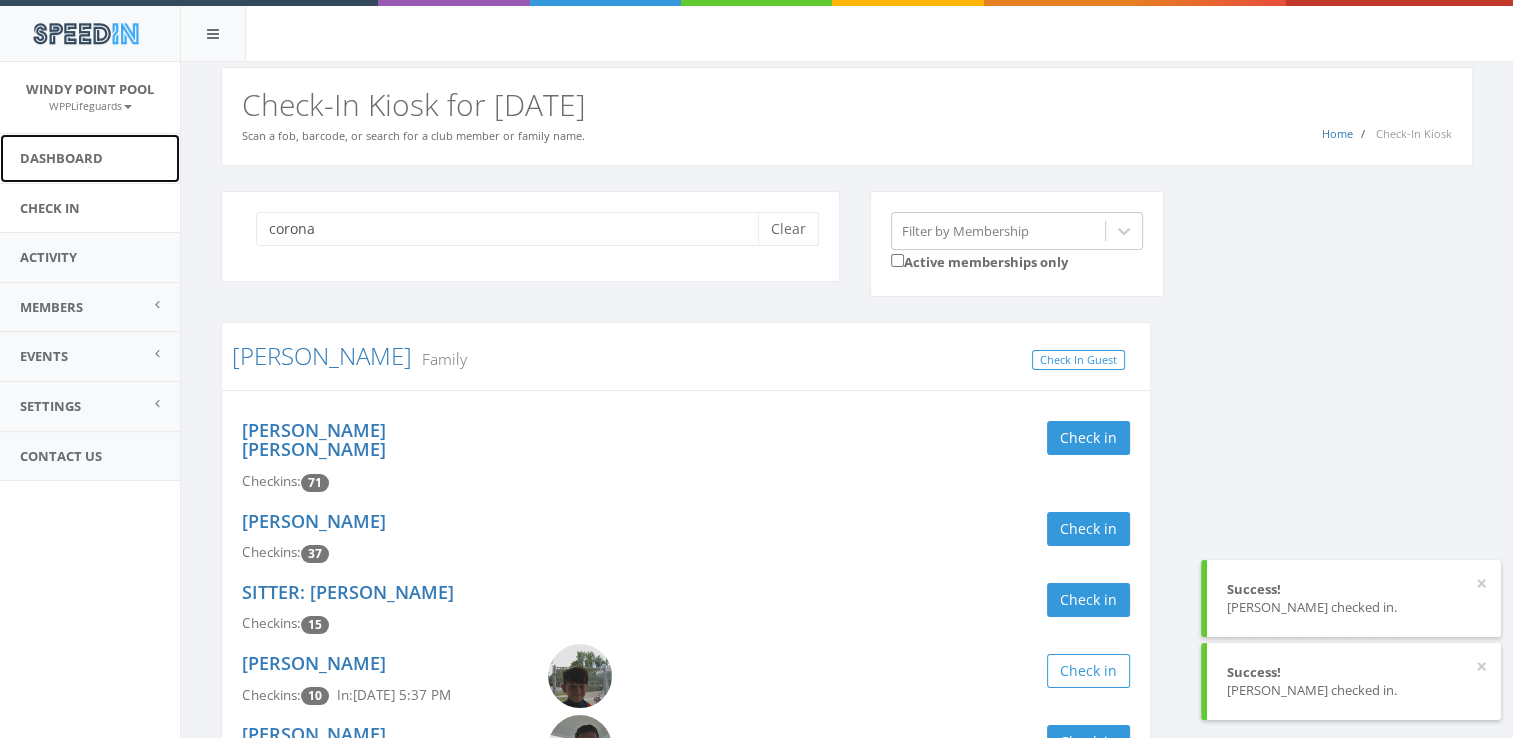 click on "Dashboard" at bounding box center [90, 158] 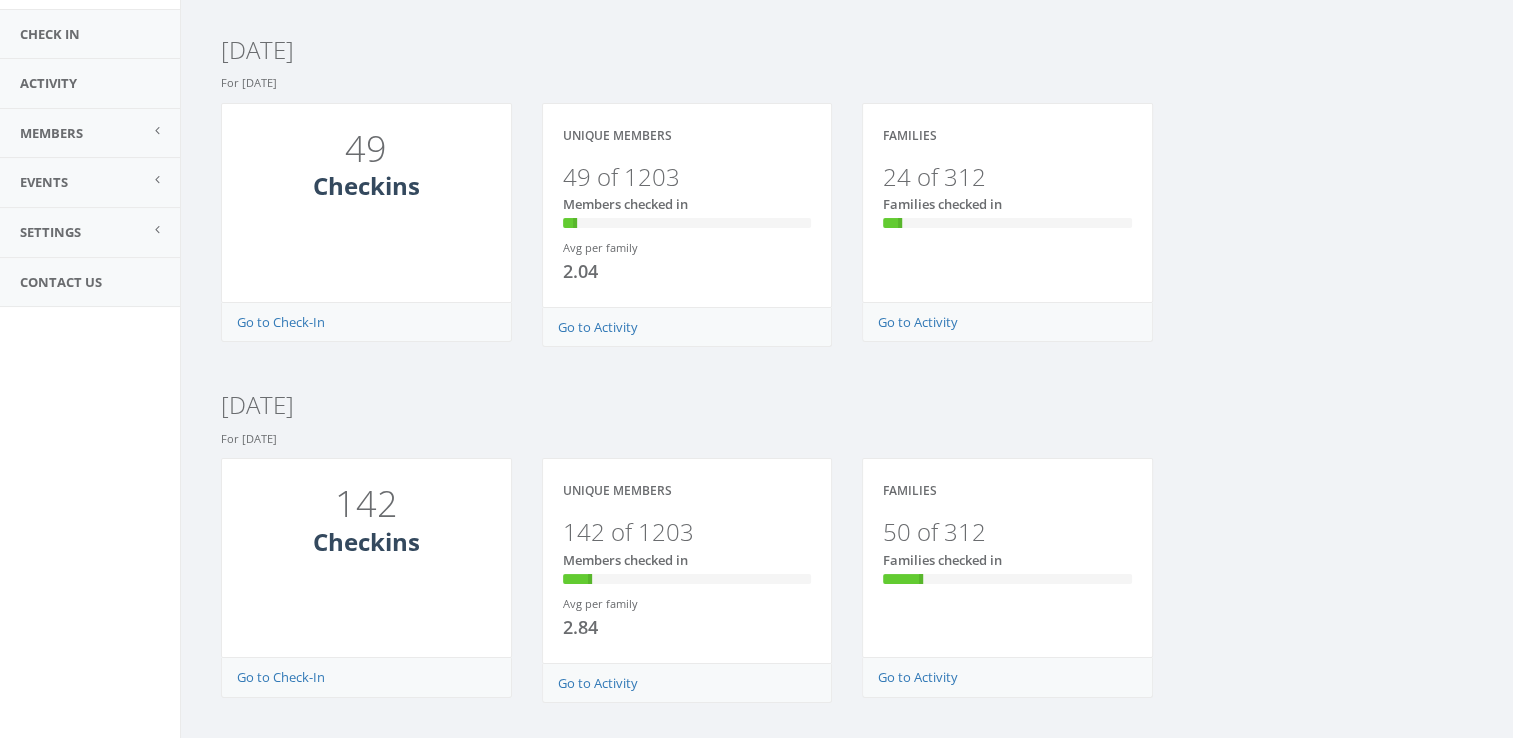 scroll, scrollTop: 0, scrollLeft: 0, axis: both 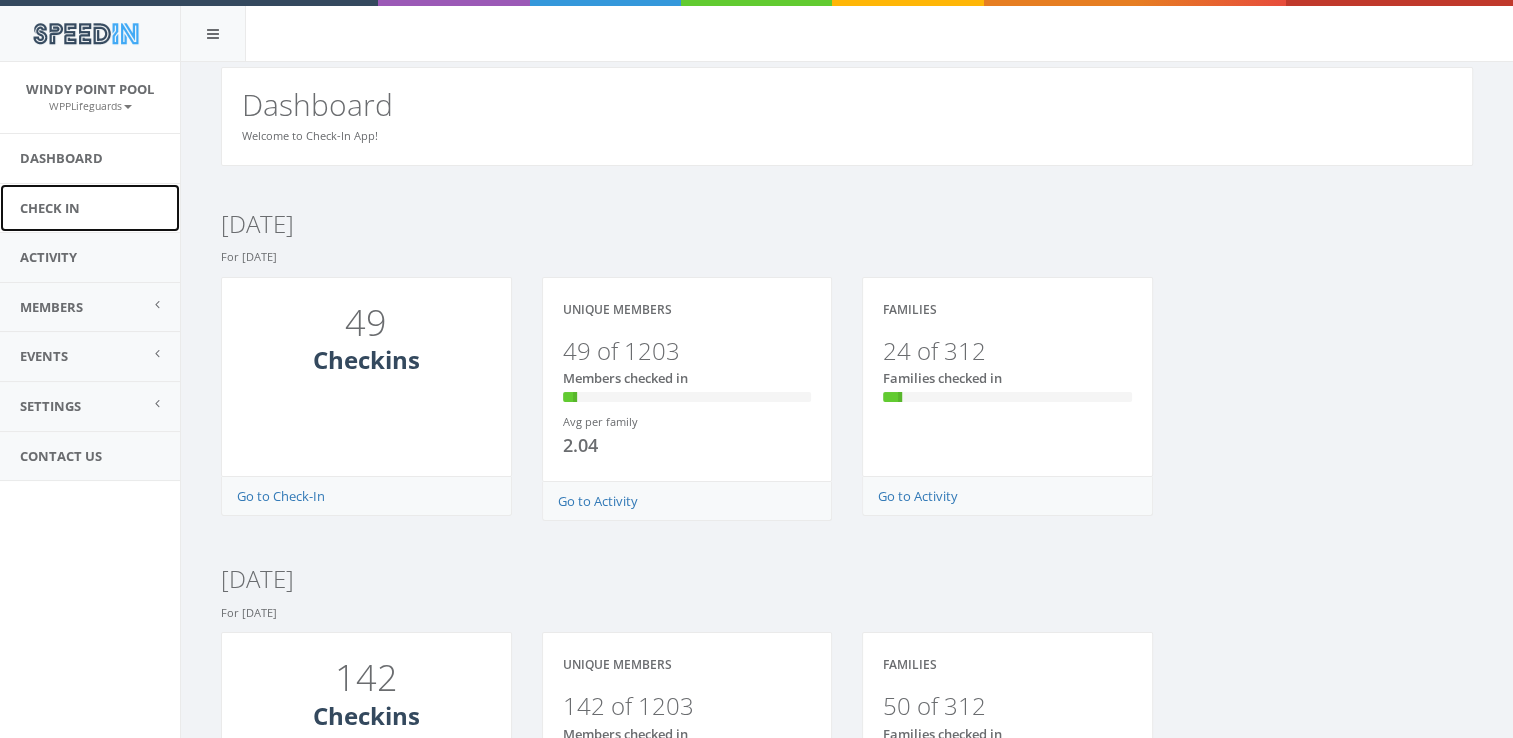 click on "Check In" at bounding box center [90, 208] 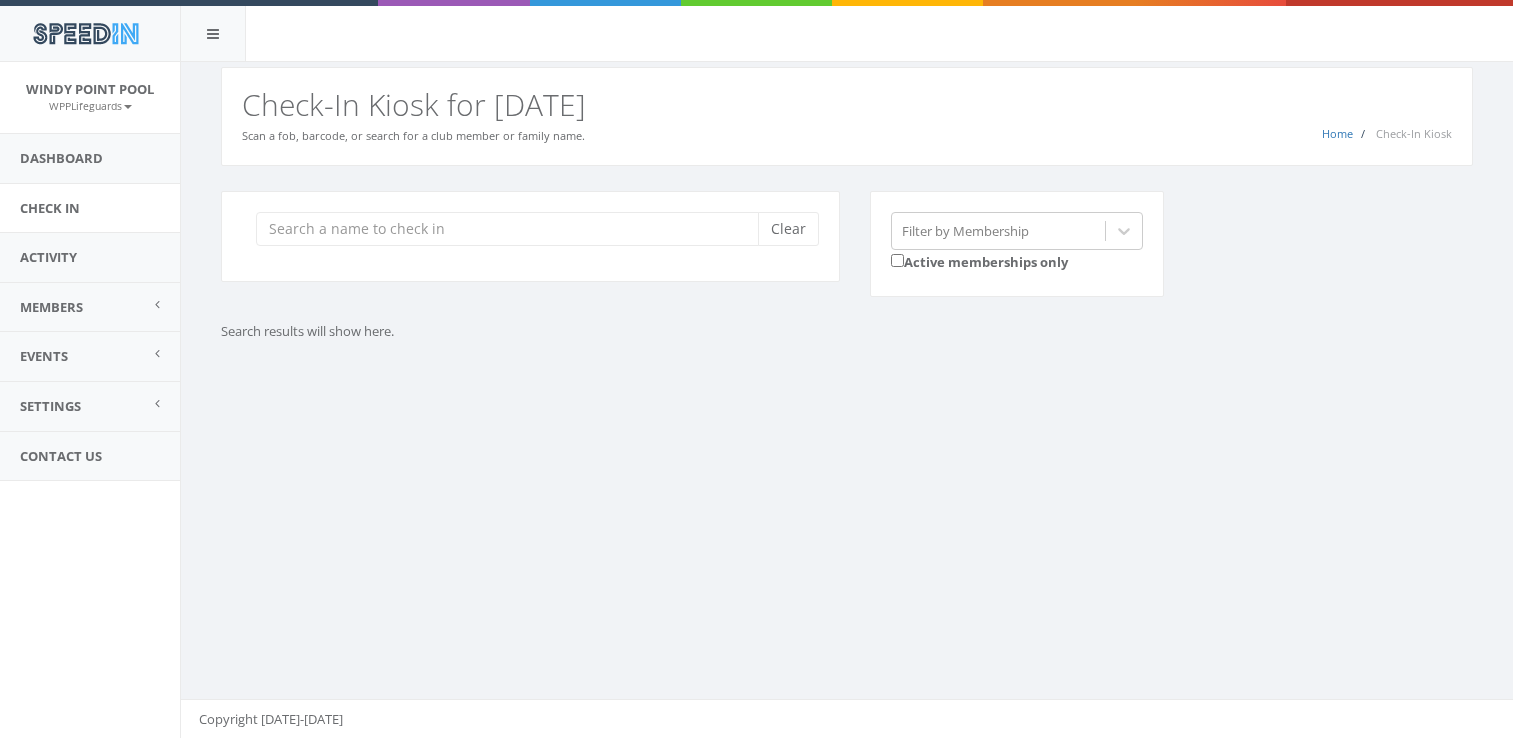 scroll, scrollTop: 0, scrollLeft: 0, axis: both 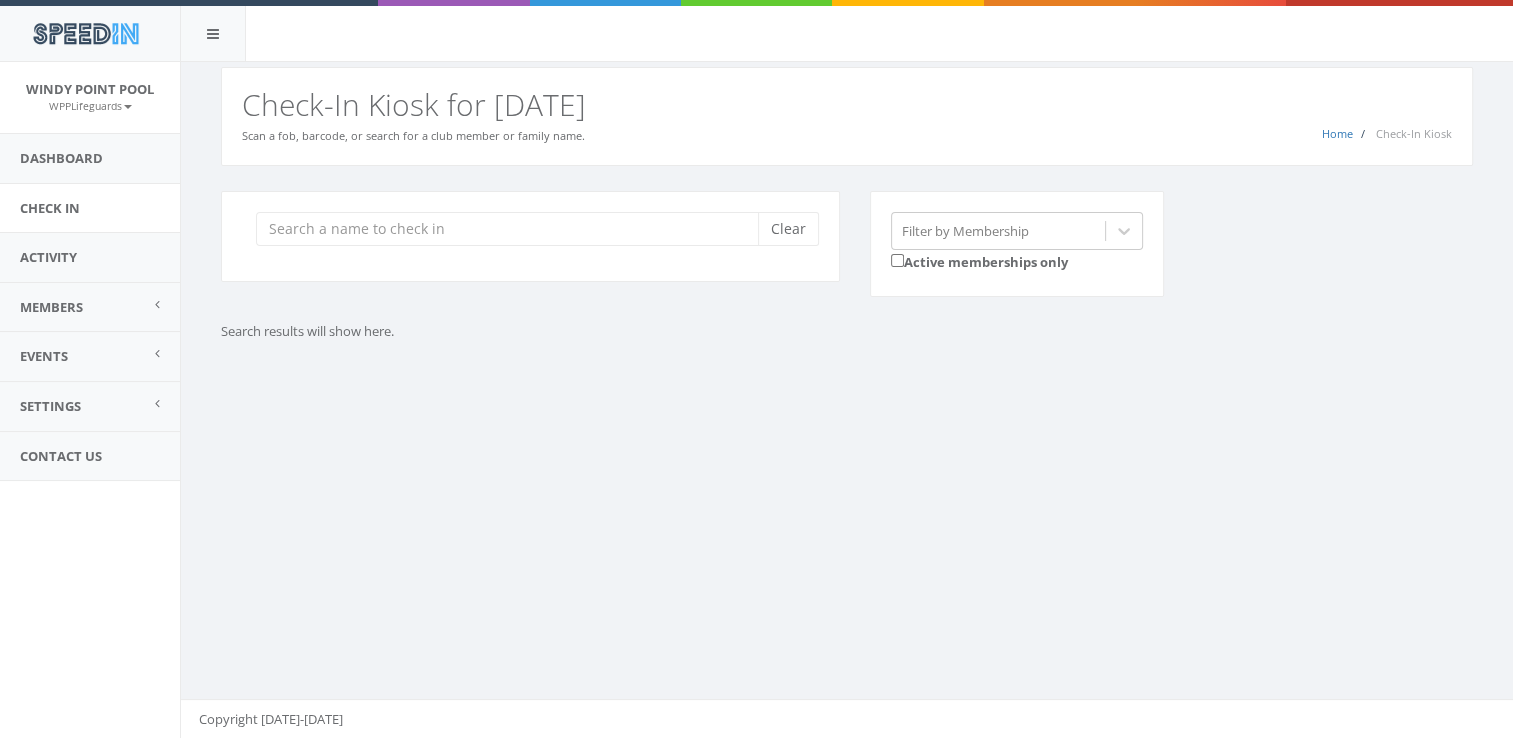 click at bounding box center (514, 229) 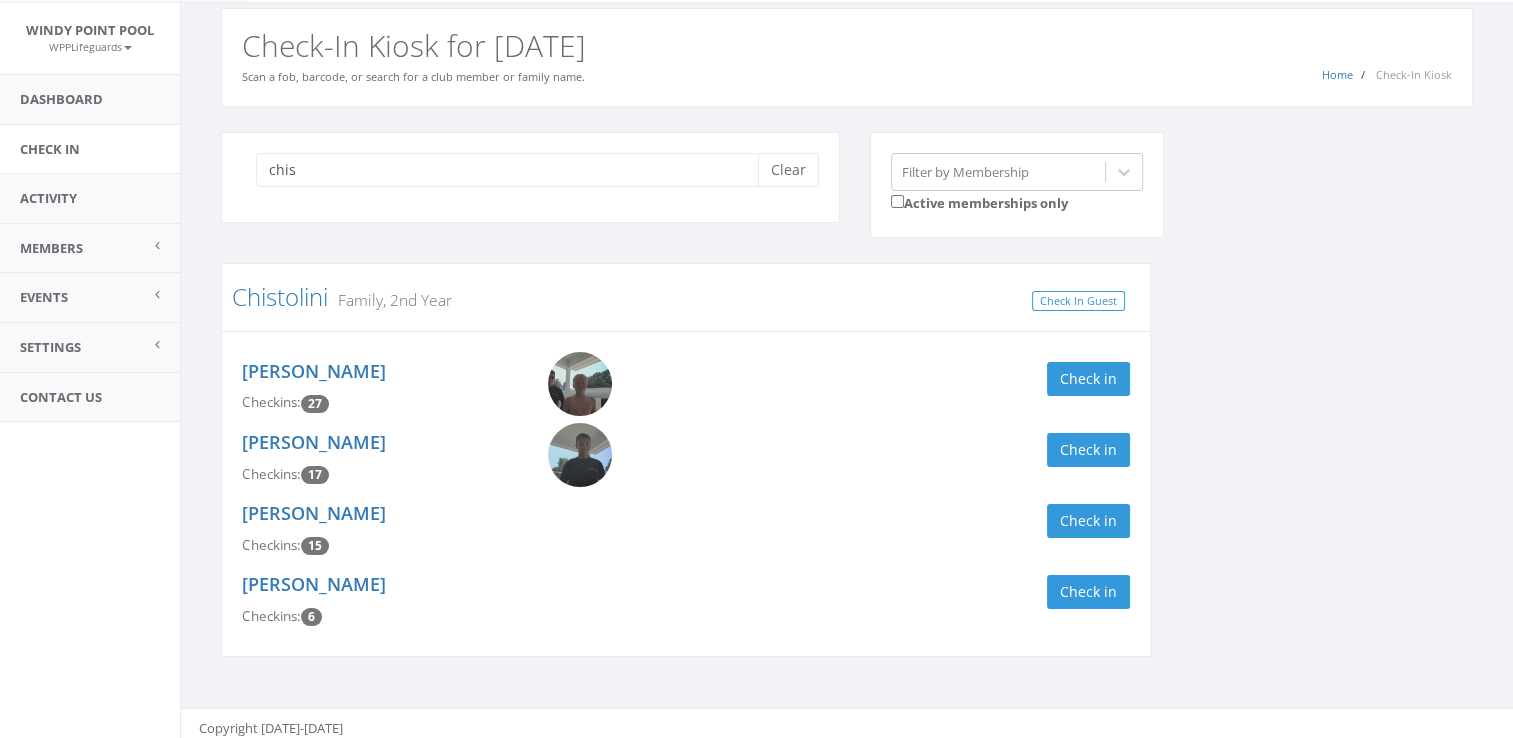 scroll, scrollTop: 67, scrollLeft: 0, axis: vertical 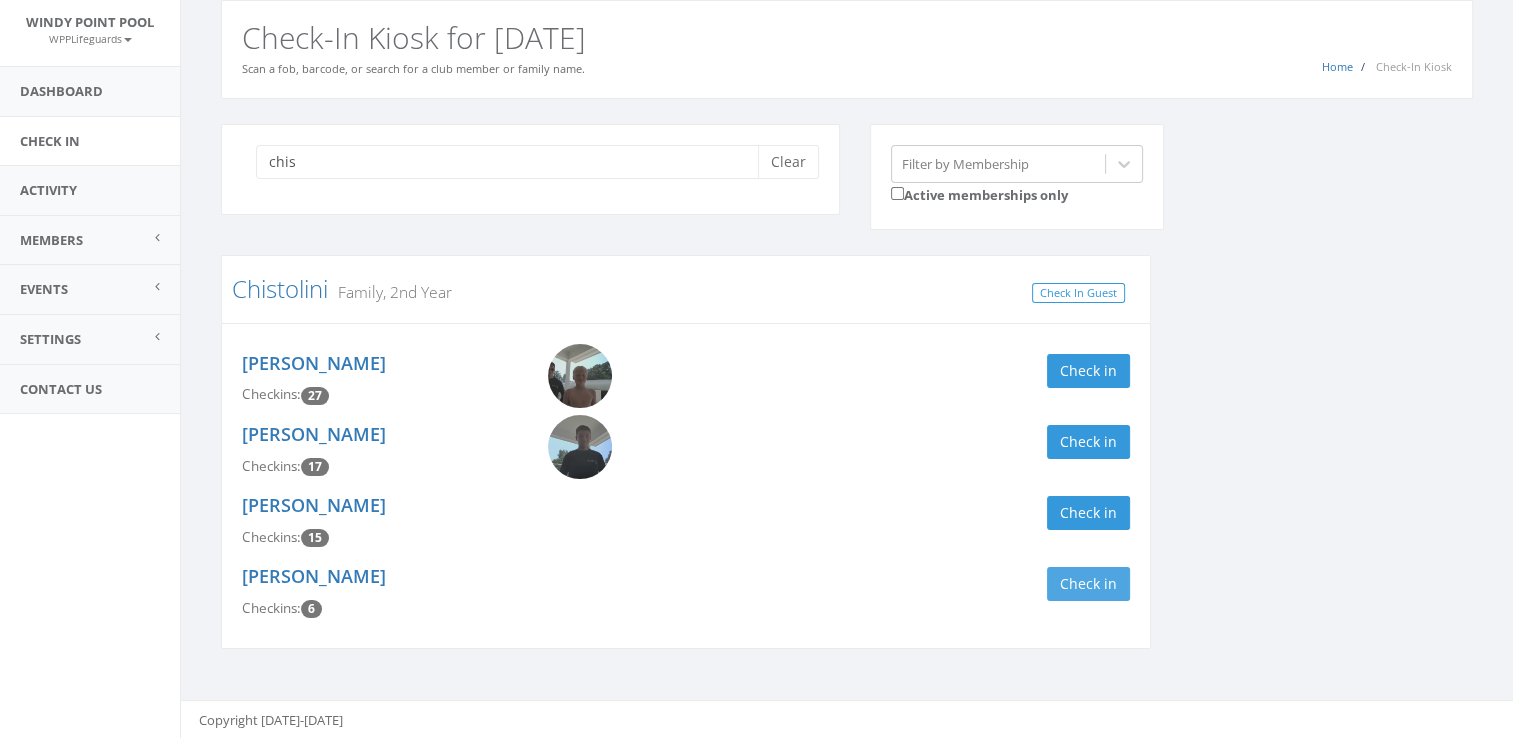 type on "chis" 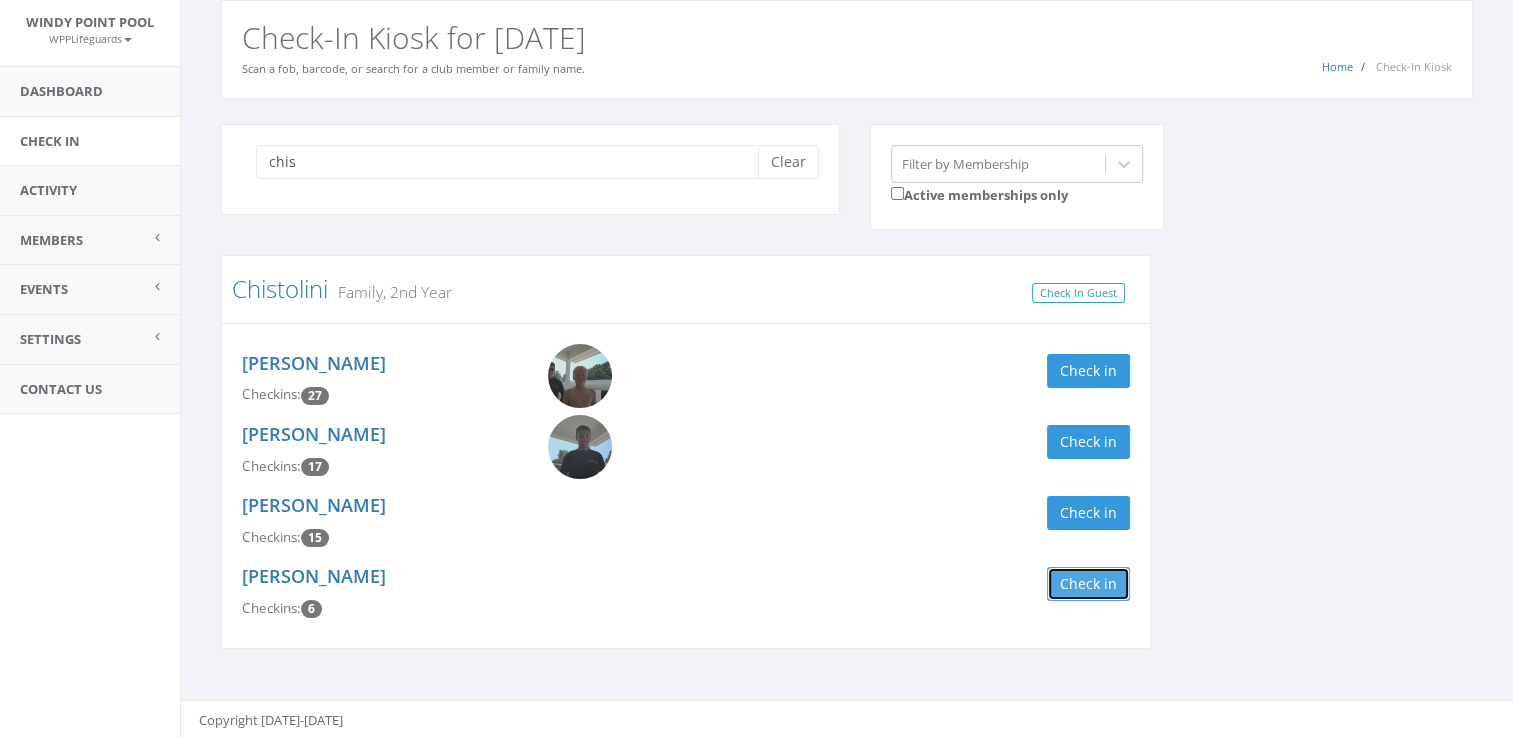 click on "Check in" at bounding box center (1088, 584) 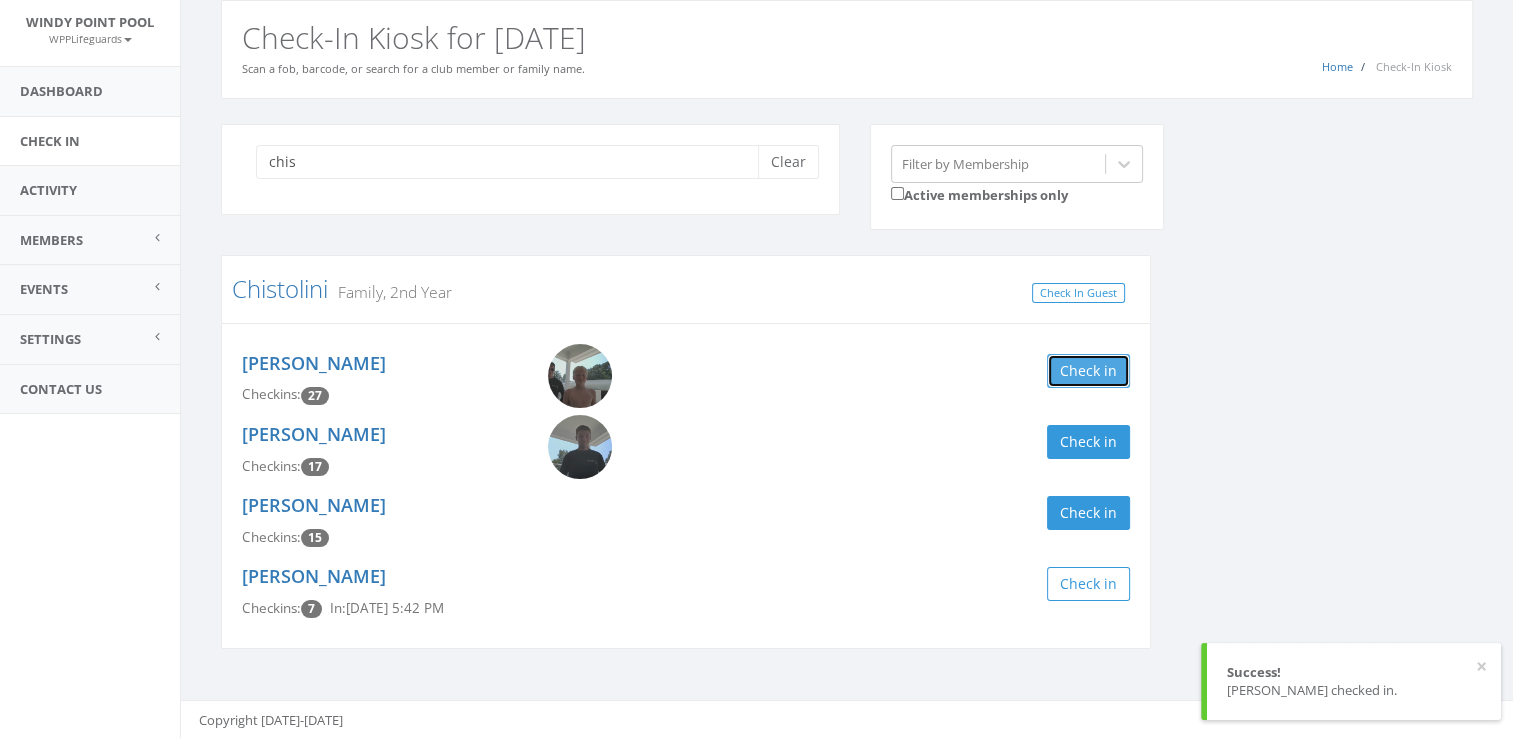 click on "Check in" at bounding box center (1088, 371) 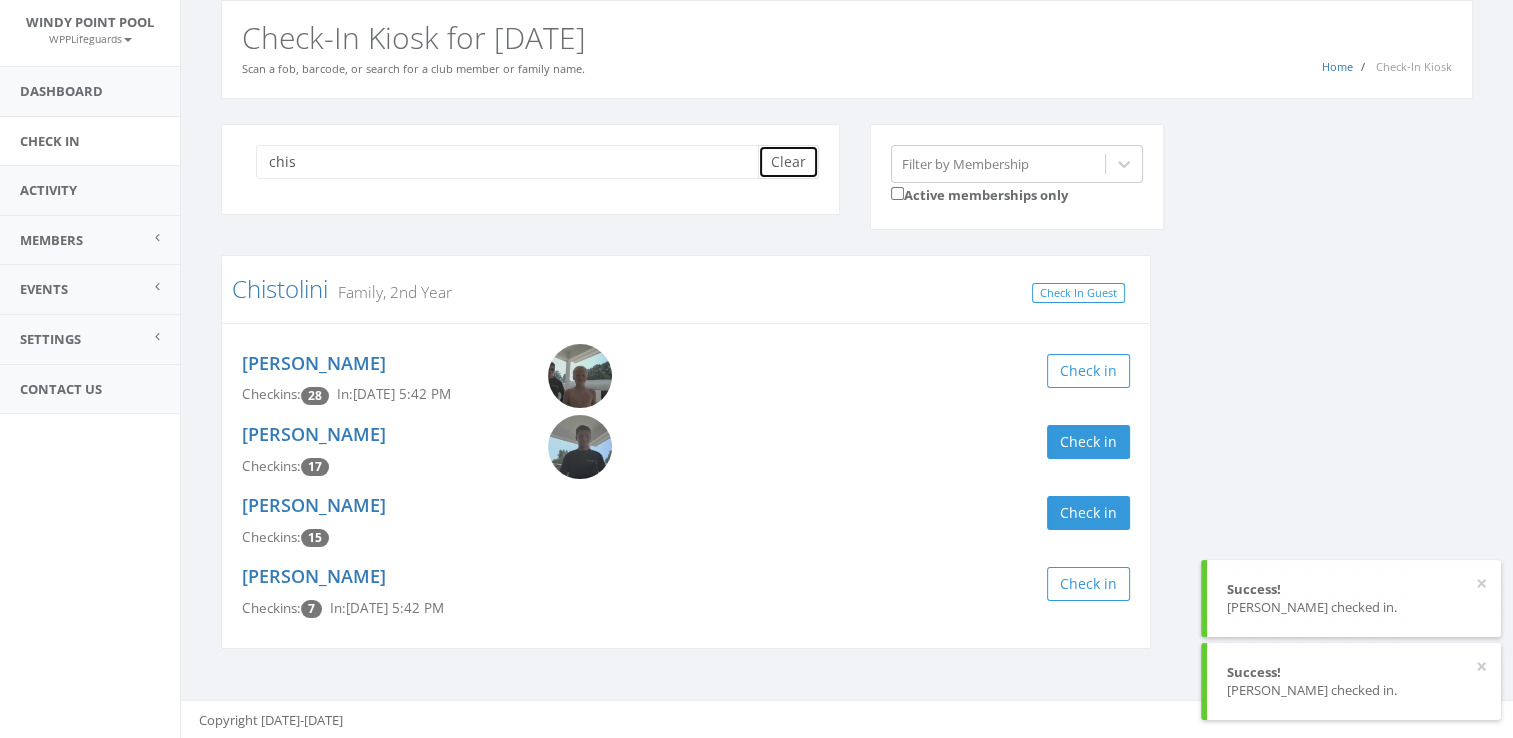click on "Clear" at bounding box center [788, 162] 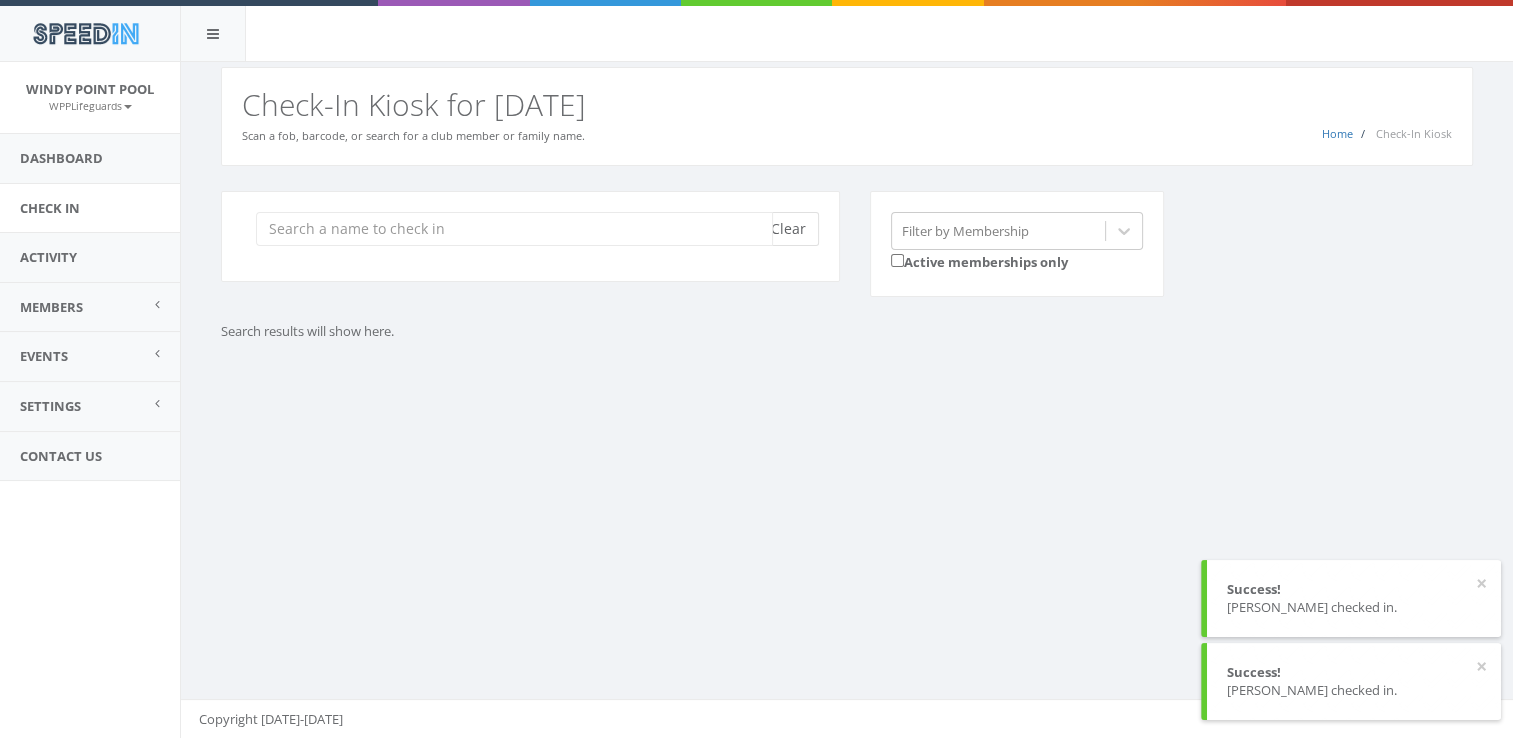 scroll, scrollTop: 0, scrollLeft: 0, axis: both 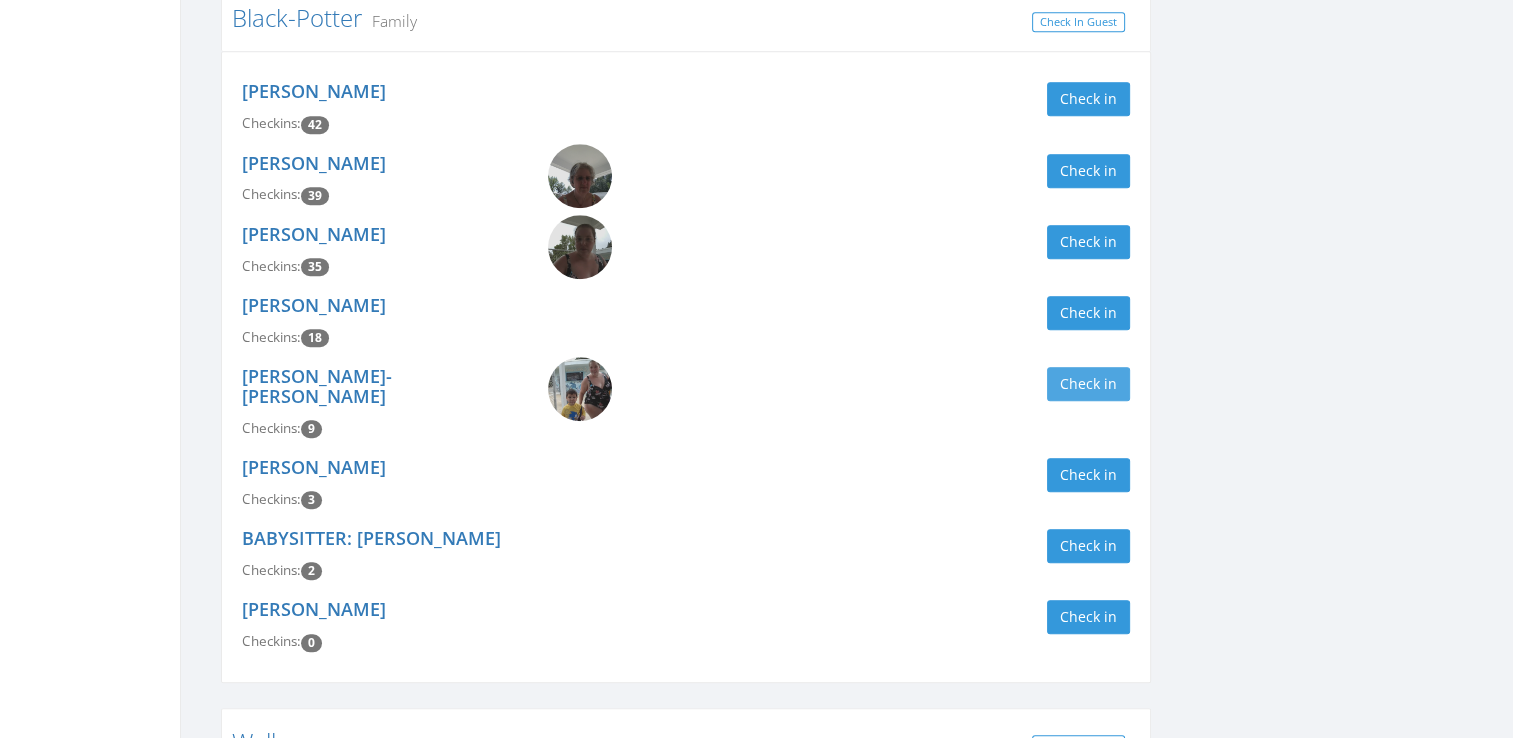 type on "black" 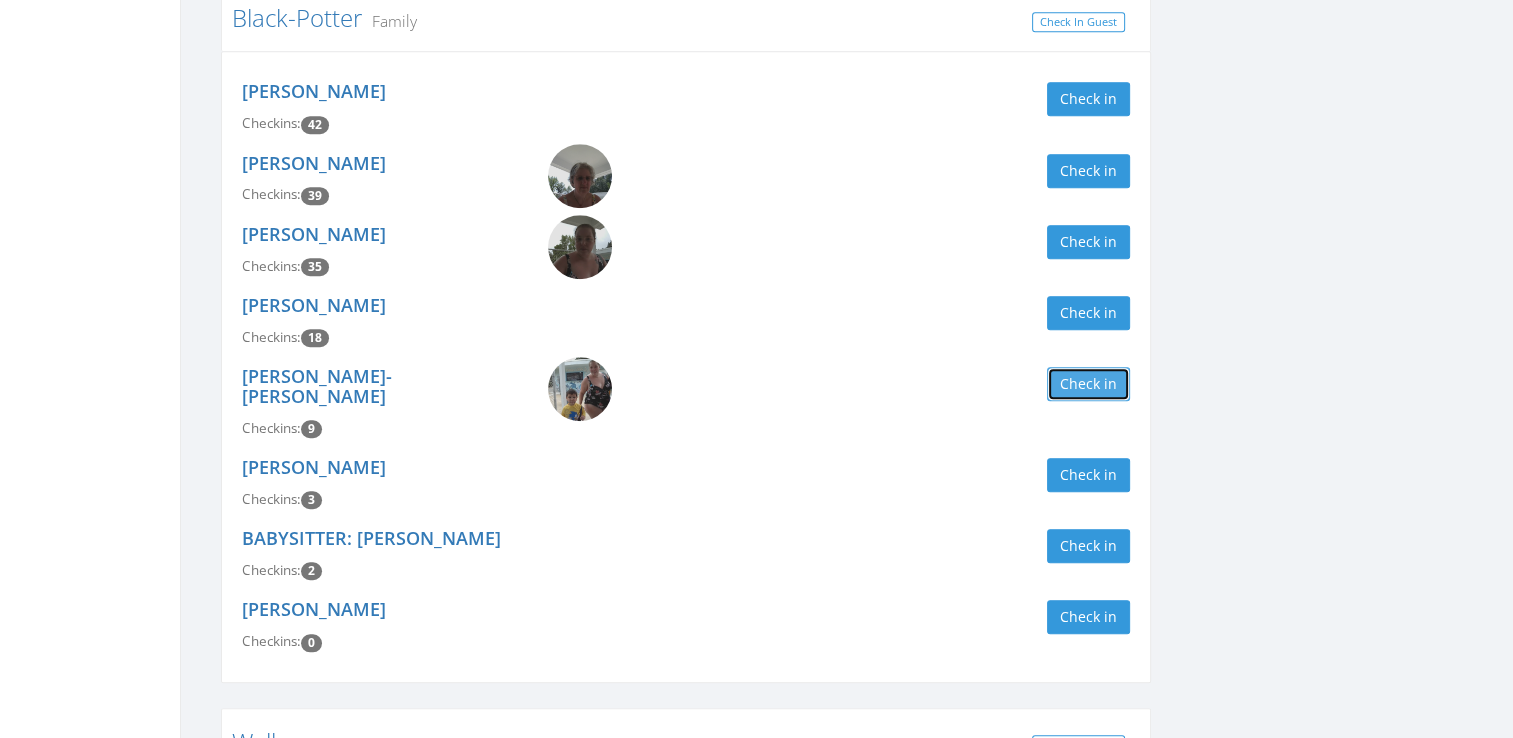 click on "Check in" at bounding box center (1088, 384) 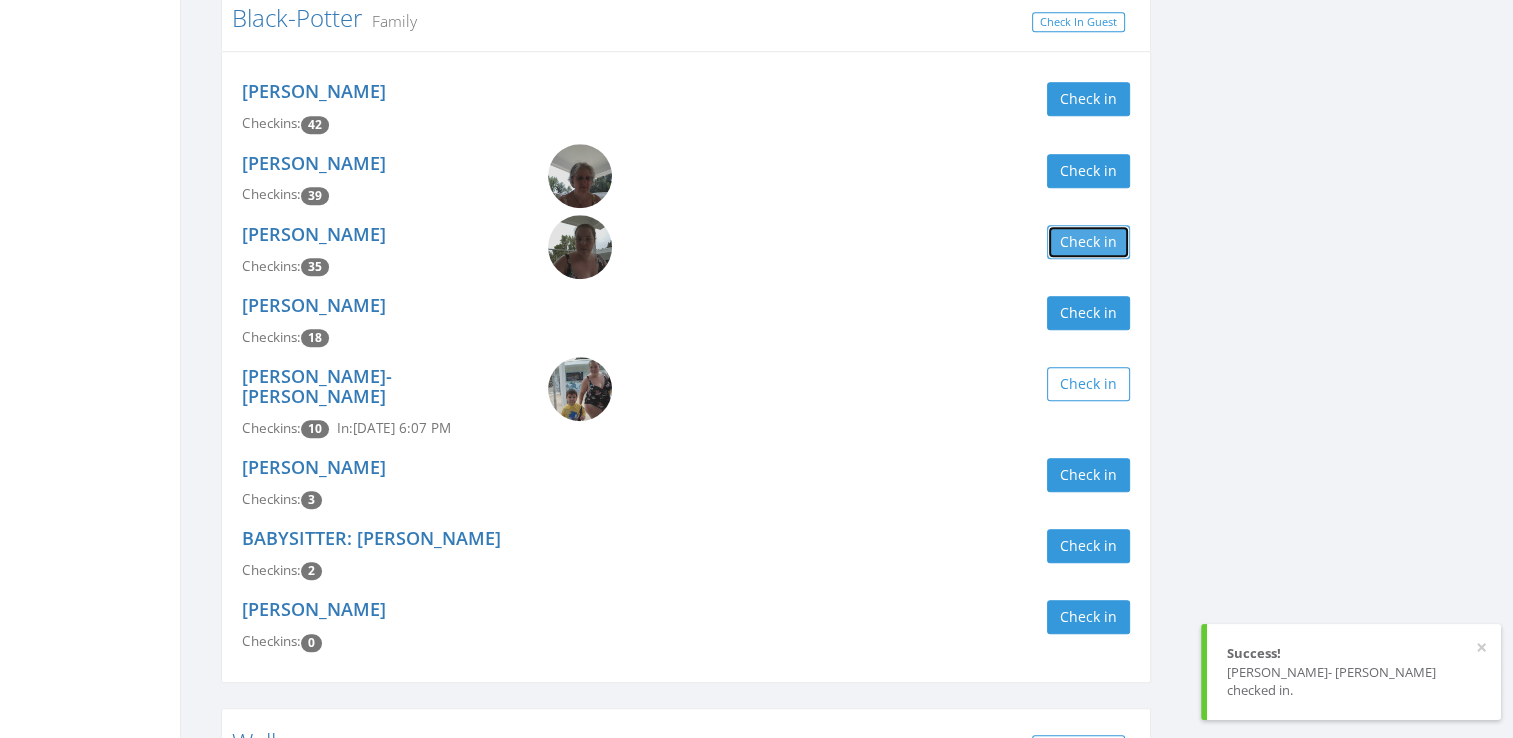 click on "Check in" at bounding box center [1088, 242] 